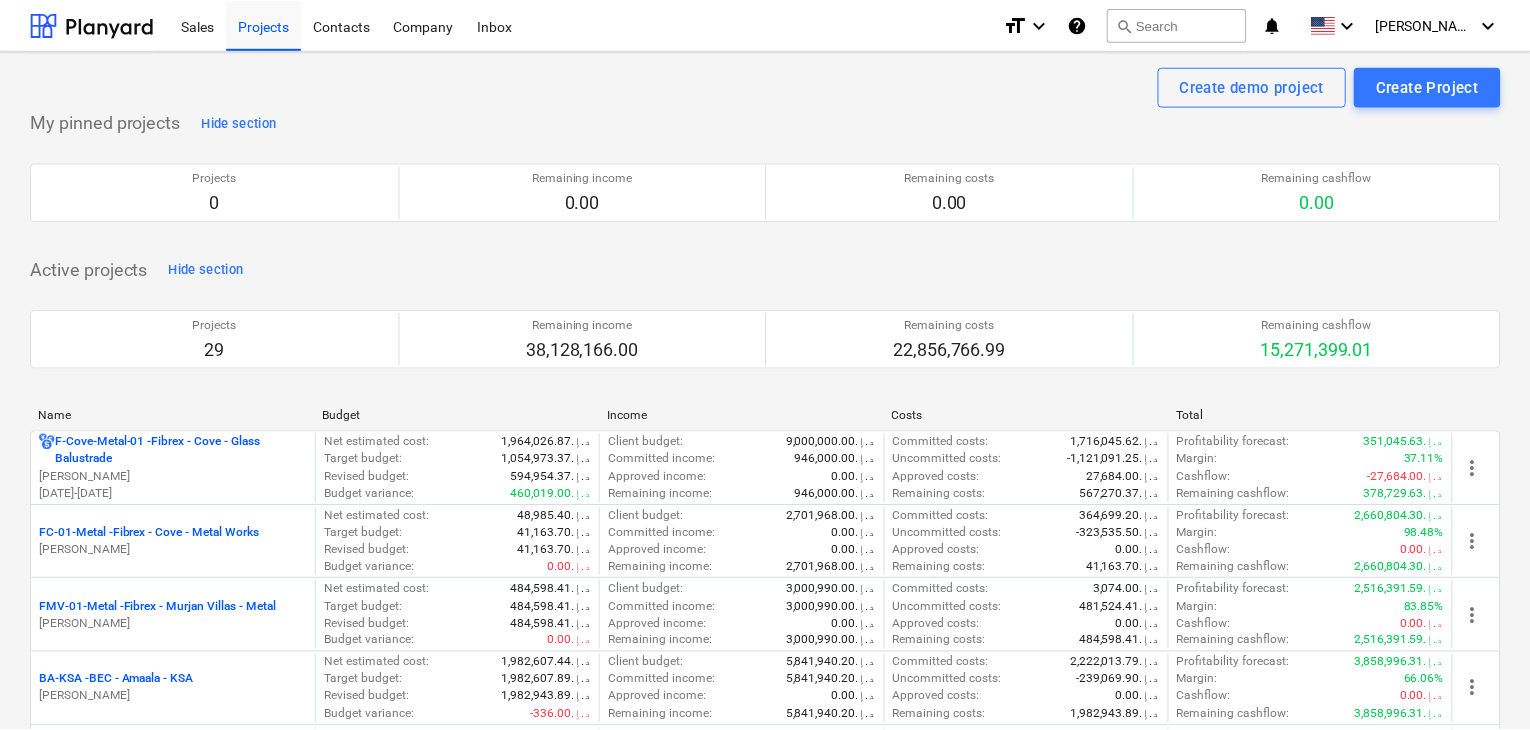 scroll, scrollTop: 0, scrollLeft: 0, axis: both 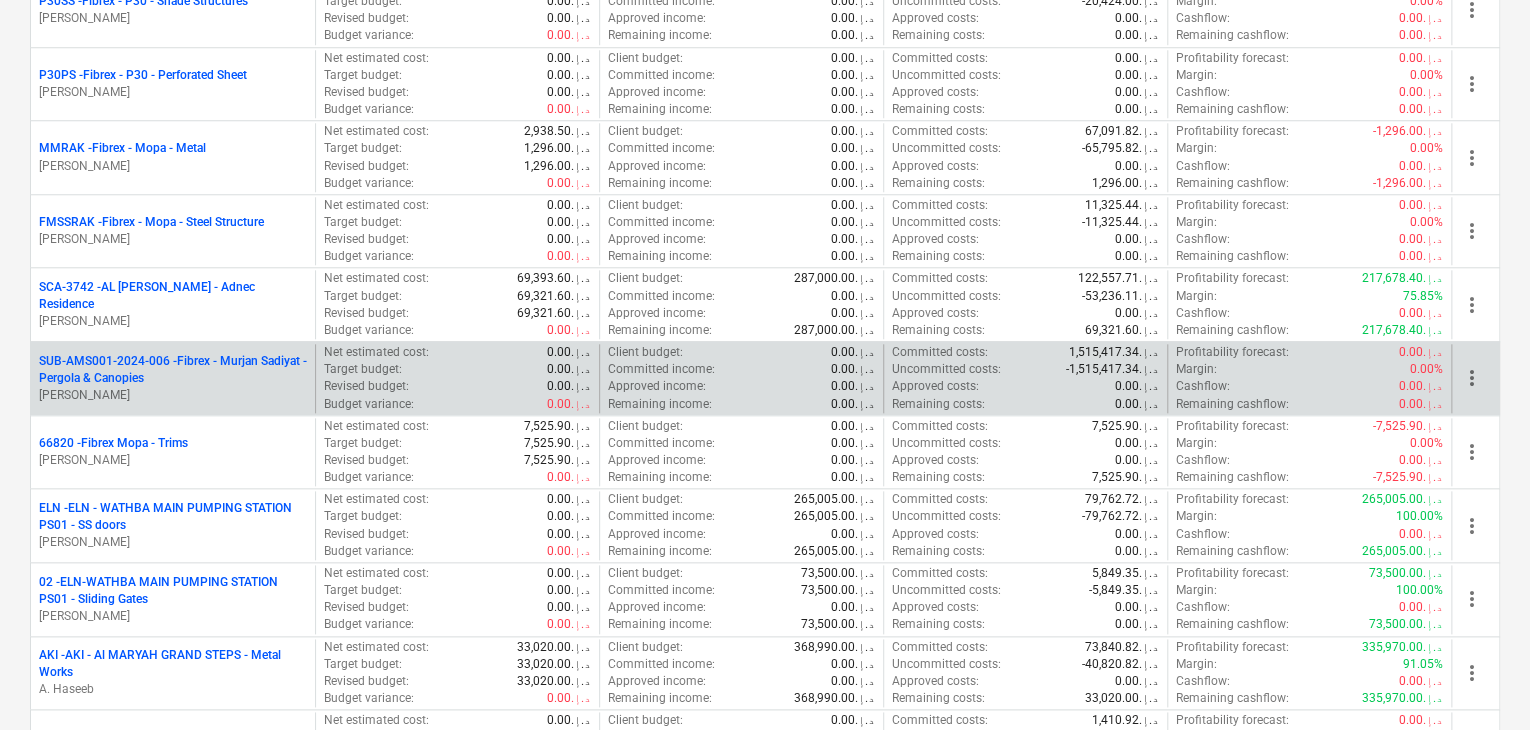 click on "SUB-AMS001-2024-006 -  Fibrex - Murjan Sadiyat - Pergola & Canopies" at bounding box center [173, 370] 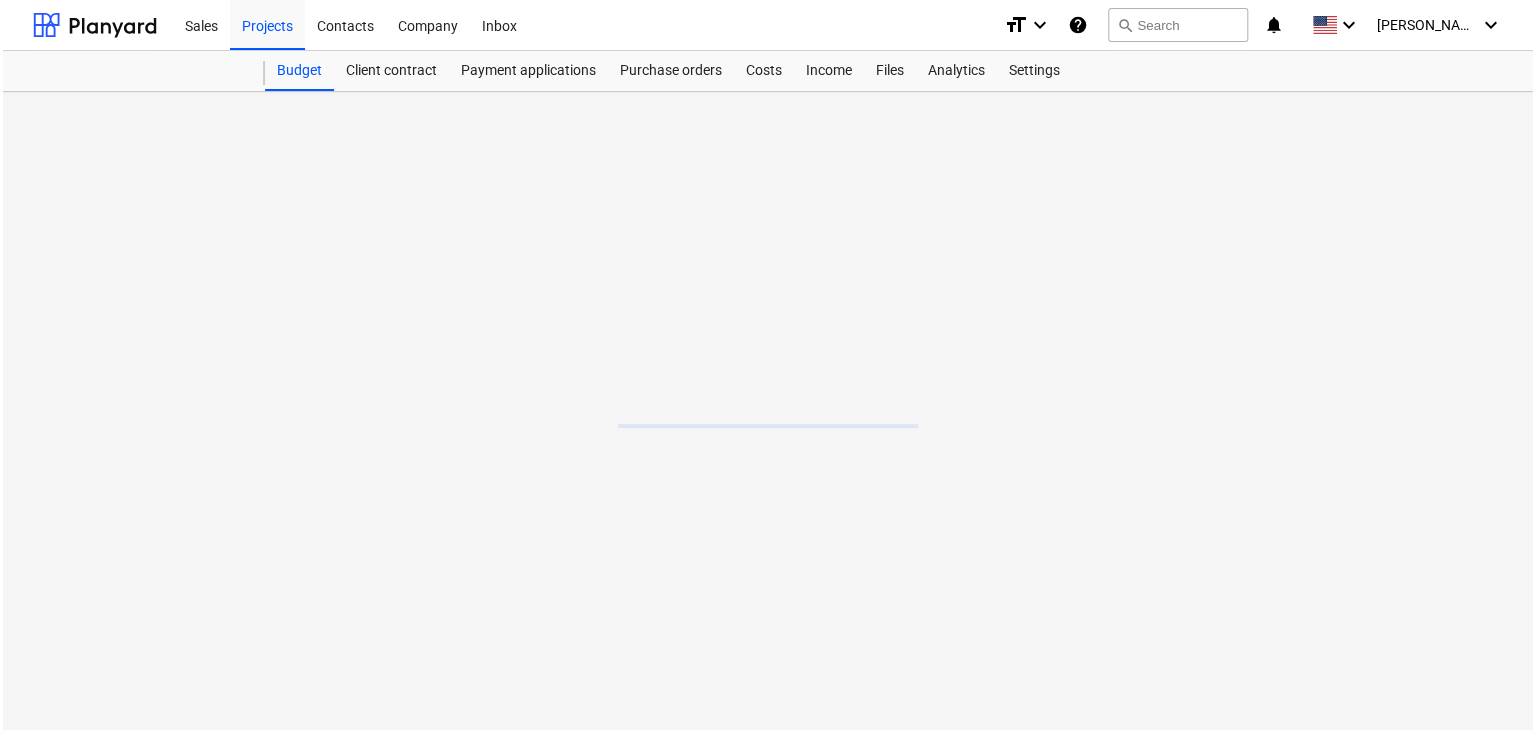 scroll, scrollTop: 0, scrollLeft: 0, axis: both 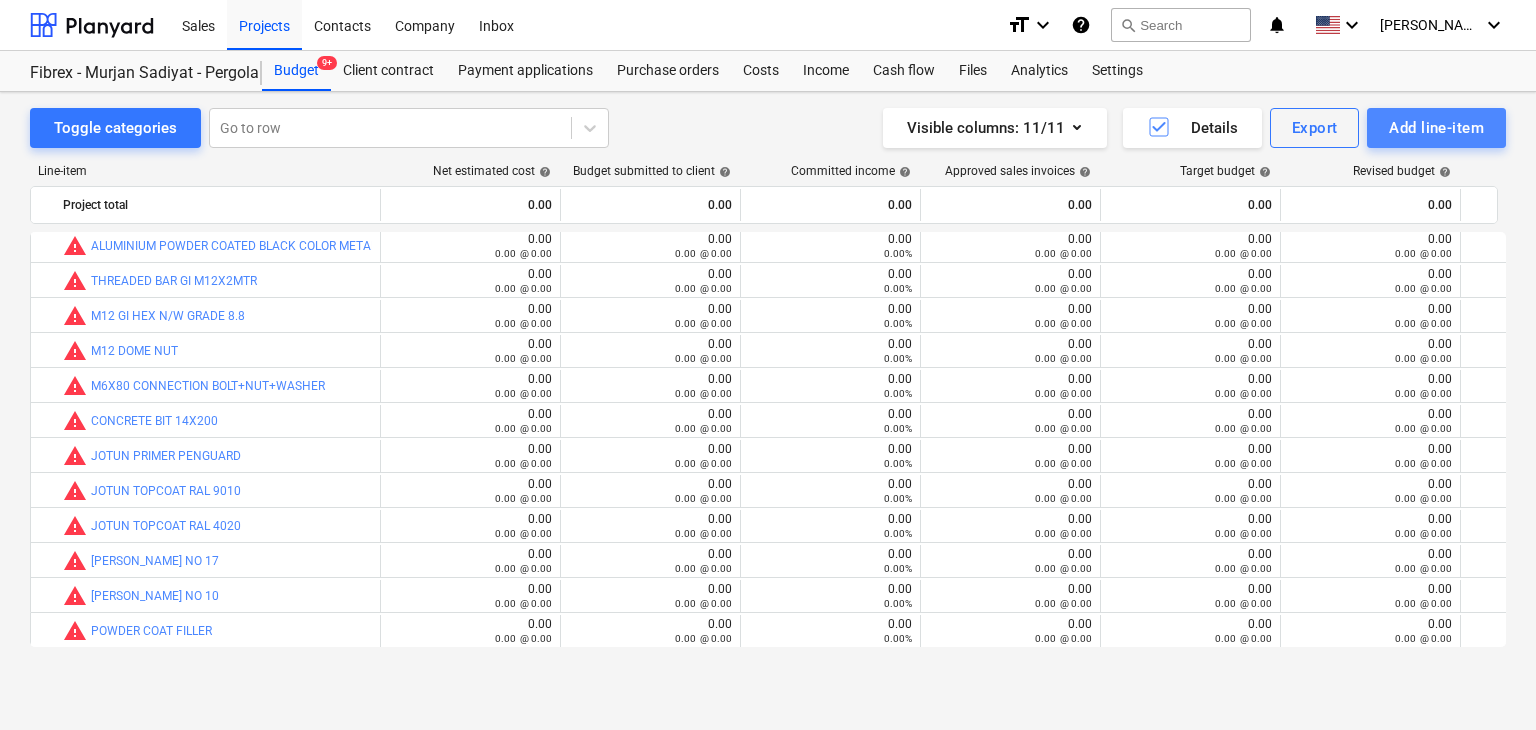 click on "Add line-item" at bounding box center (1436, 128) 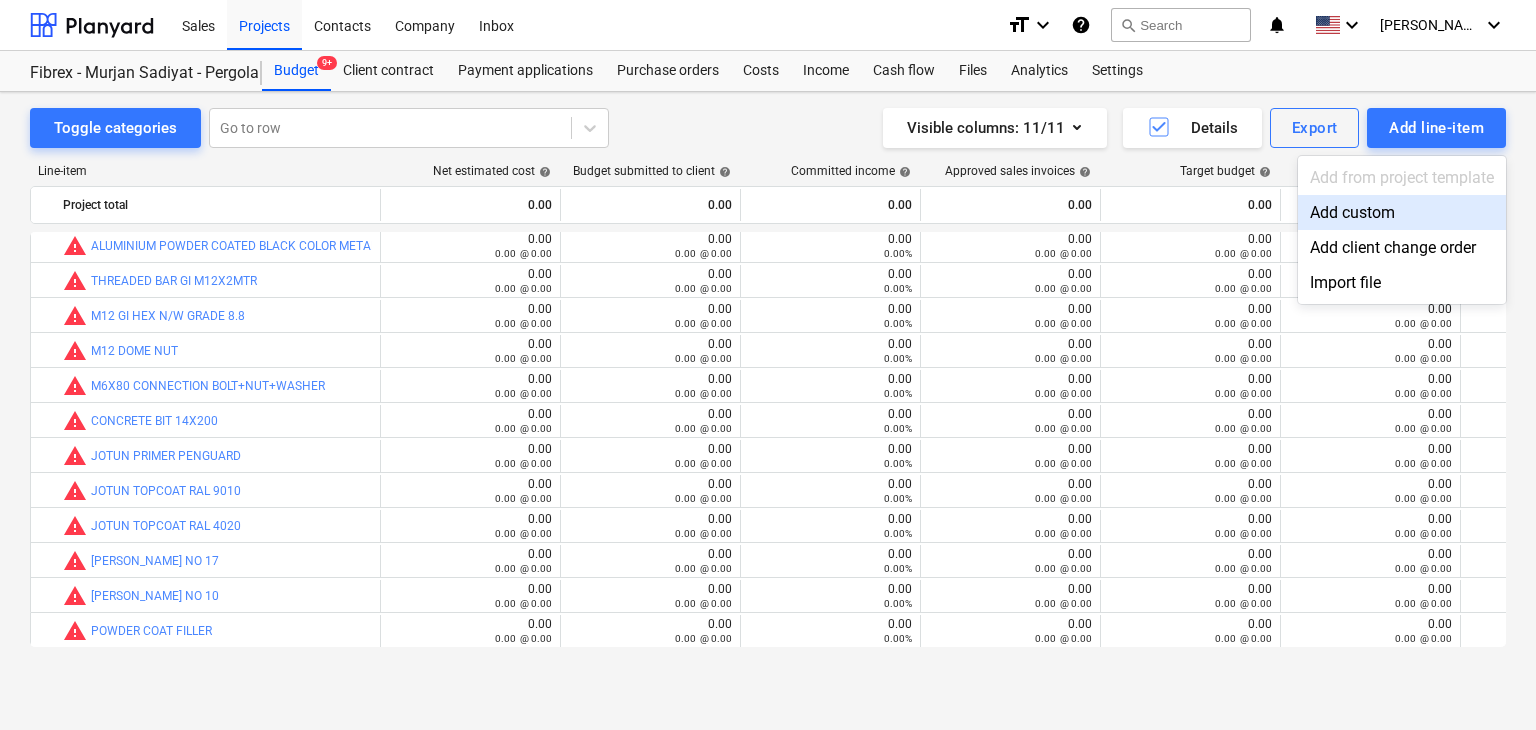 click on "Add custom" at bounding box center (1402, 212) 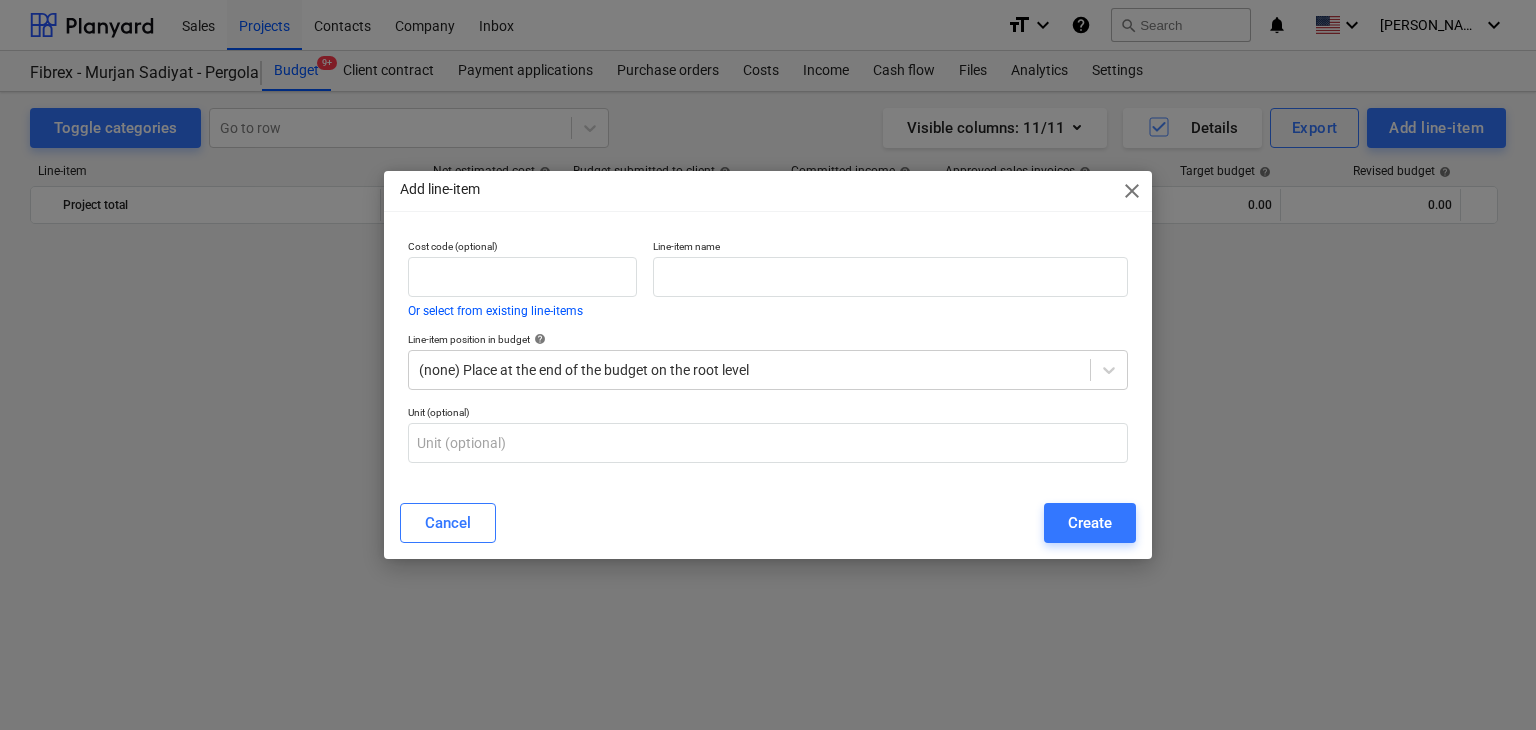 scroll, scrollTop: 9175, scrollLeft: 0, axis: vertical 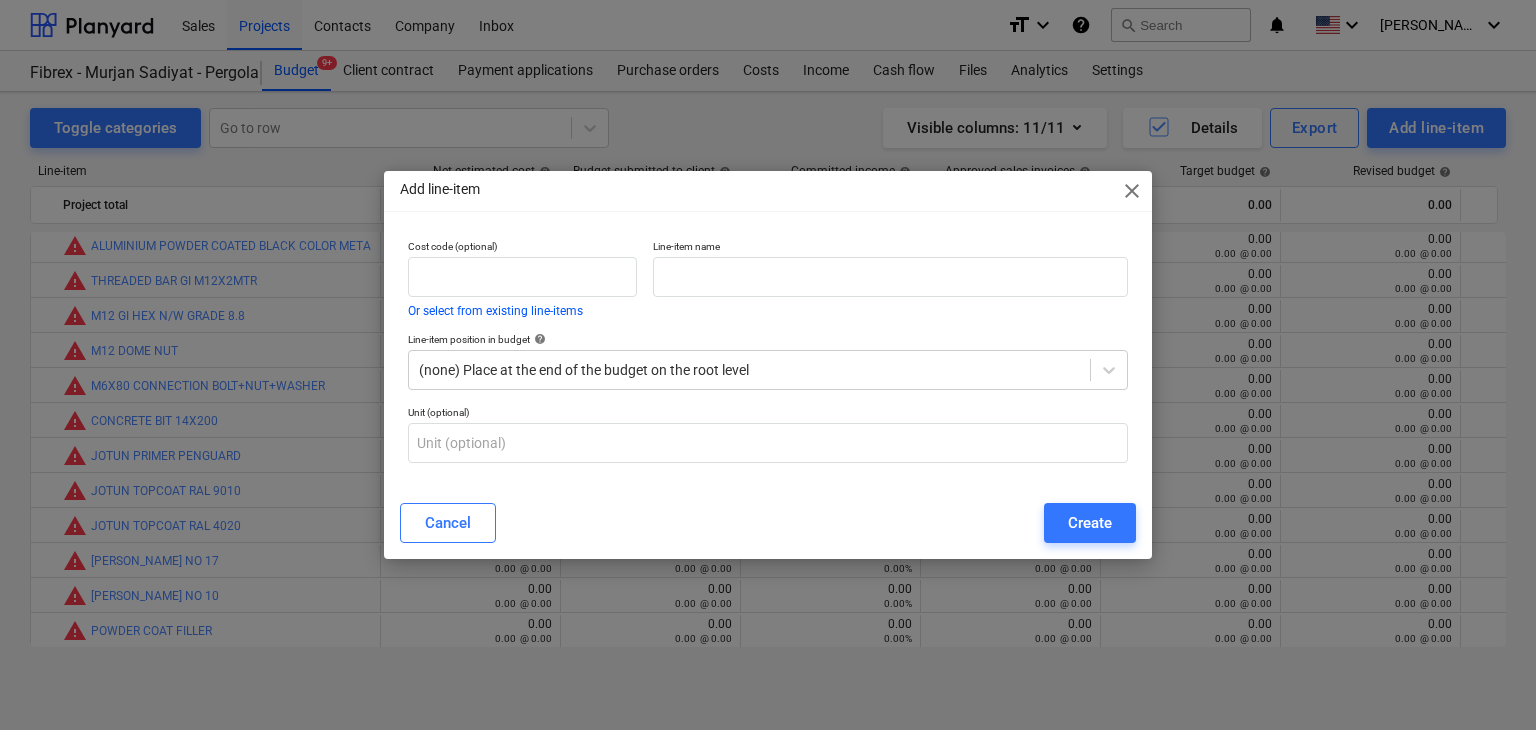 click on "Line-item name" at bounding box center (890, 248) 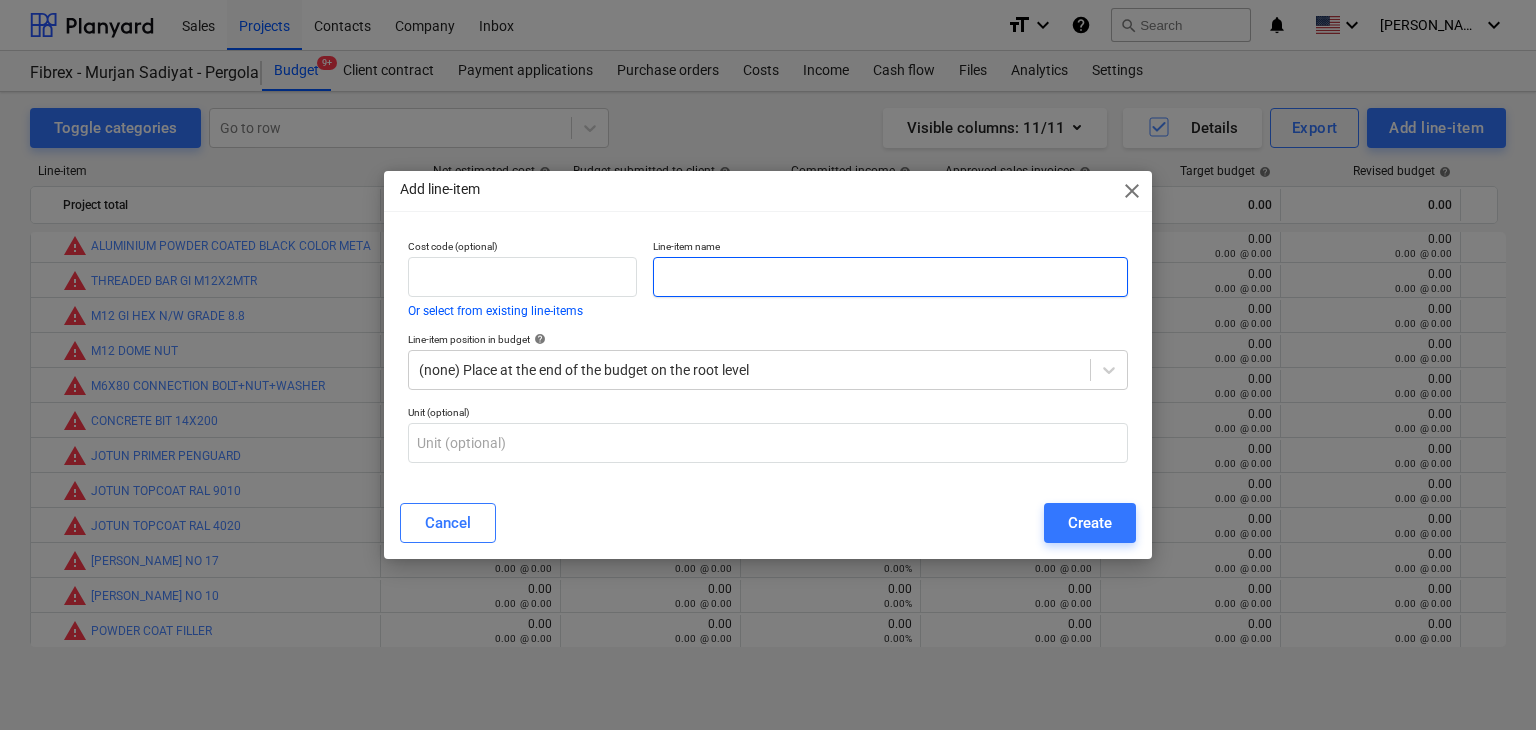 click at bounding box center [890, 277] 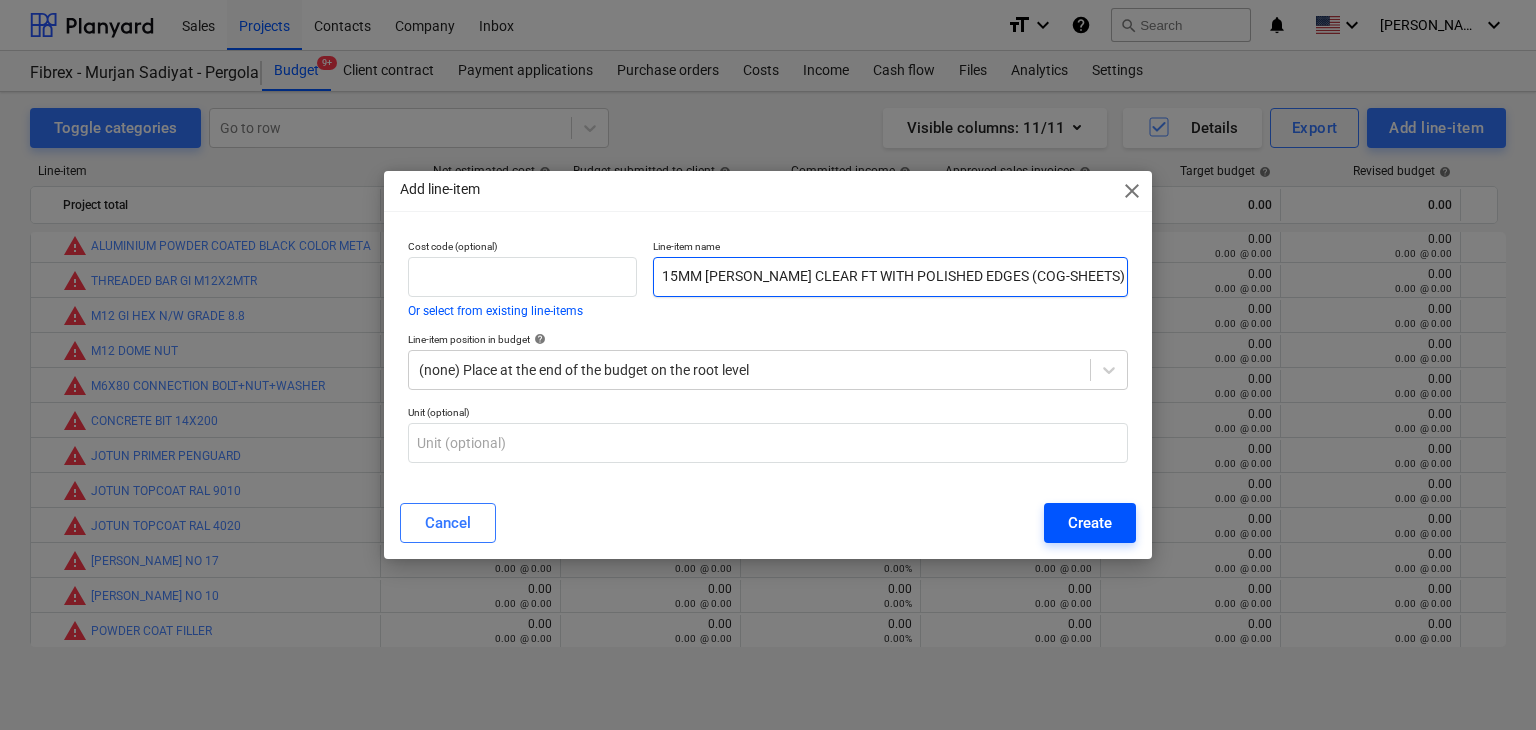 type on "15MM KIBLING CLEAR FT WITH POLISHED EDGES (COG-SHEETS)" 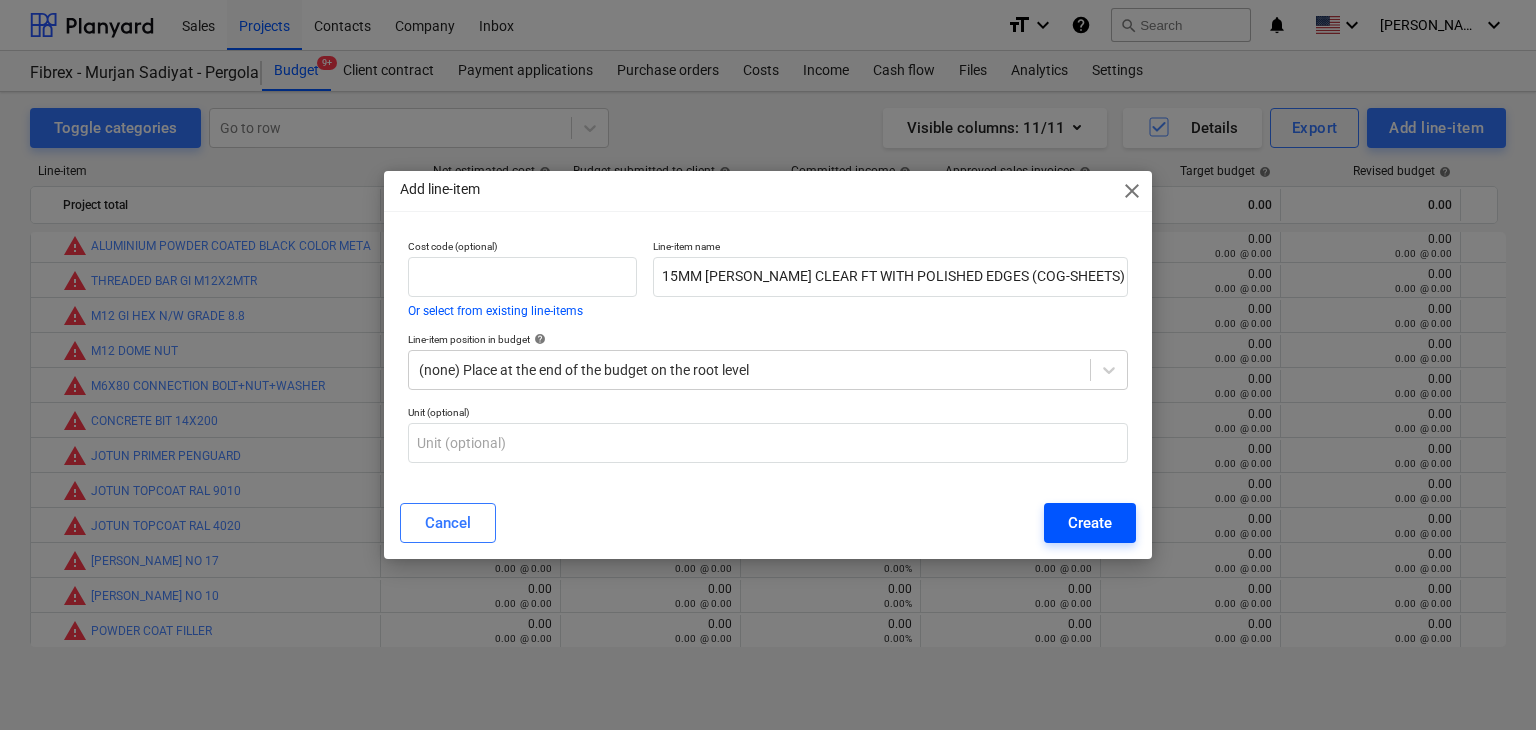 click on "Create" at bounding box center (1090, 523) 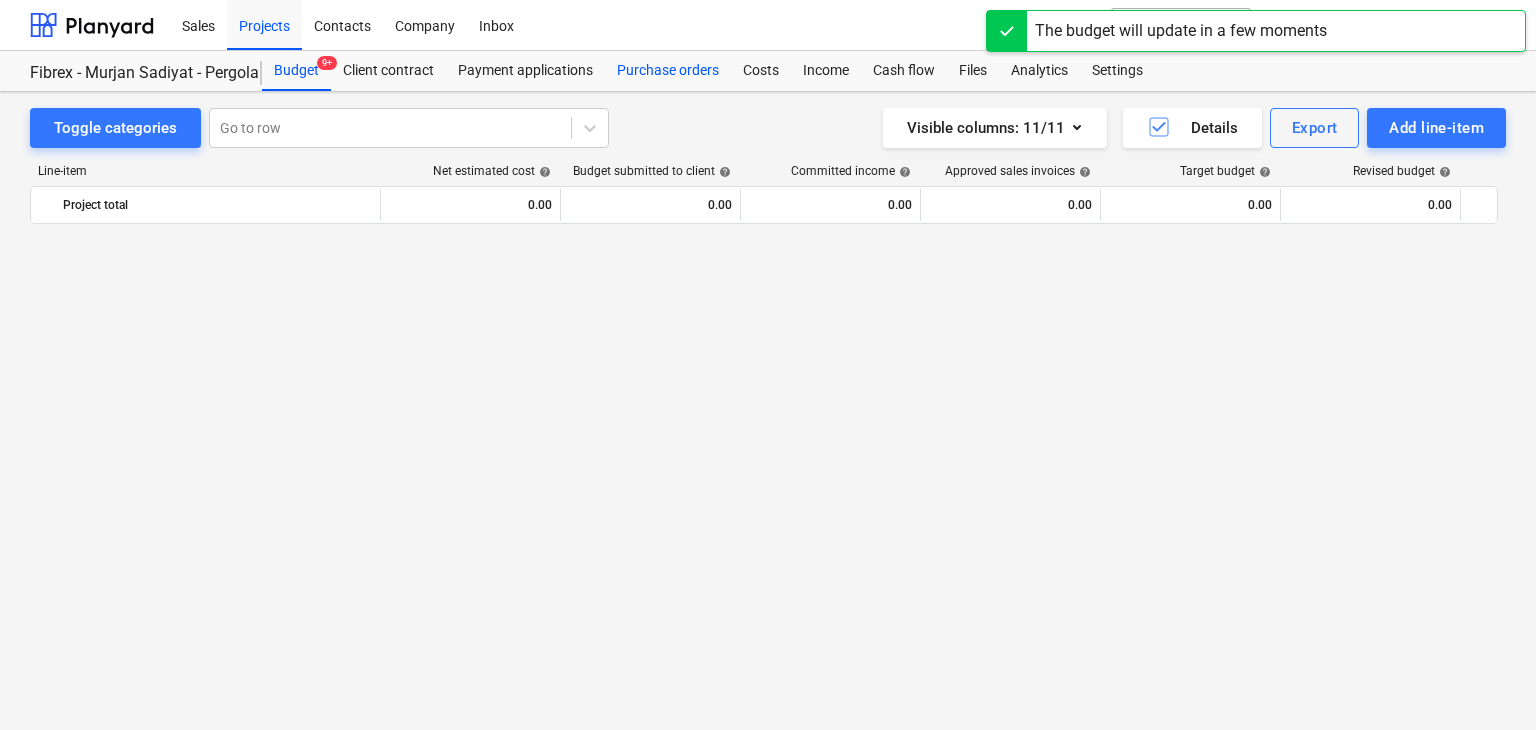 click on "Purchase orders" at bounding box center (668, 71) 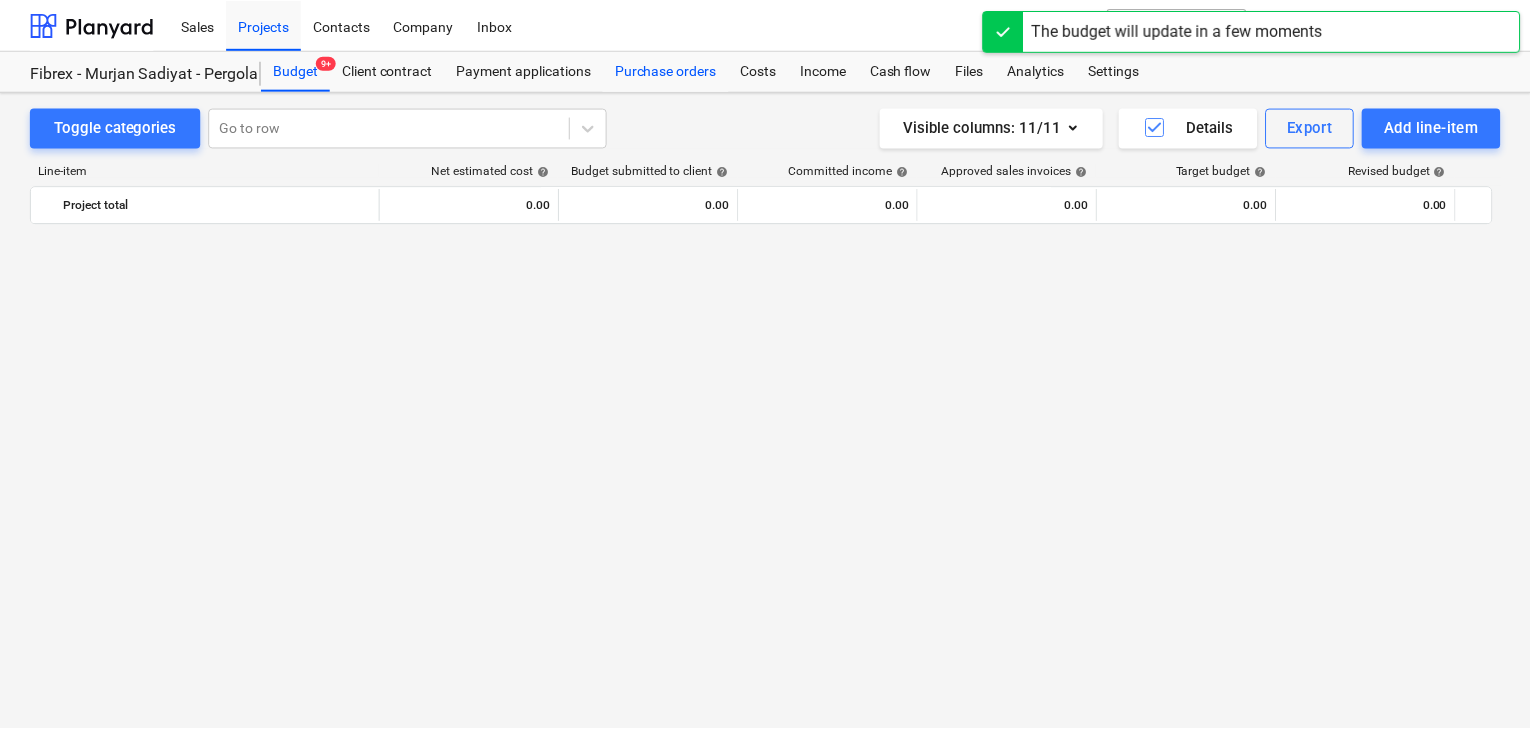 scroll, scrollTop: 0, scrollLeft: 0, axis: both 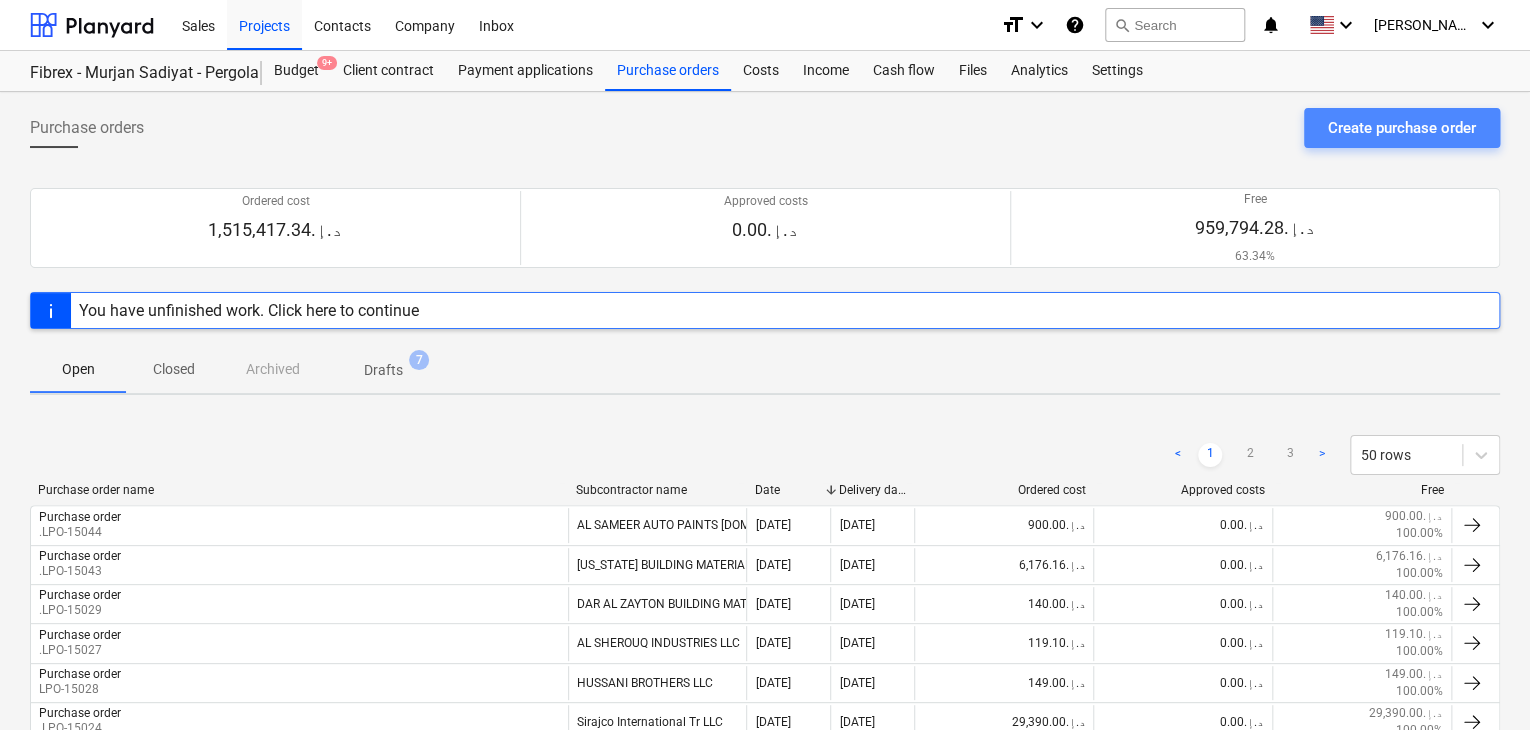 click on "Create purchase order" at bounding box center (1402, 128) 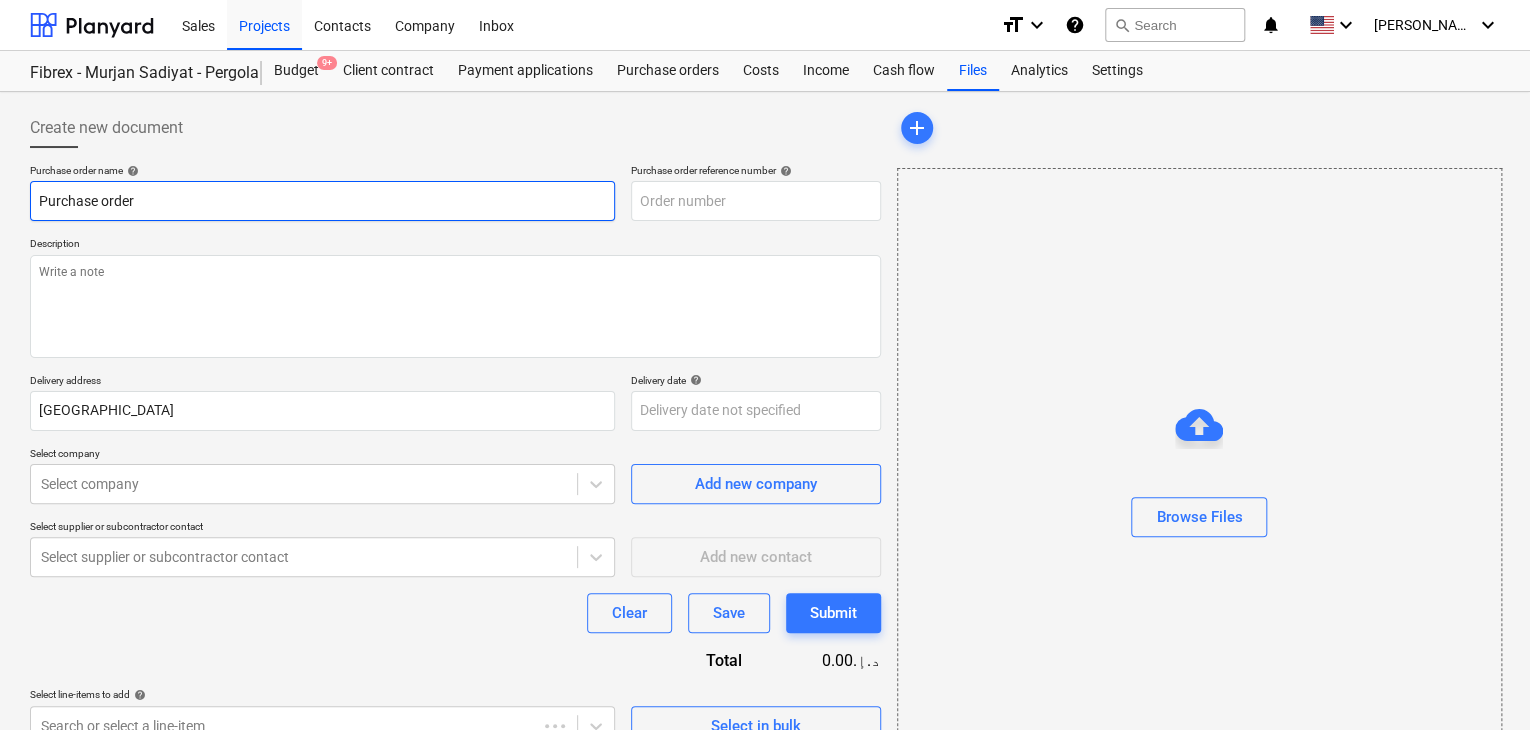 click on "Purchase order" at bounding box center [322, 201] 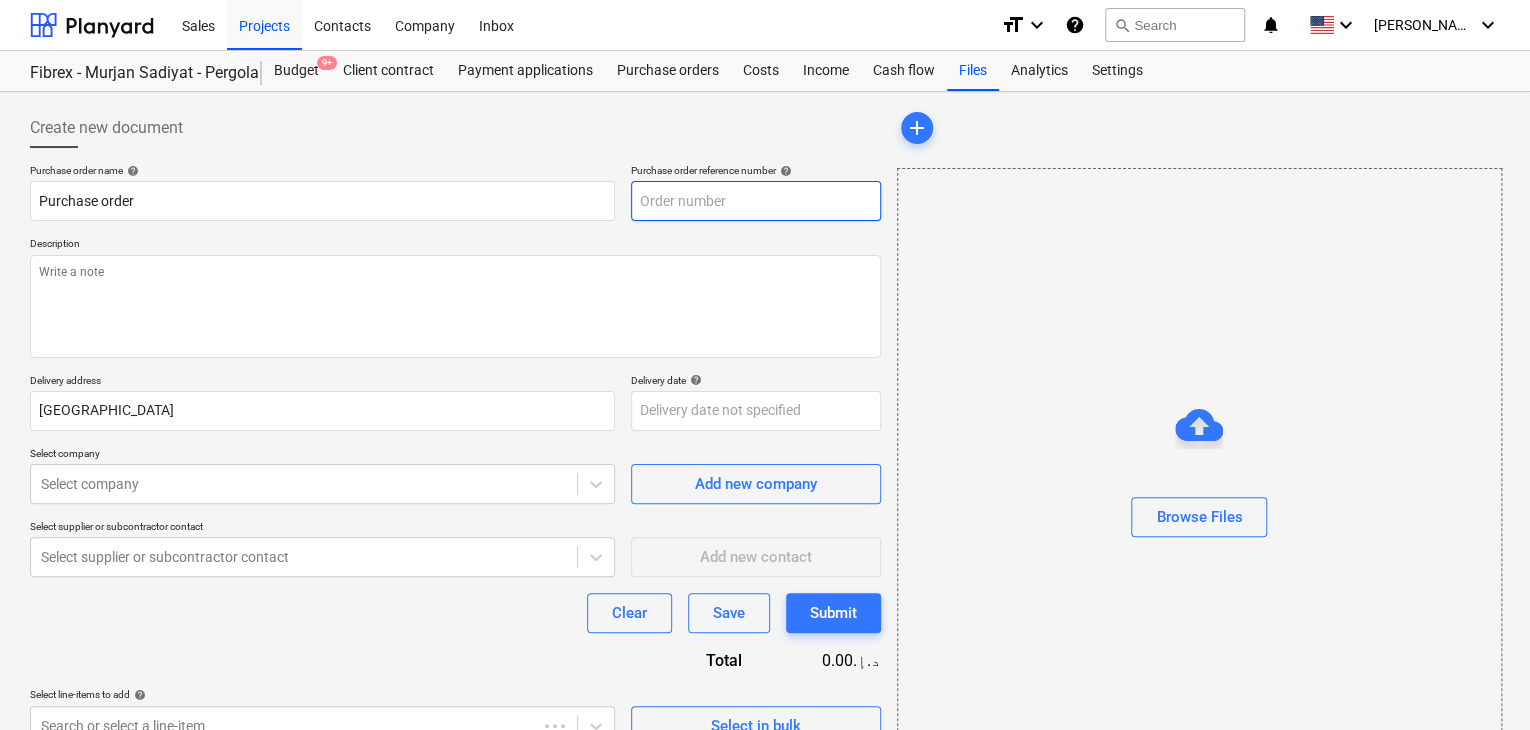 type on "x" 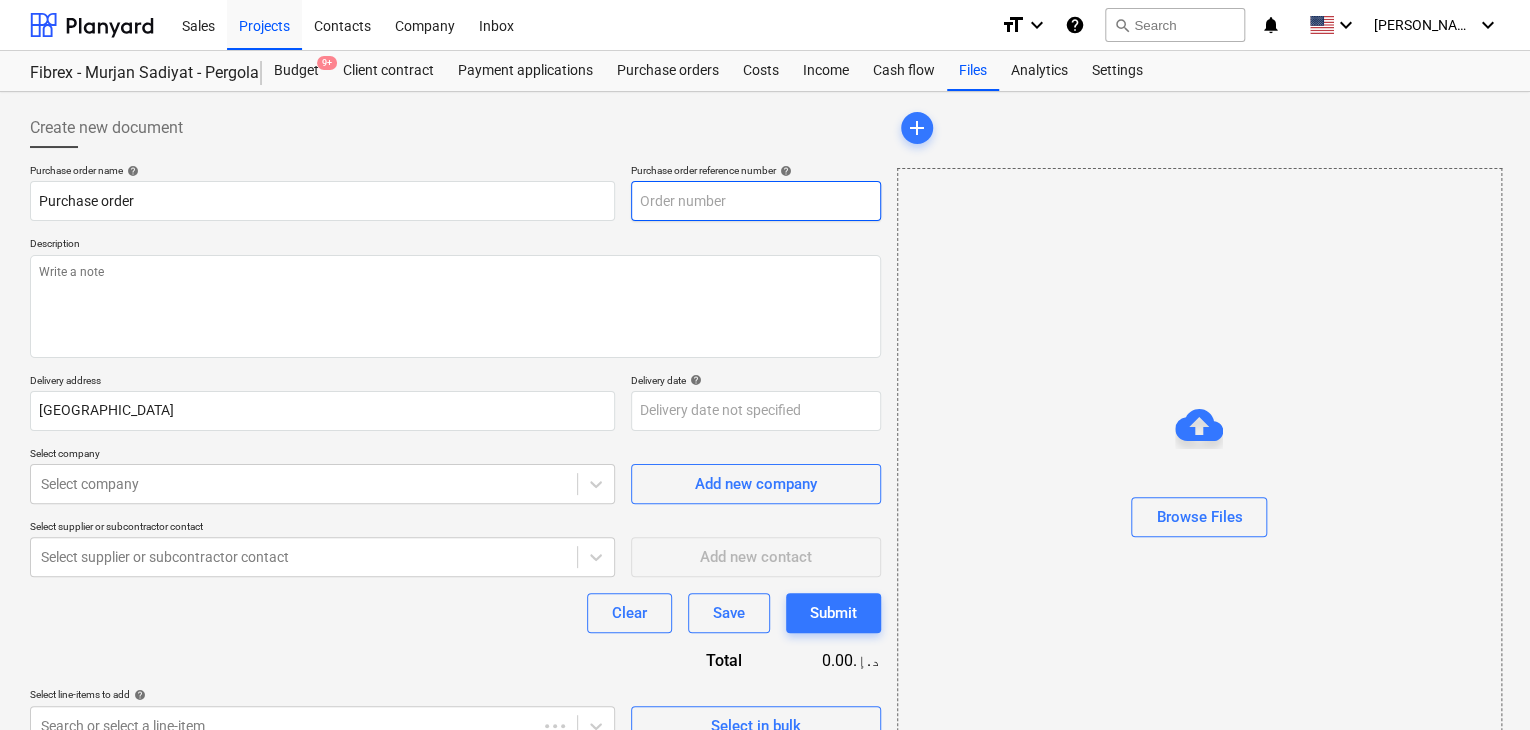 type on "SUB-AMS001-2024-006-PO-165" 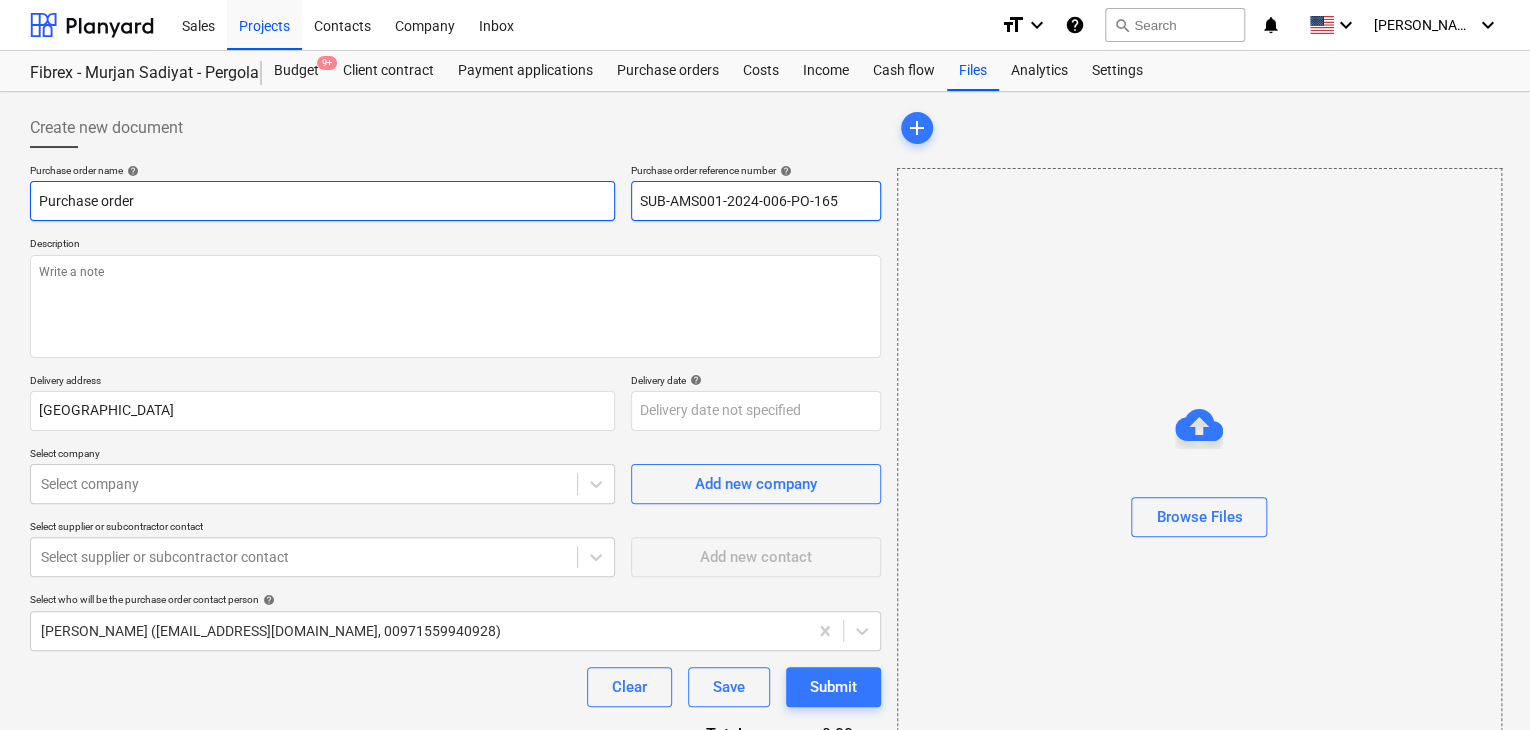 drag, startPoint x: 848, startPoint y: 199, endPoint x: 608, endPoint y: 191, distance: 240.1333 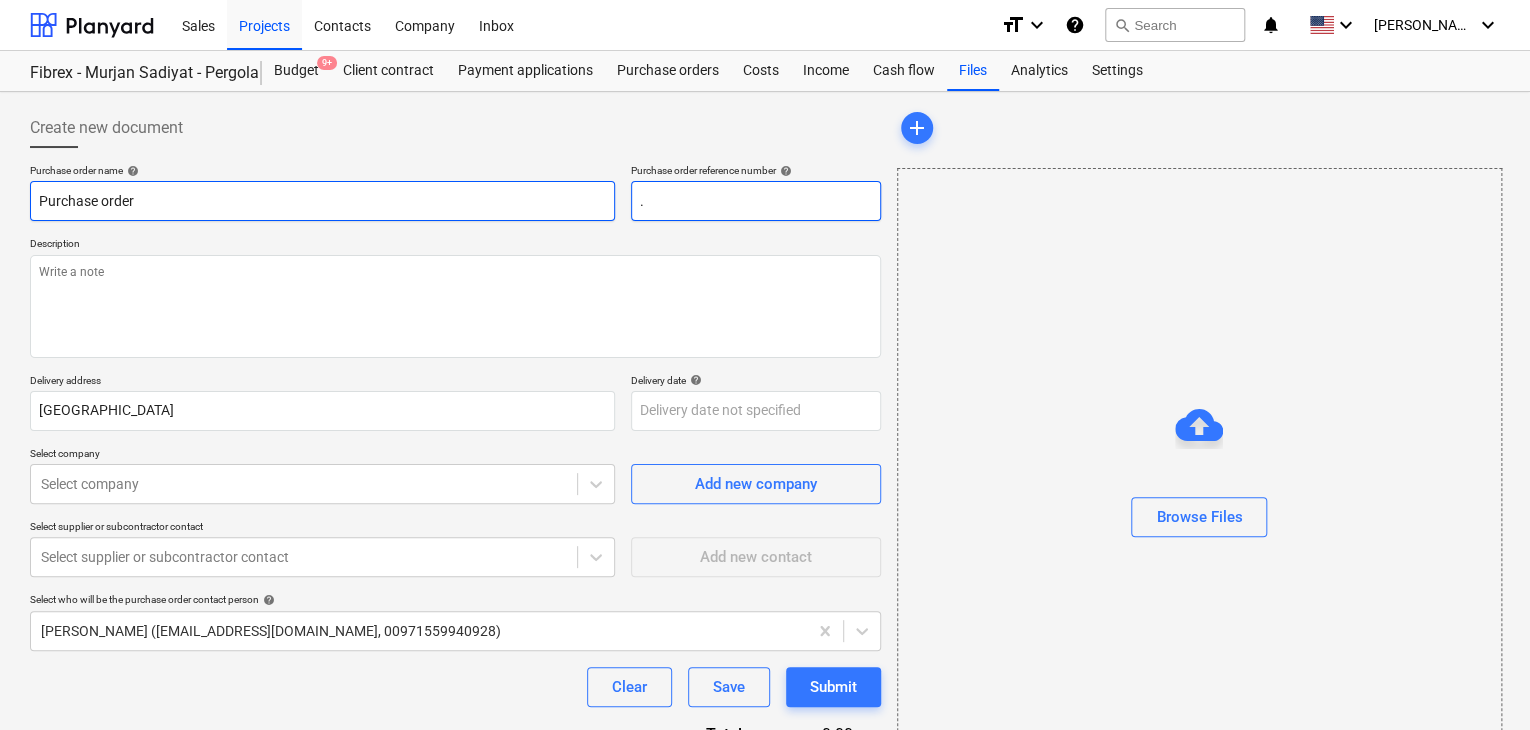 type on "x" 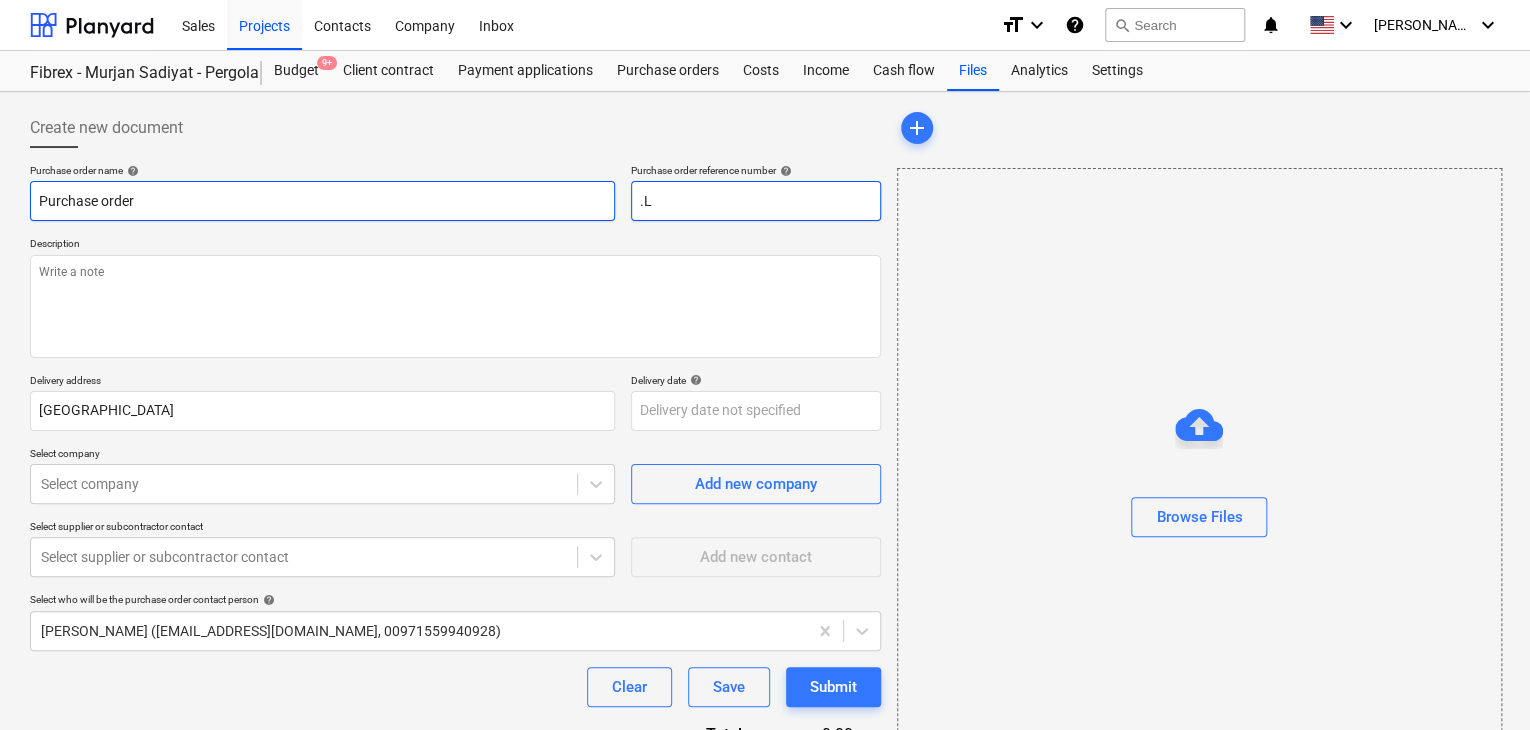type on "x" 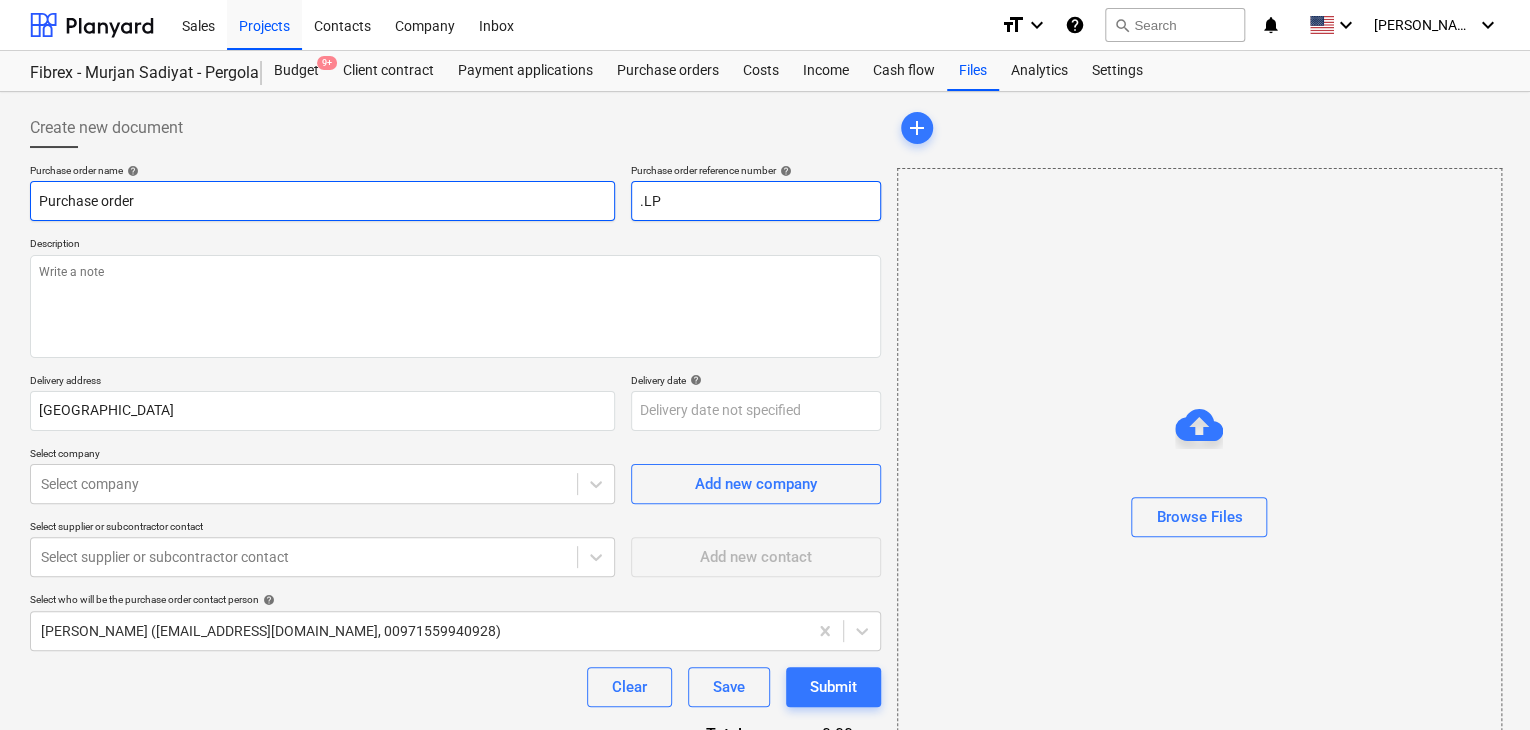 type on "x" 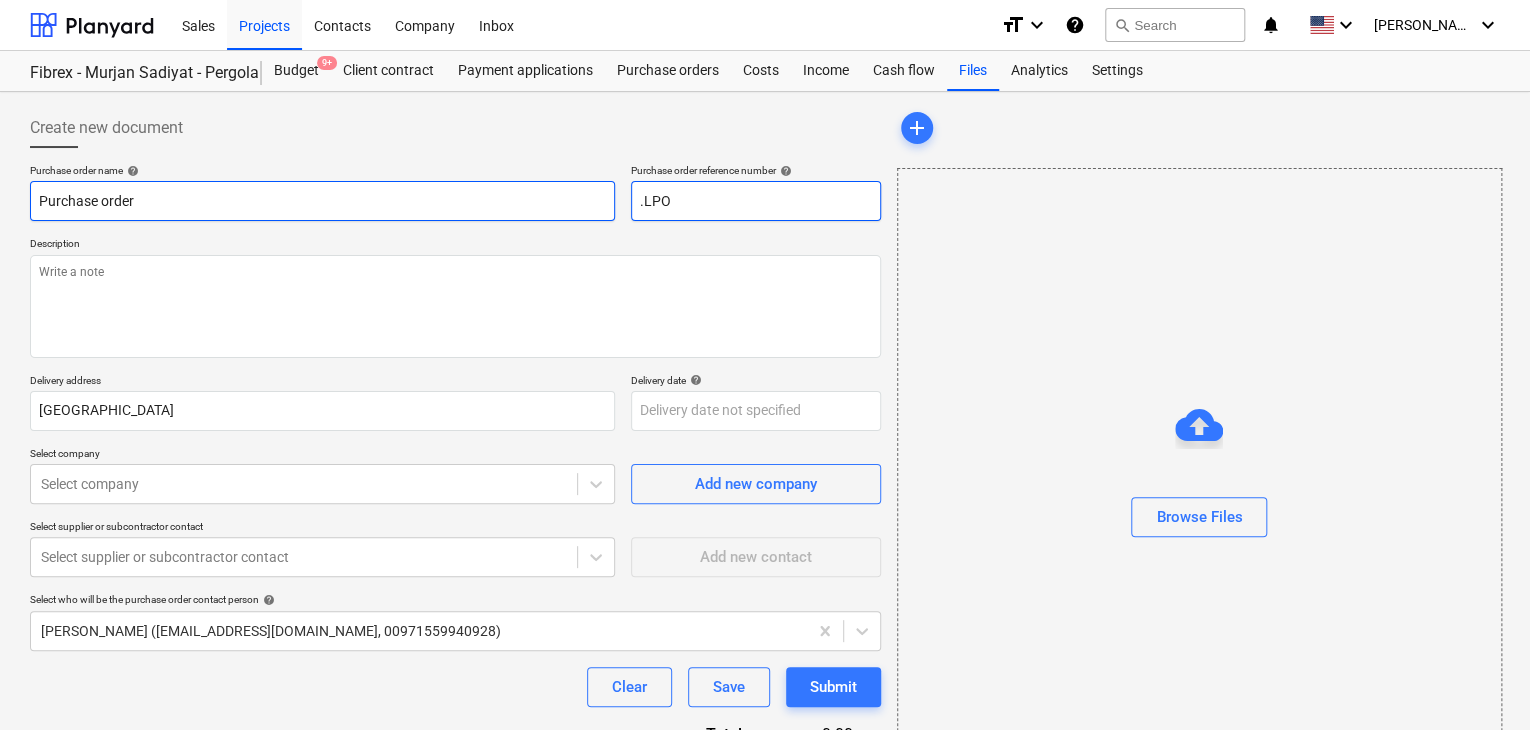 type on "x" 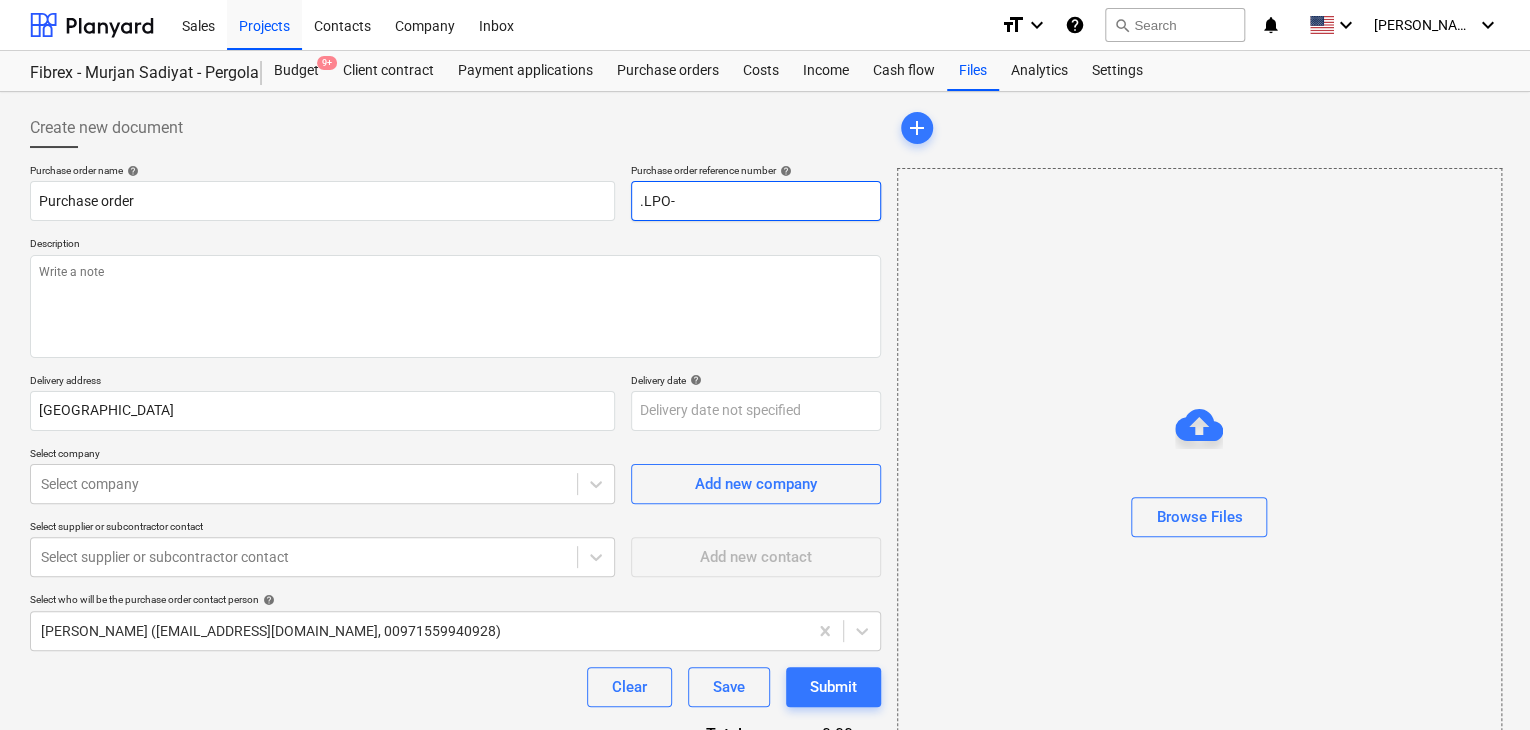 type on ".LPO-" 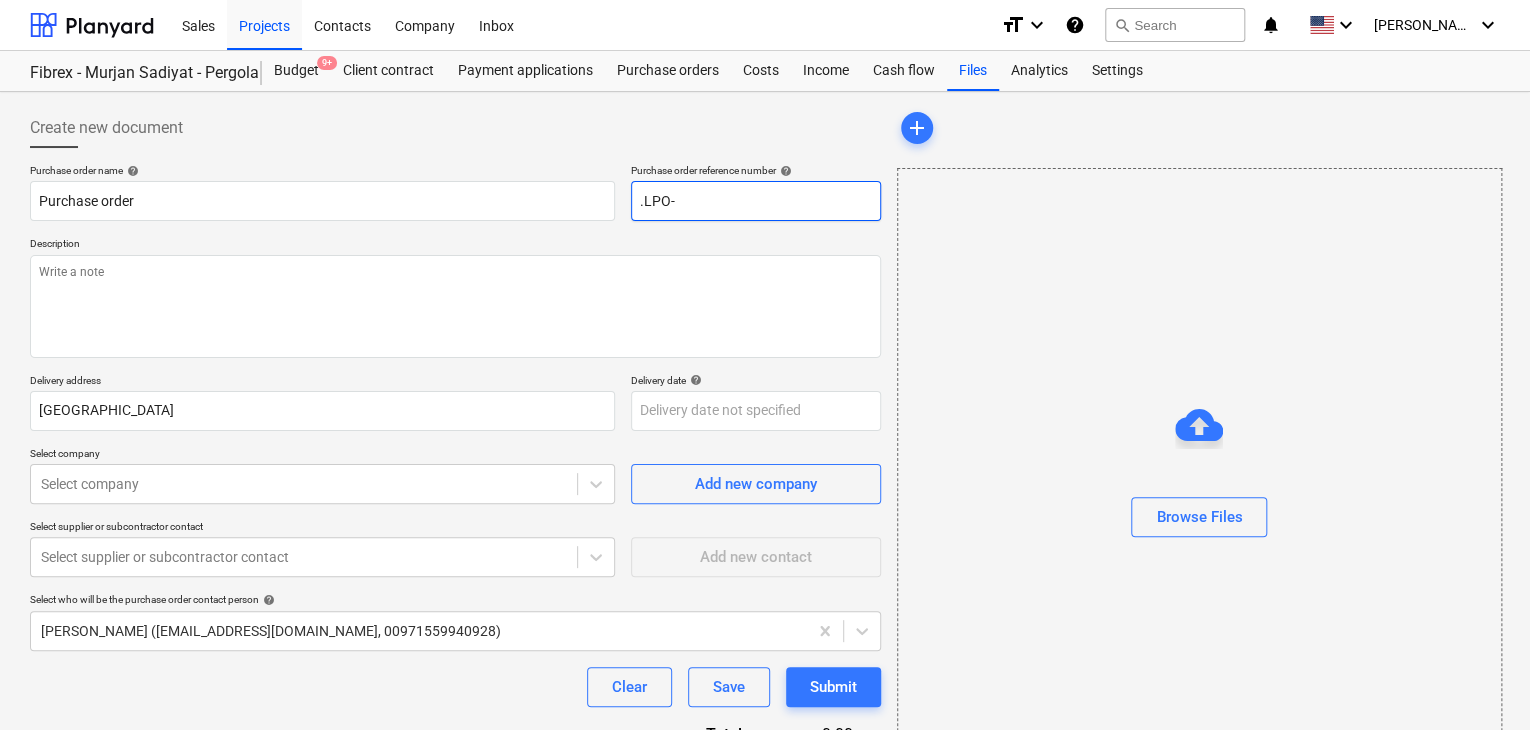 type on "x" 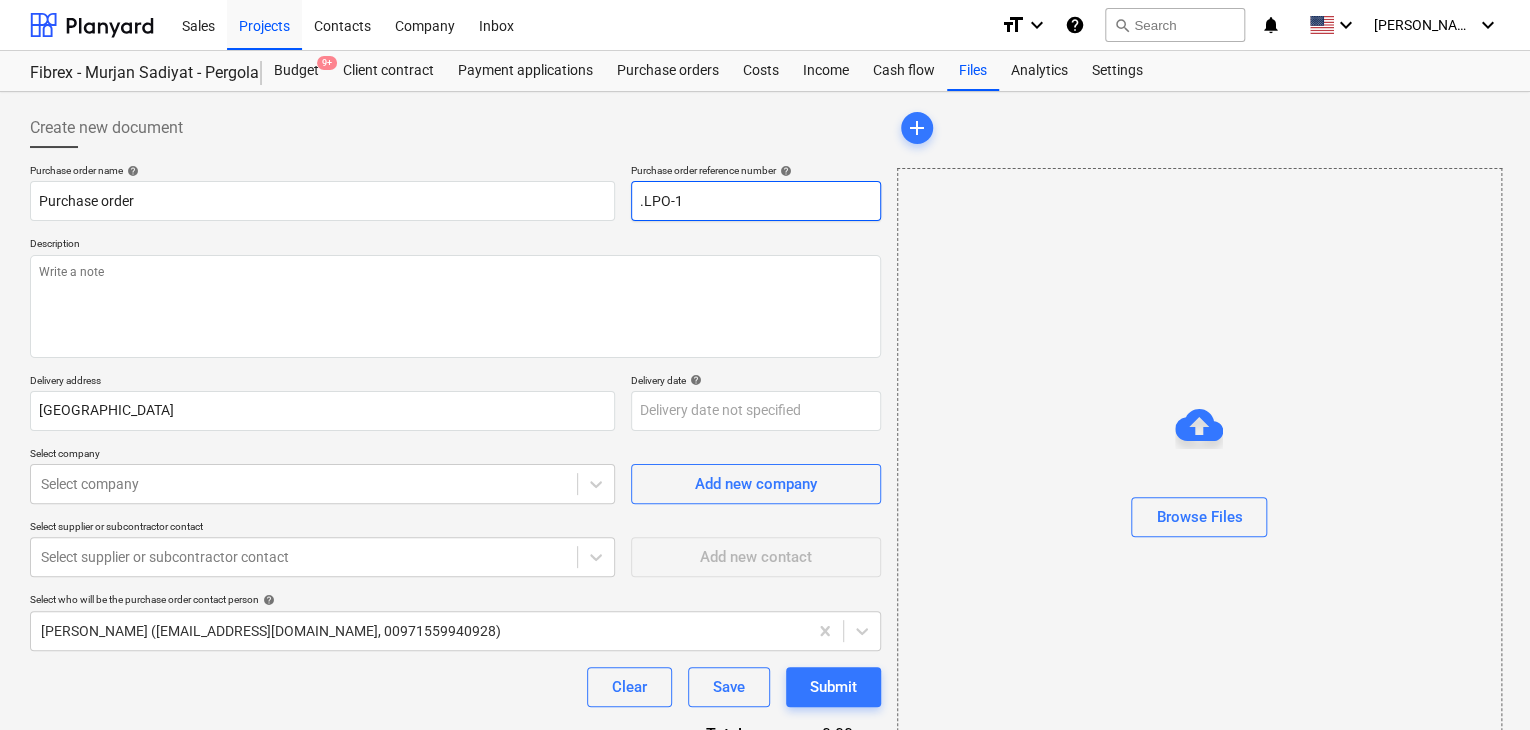 type on "x" 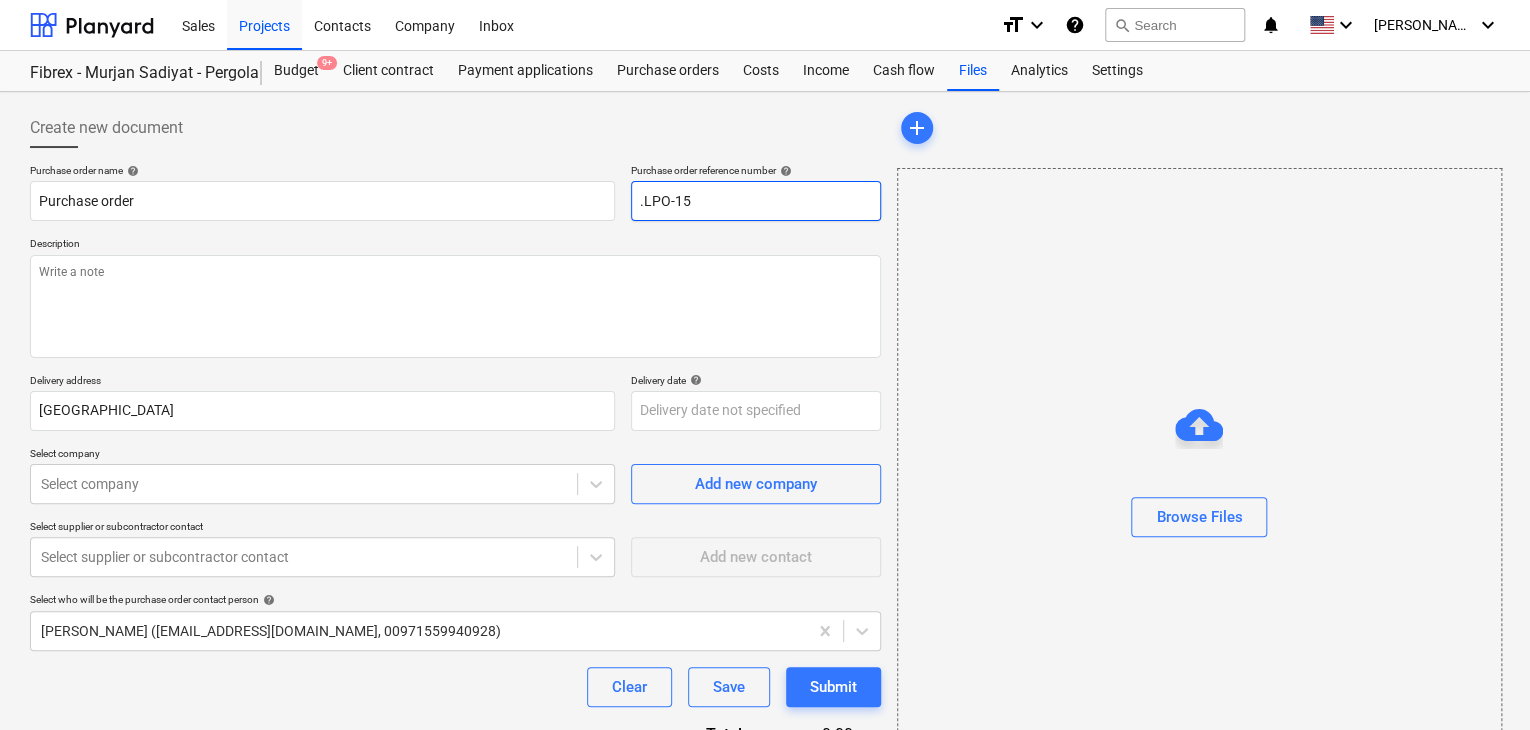type on "x" 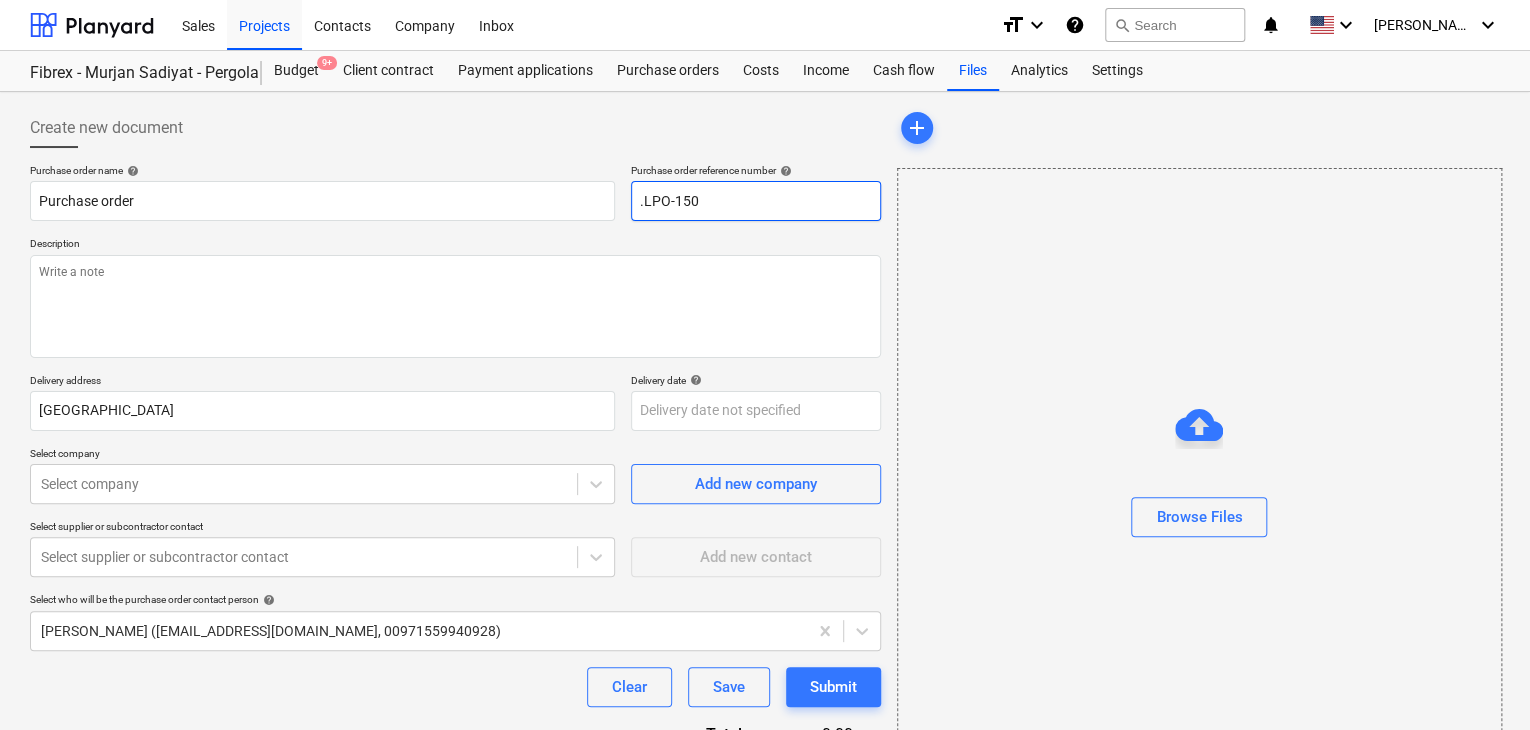 type on "x" 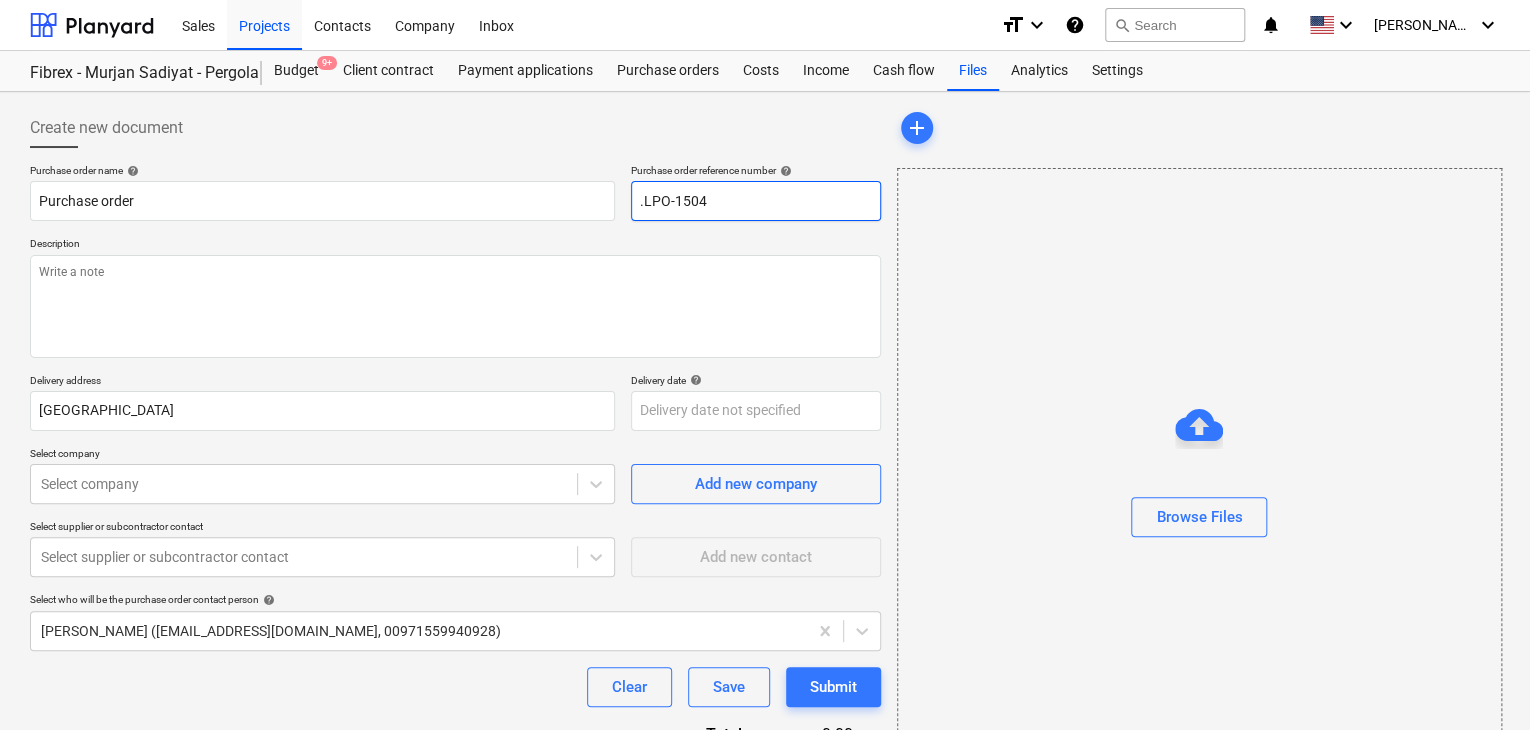 type on "x" 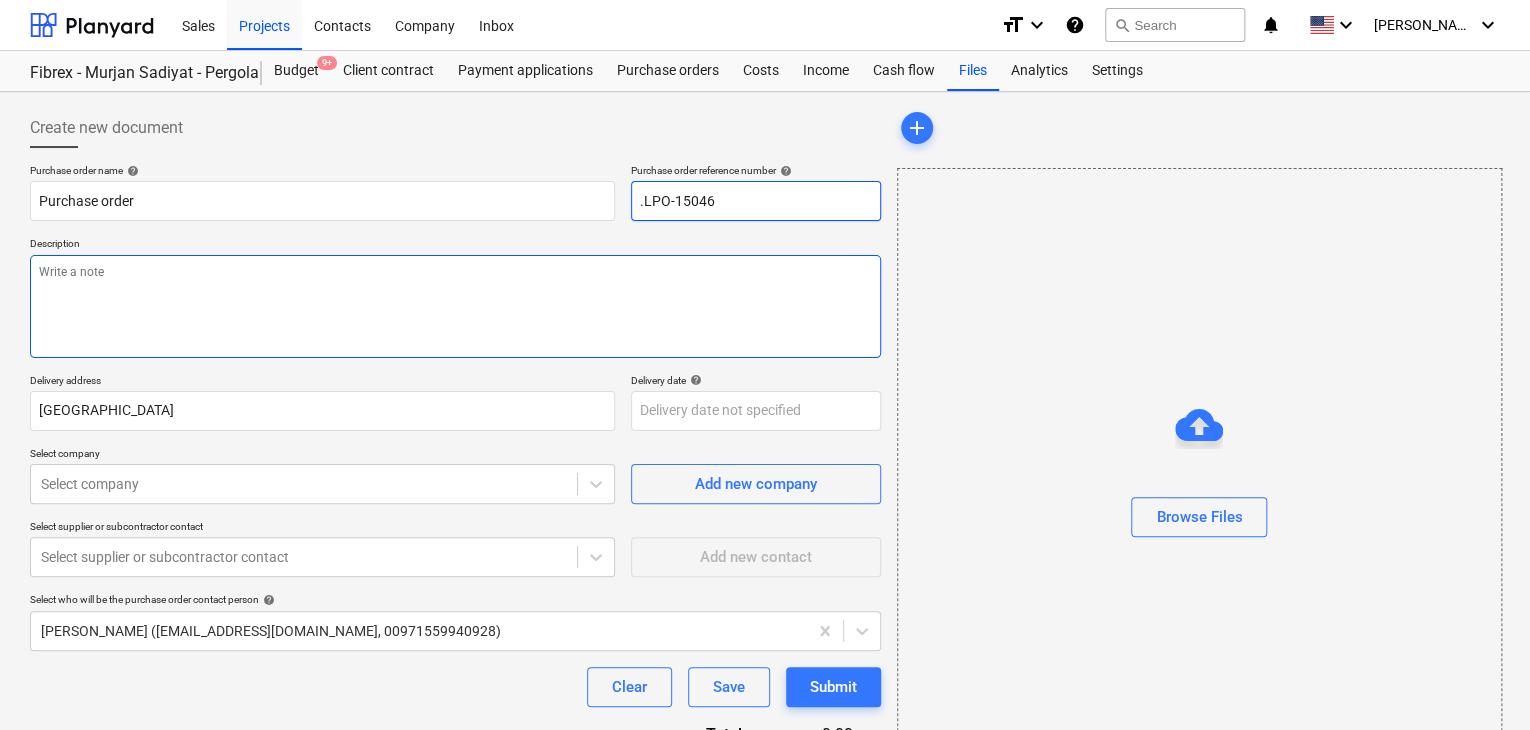 type on ".LPO-15046" 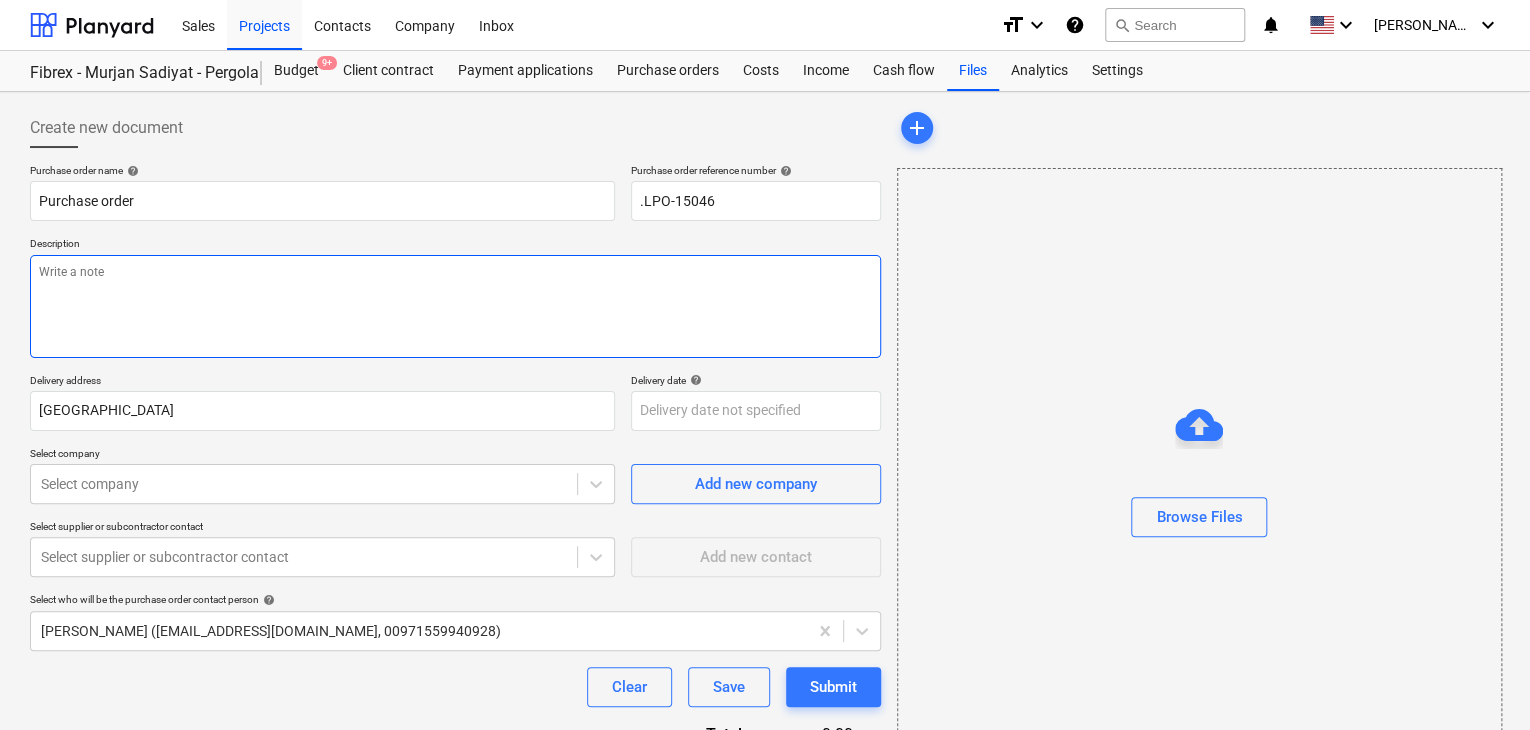 click at bounding box center (455, 306) 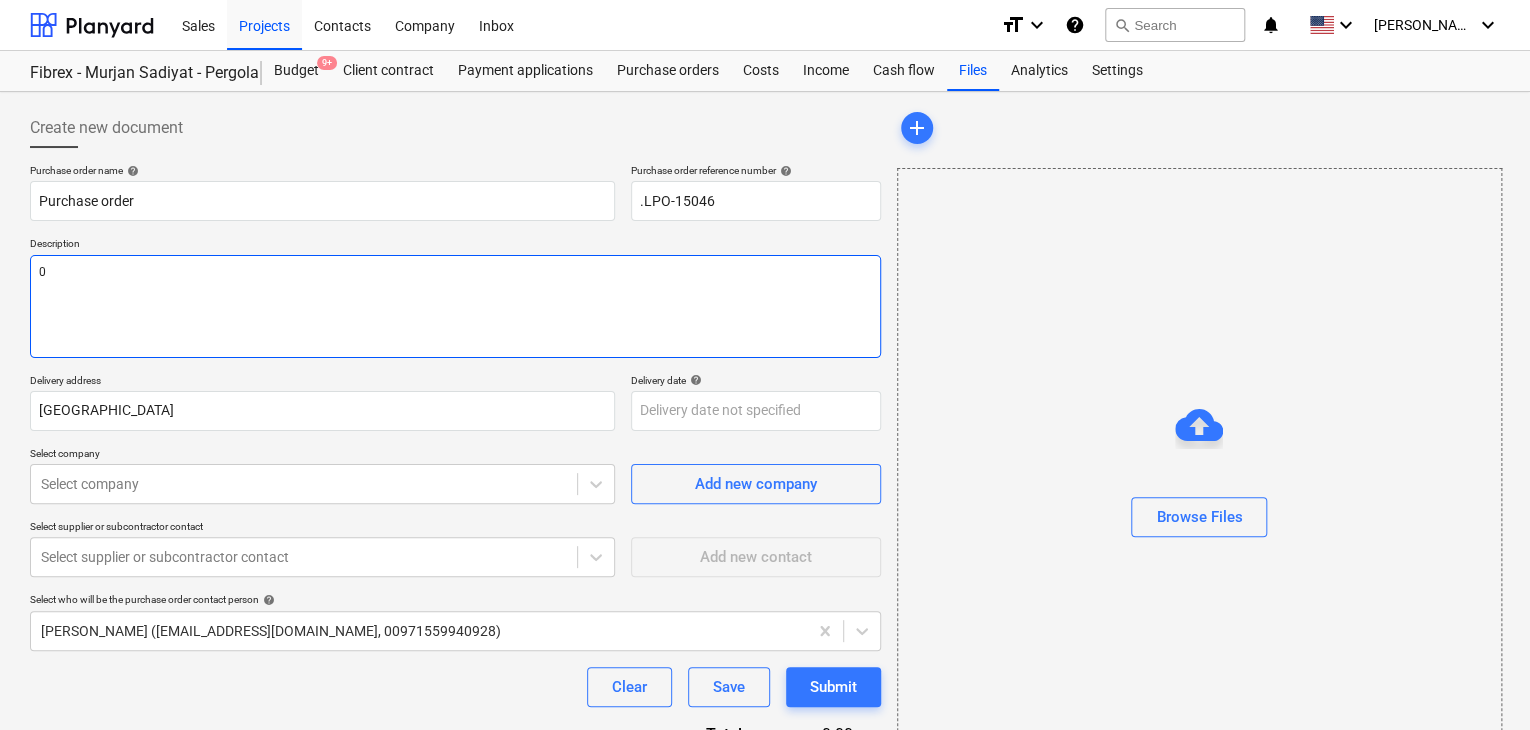 type on "x" 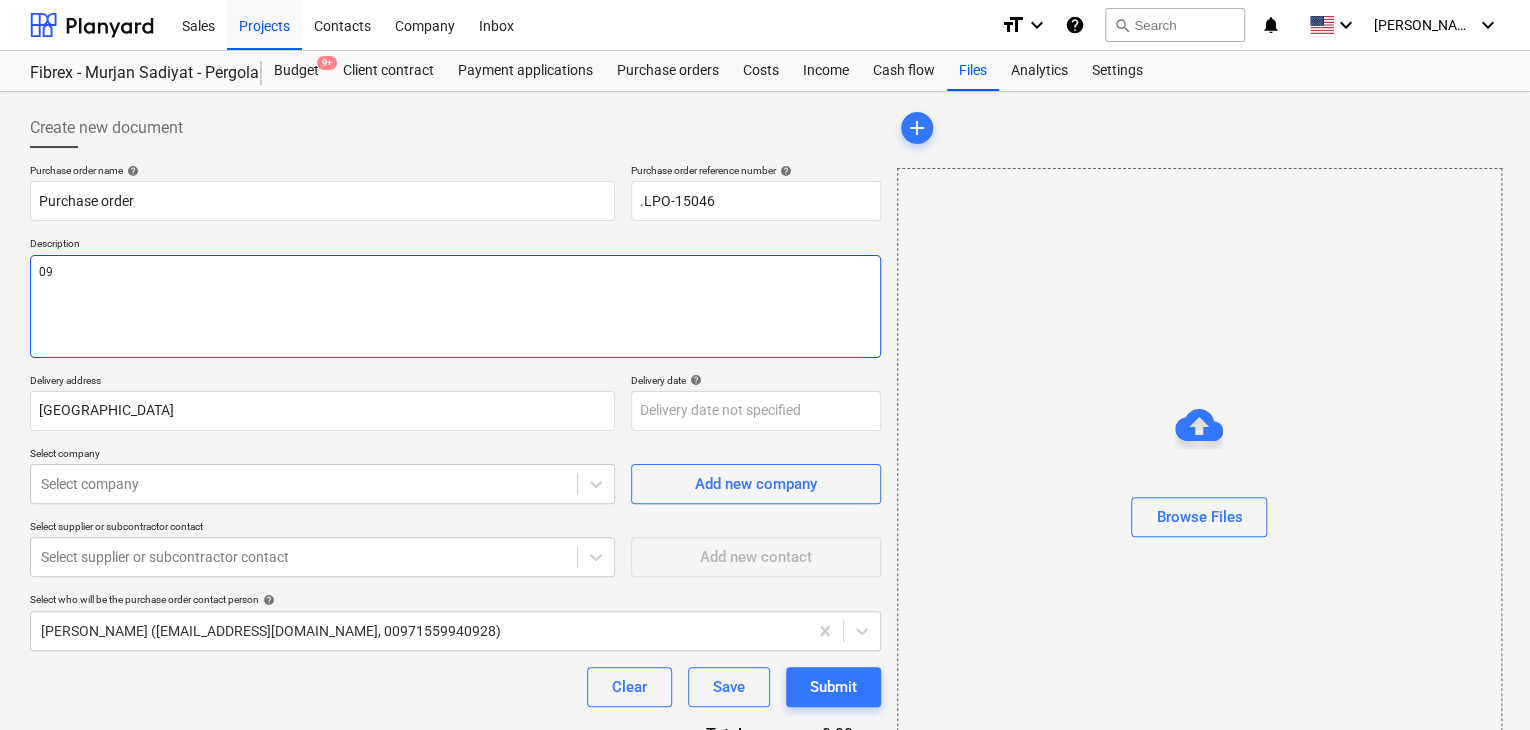 type on "x" 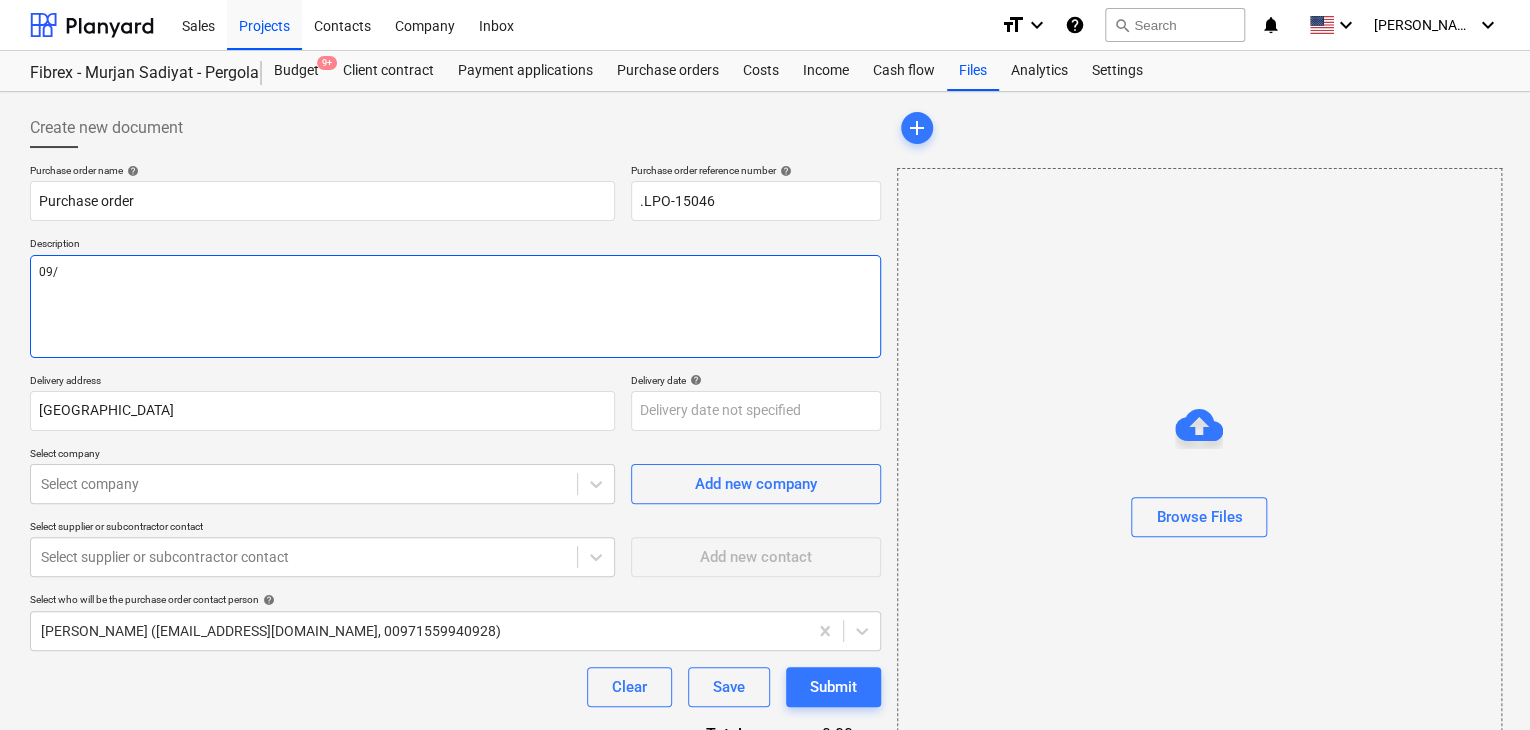 type on "x" 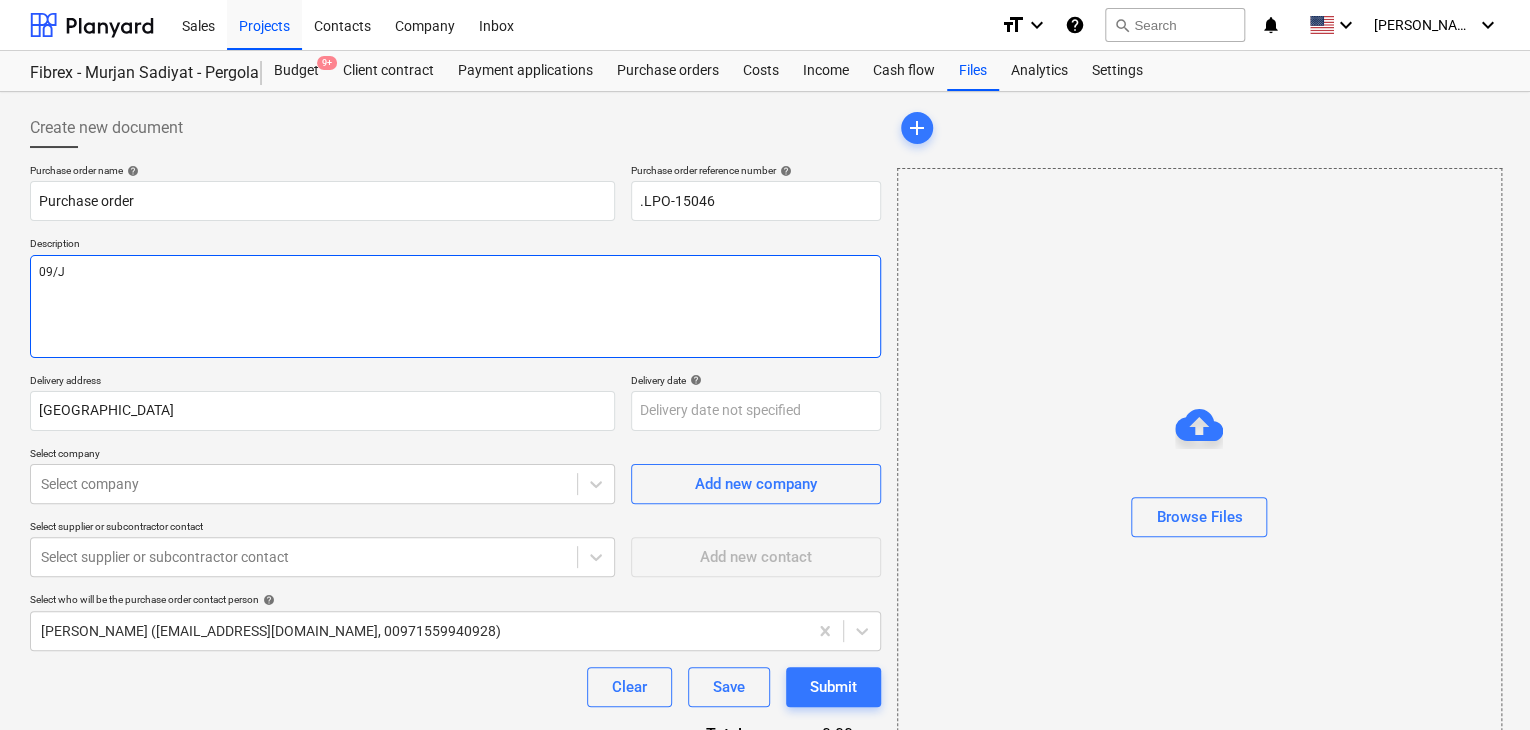 type on "x" 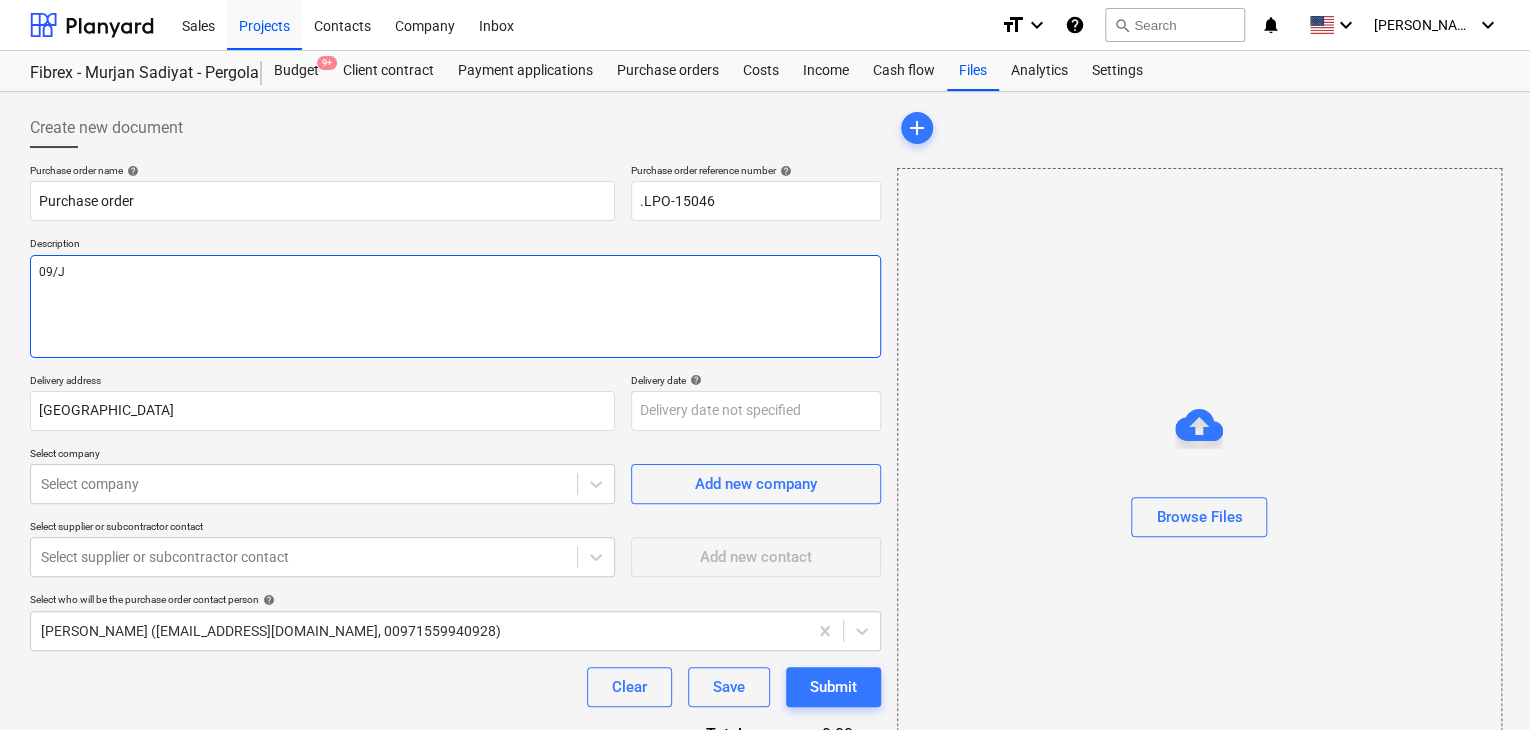 type on "09/JU" 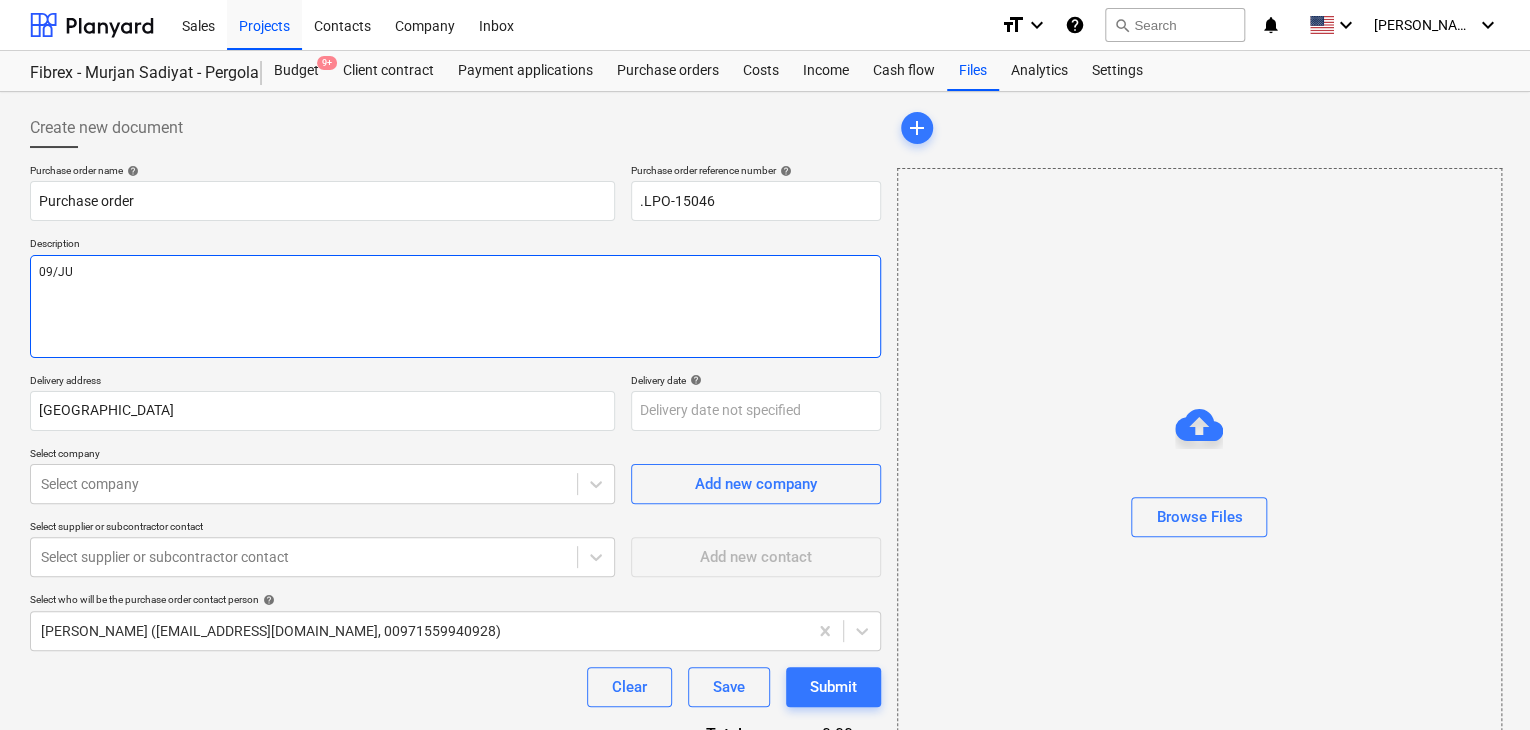 type on "x" 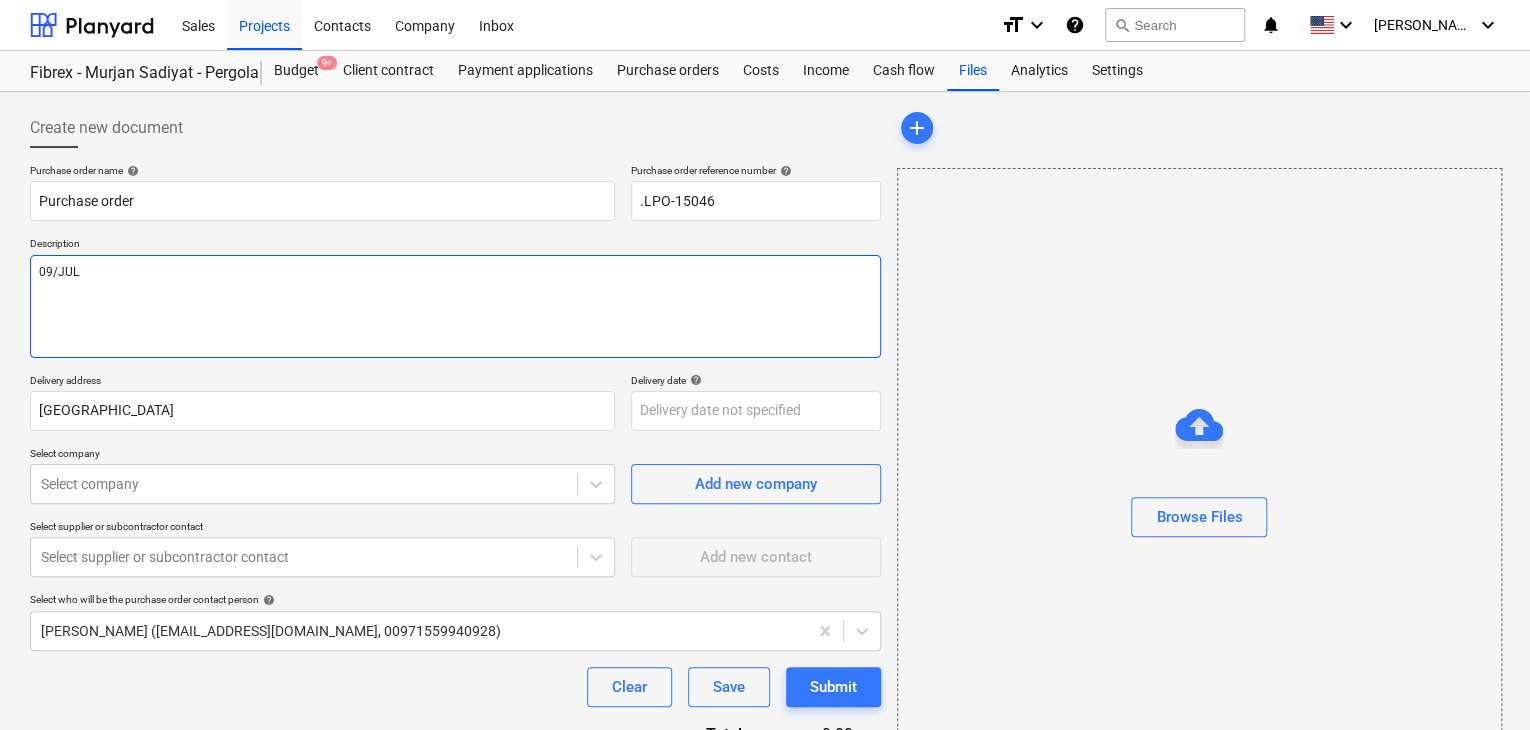 type on "x" 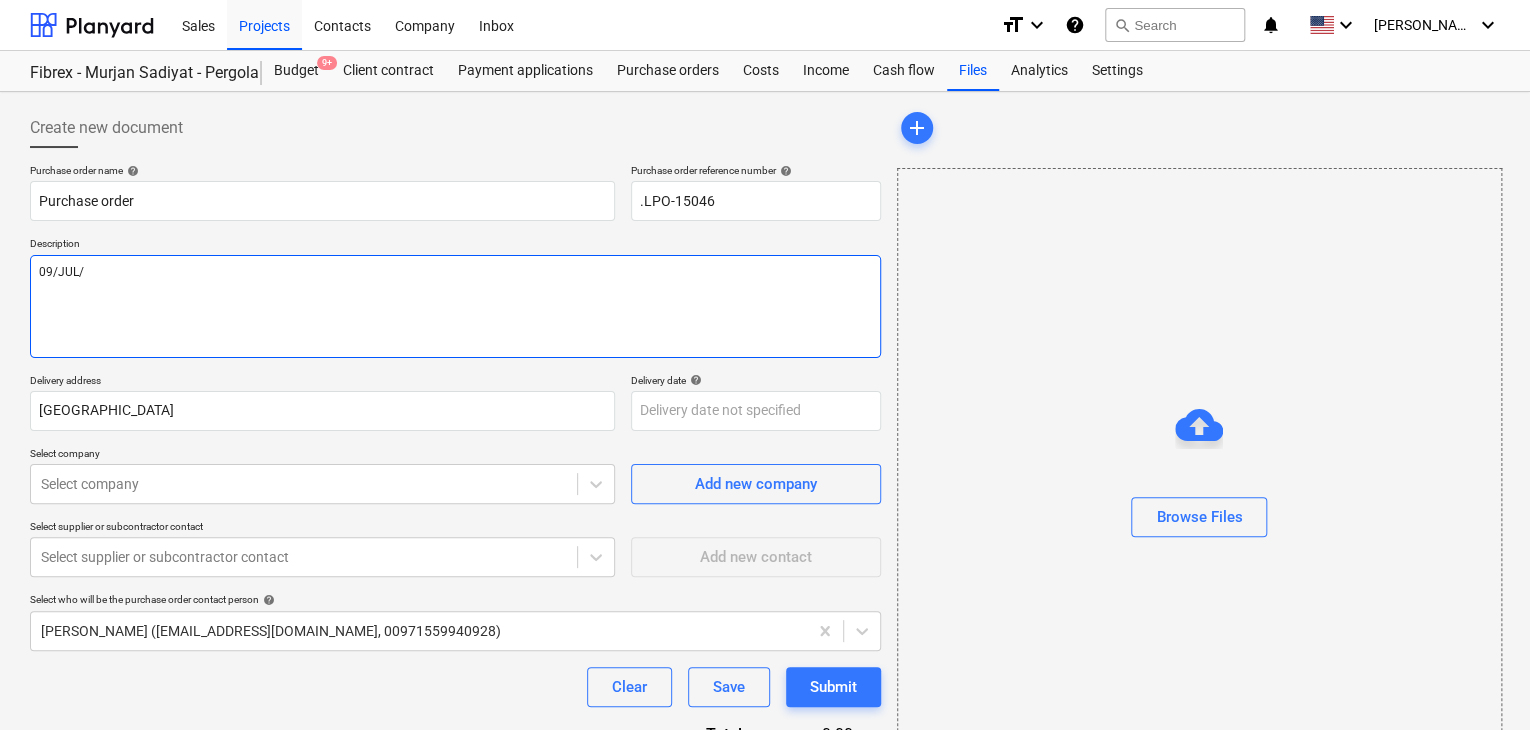 type on "x" 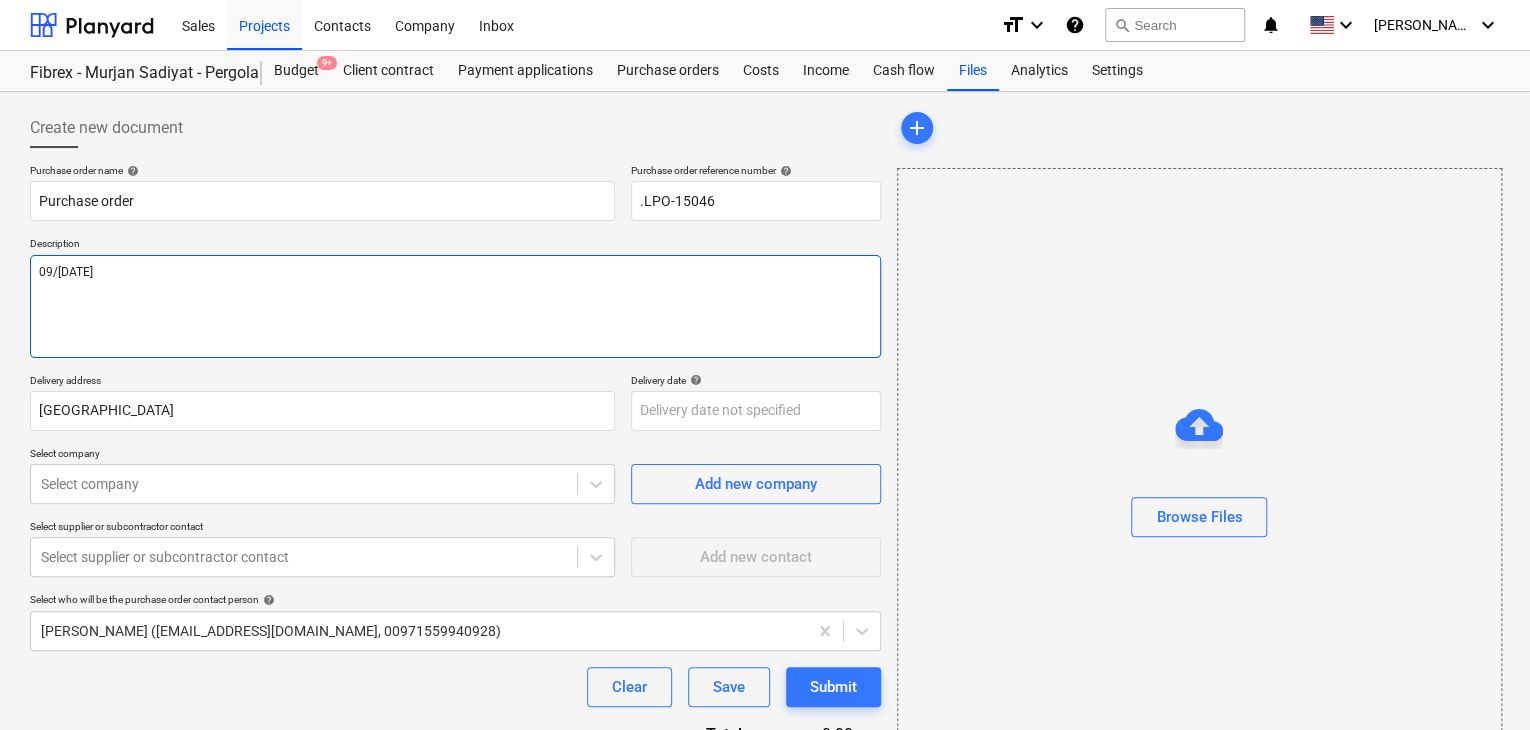 type on "x" 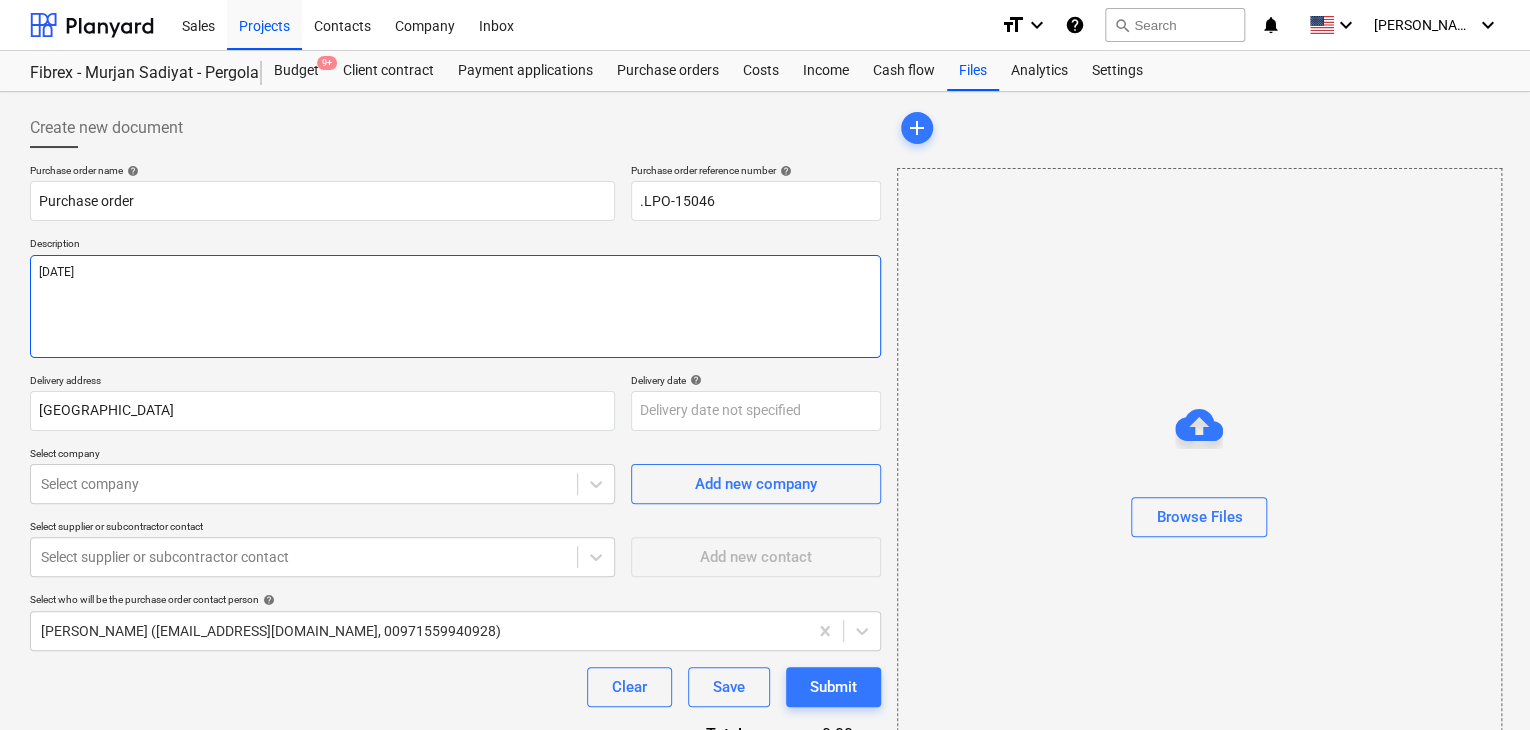 type on "x" 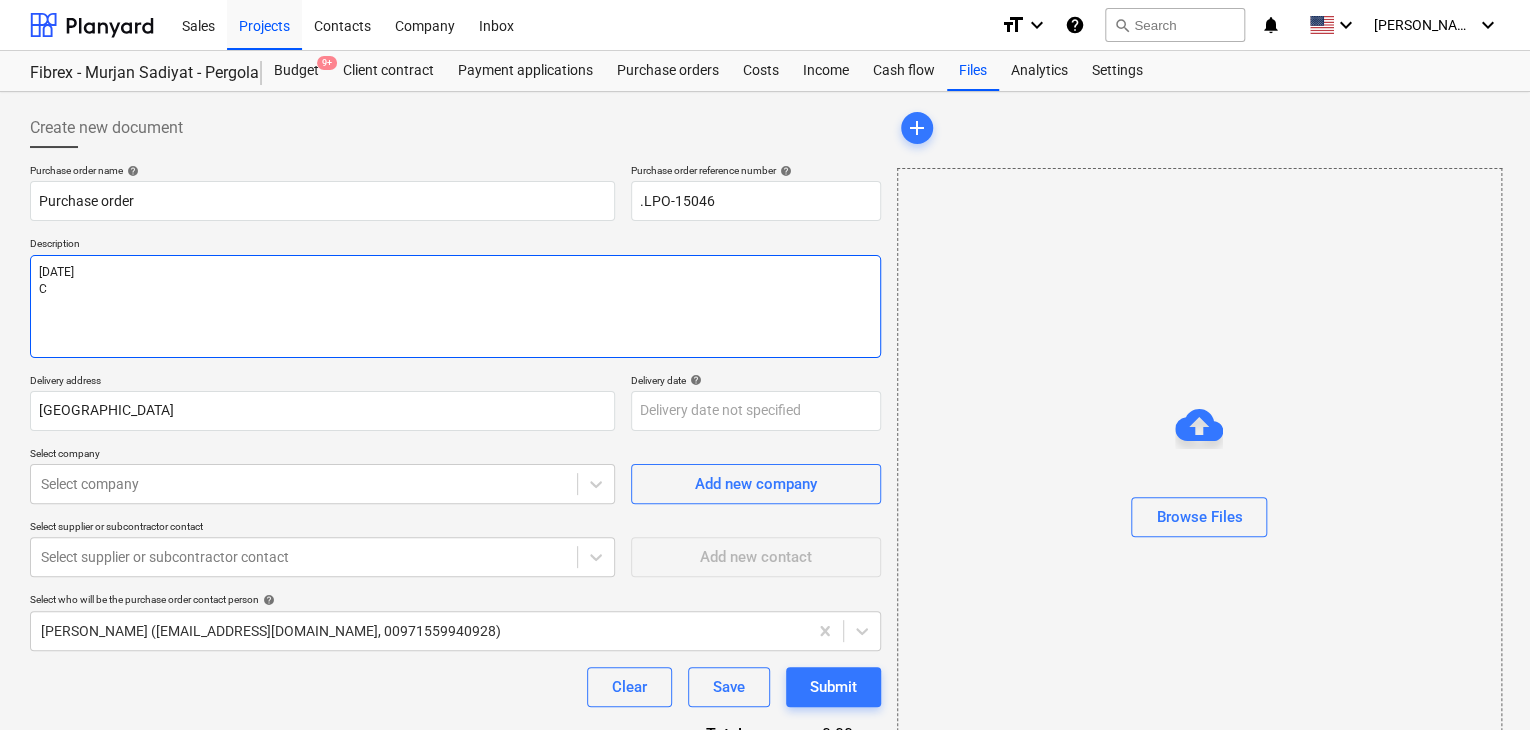 type on "x" 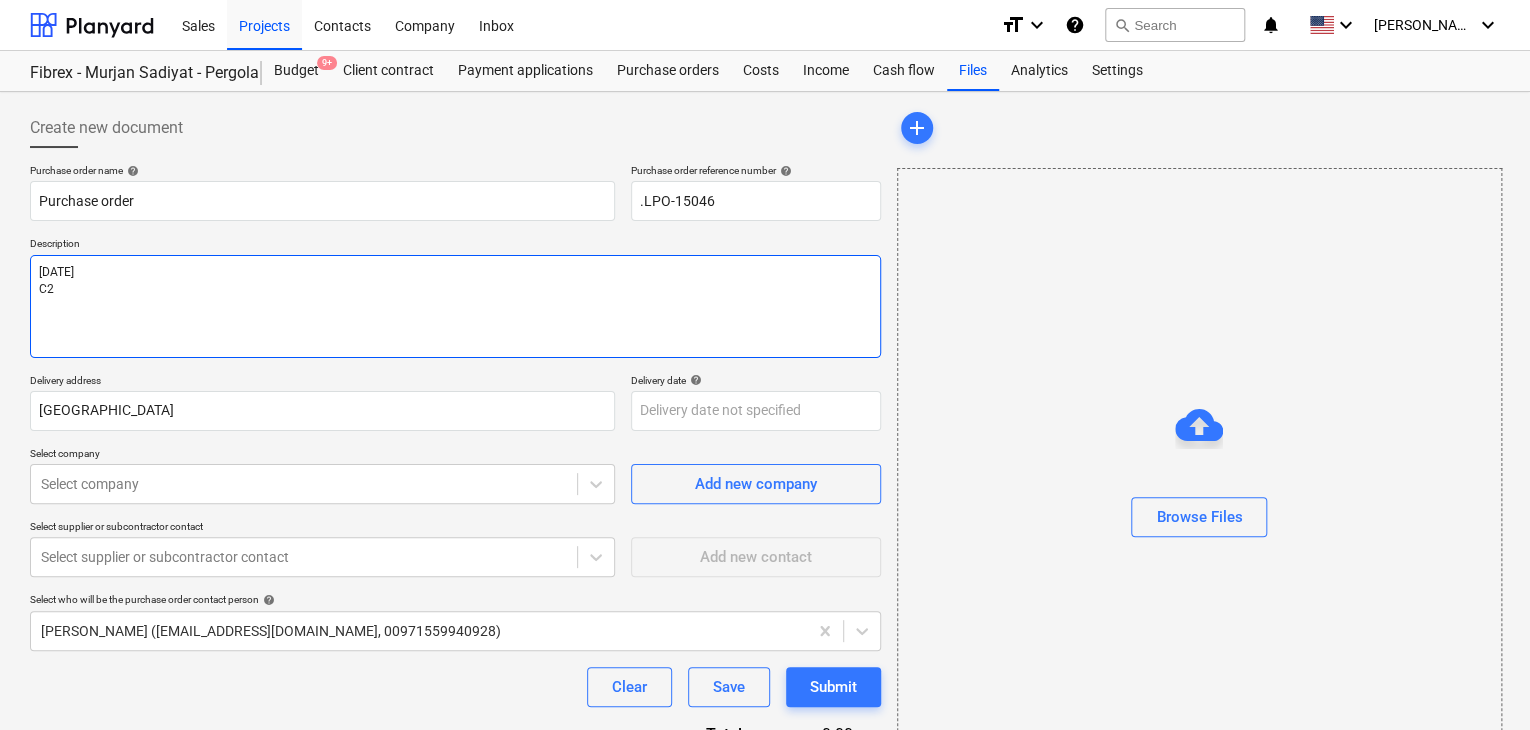 type on "x" 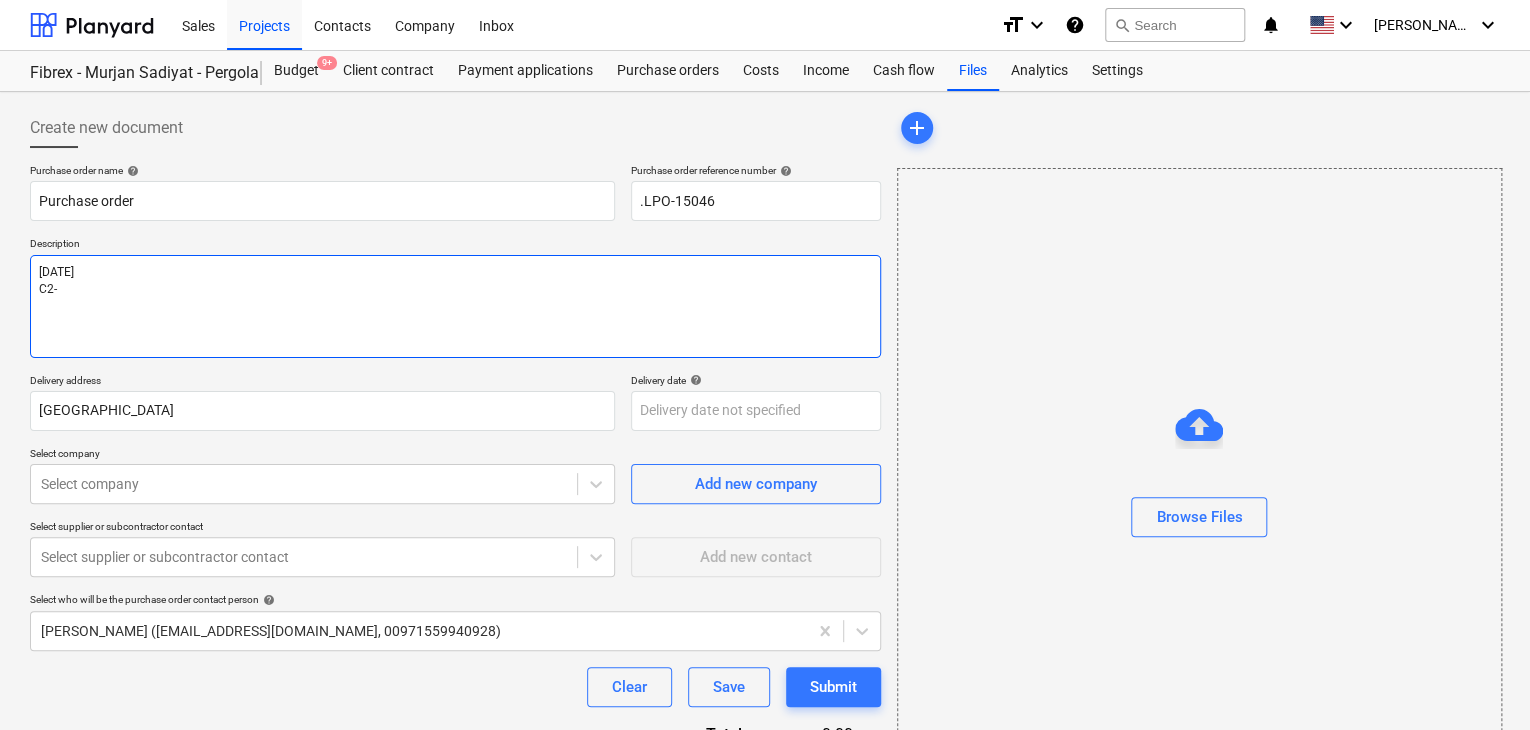 type on "x" 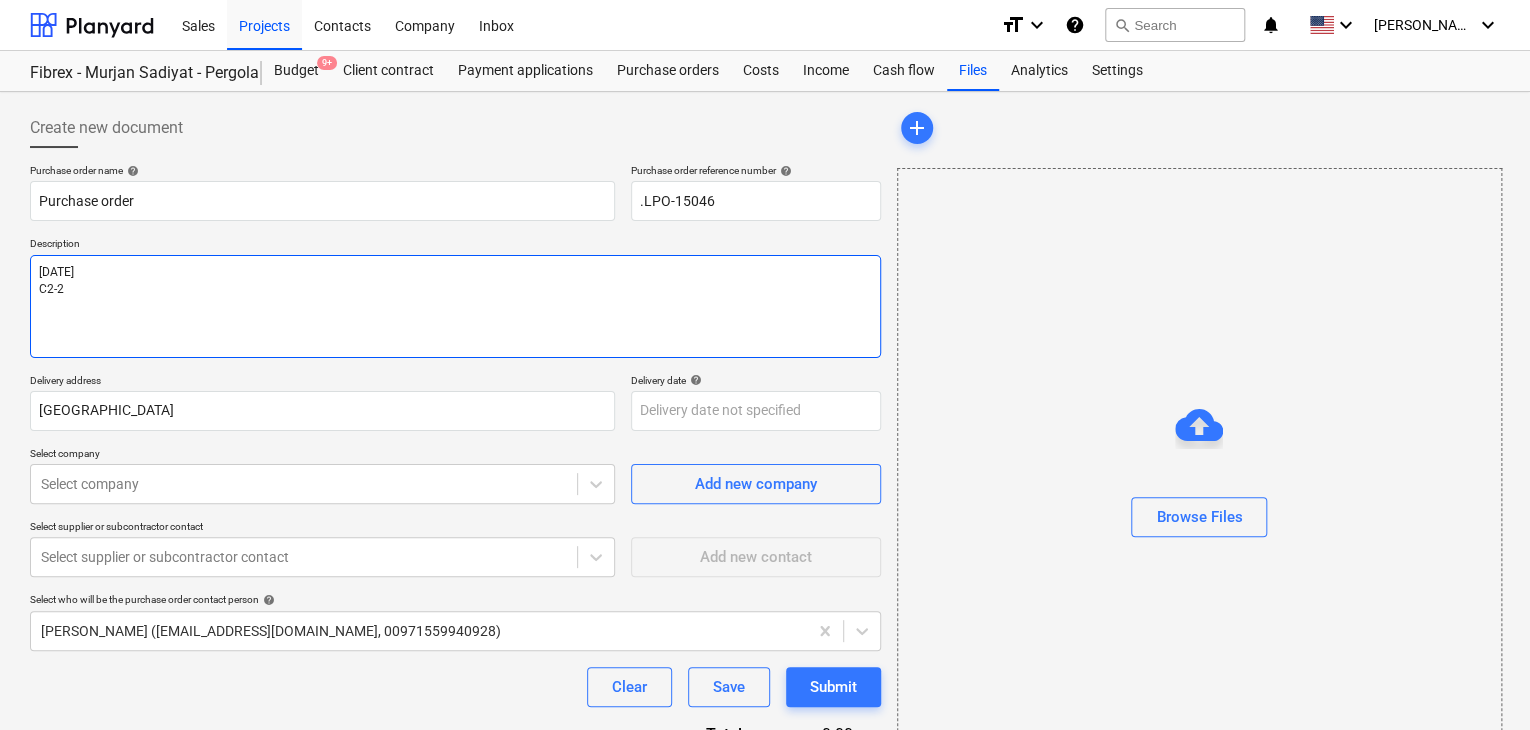type on "x" 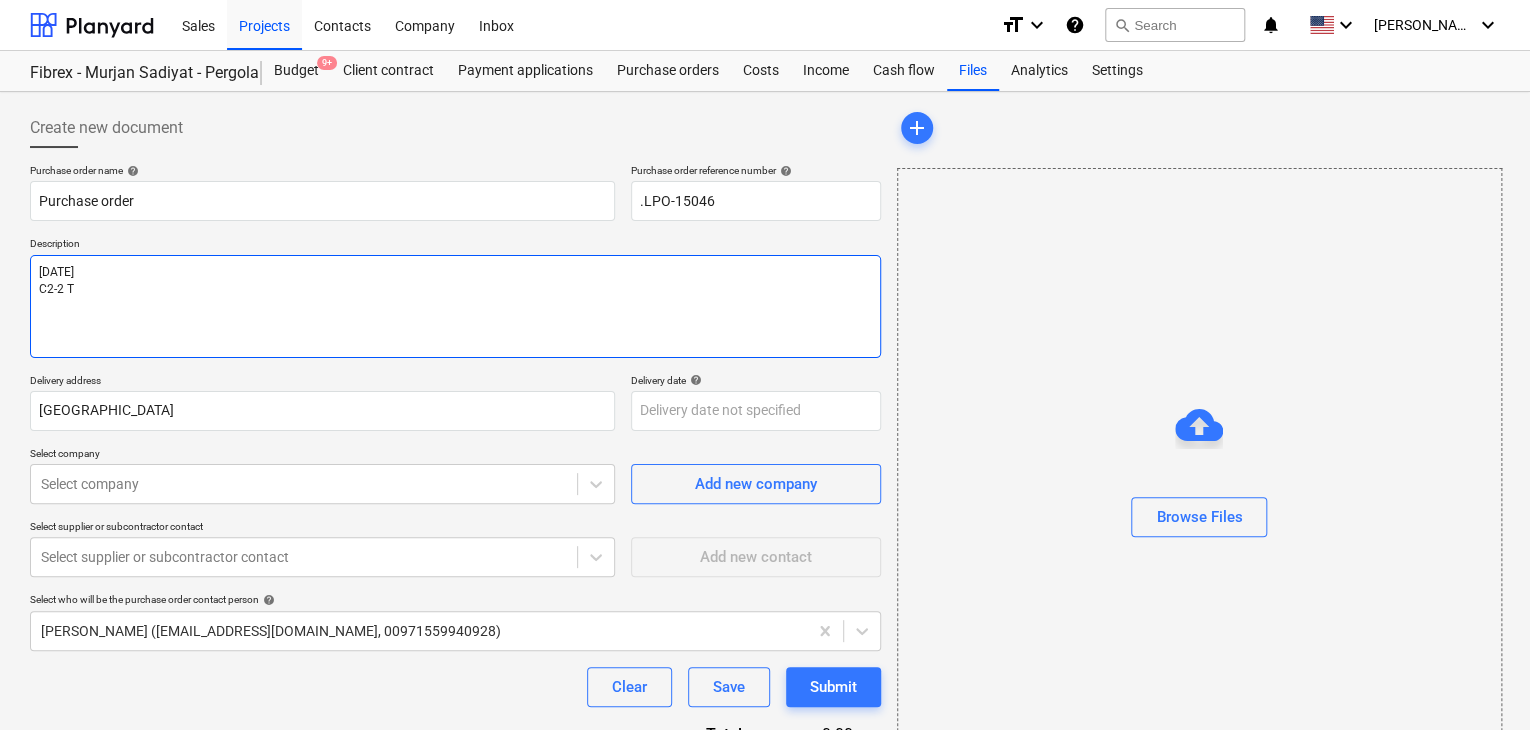 type on "x" 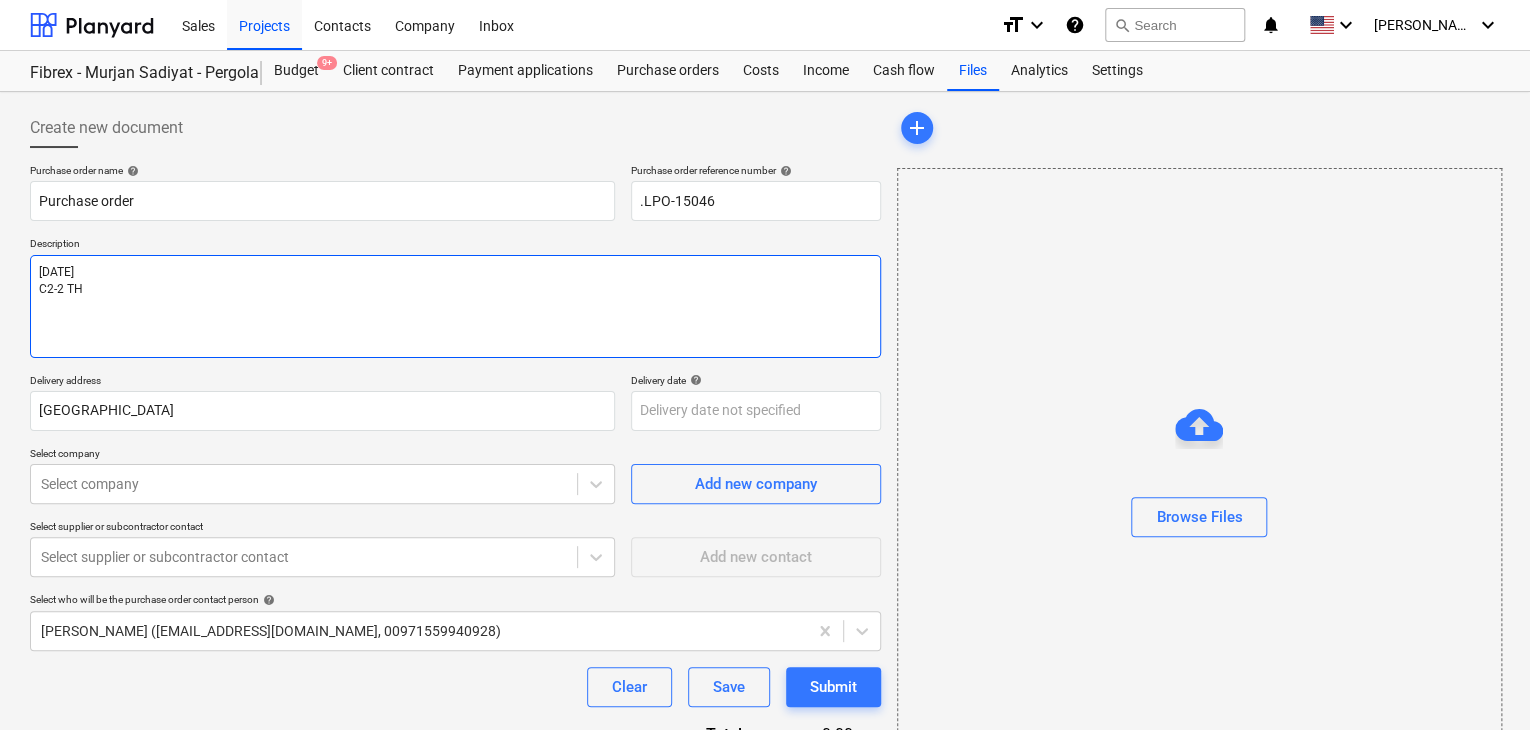 type on "x" 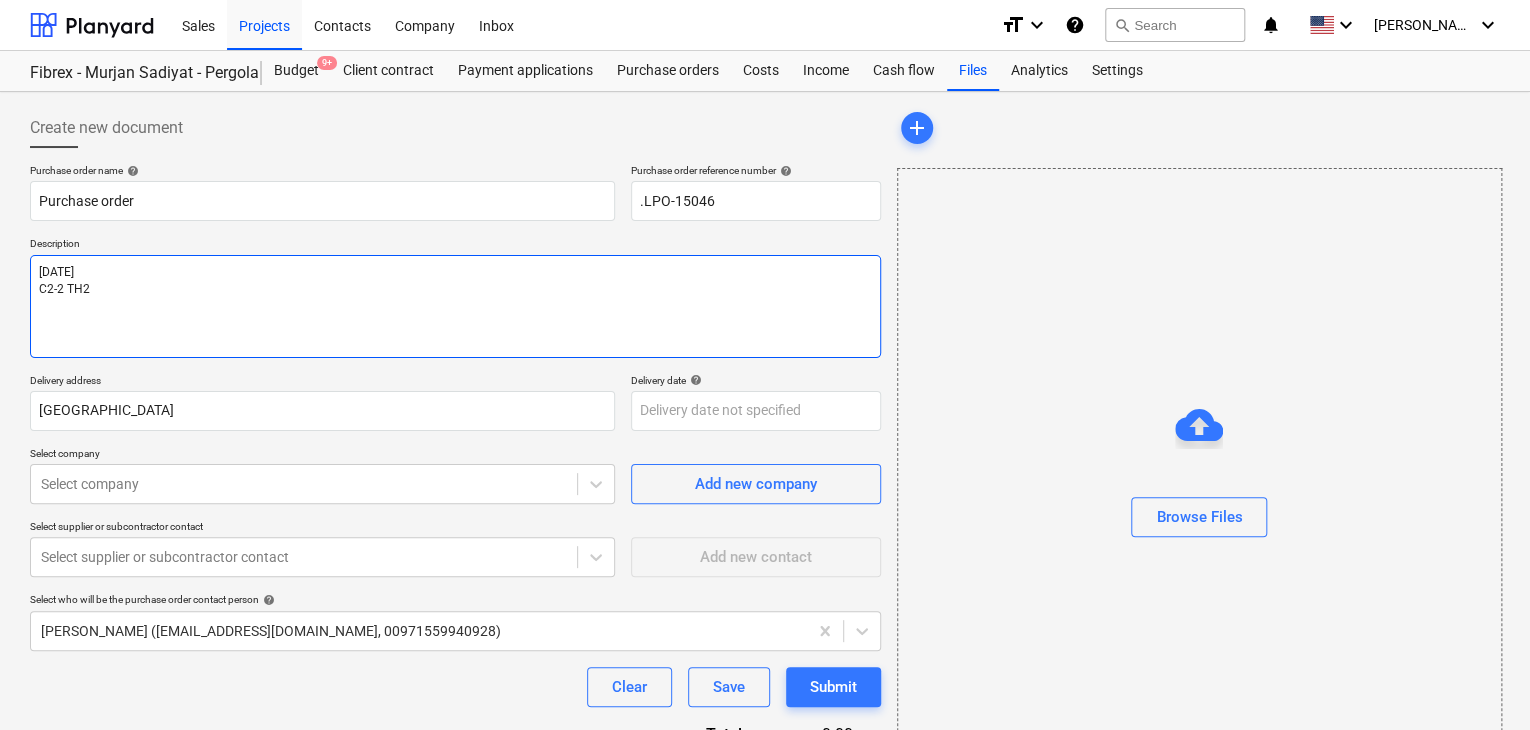type on "x" 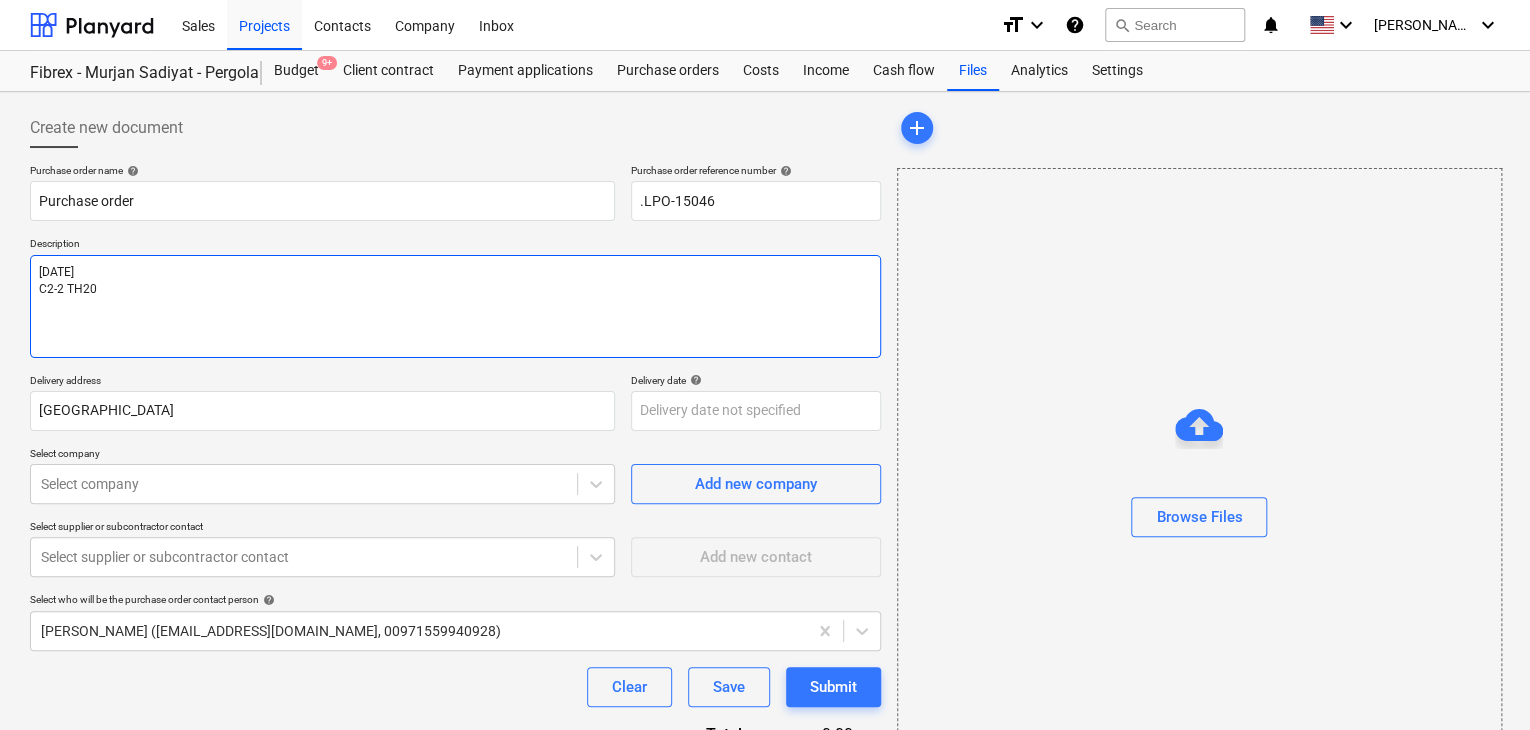 type on "x" 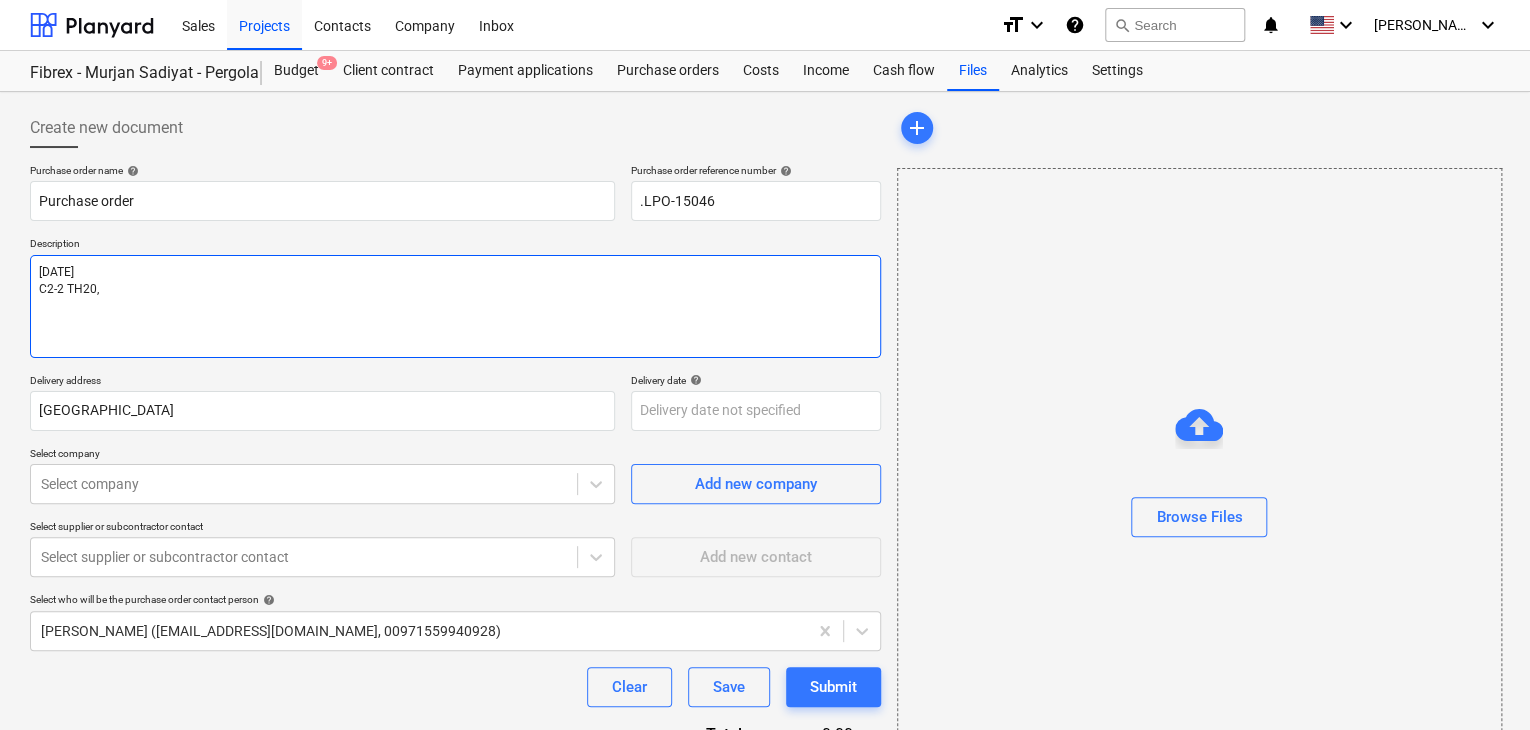 type on "x" 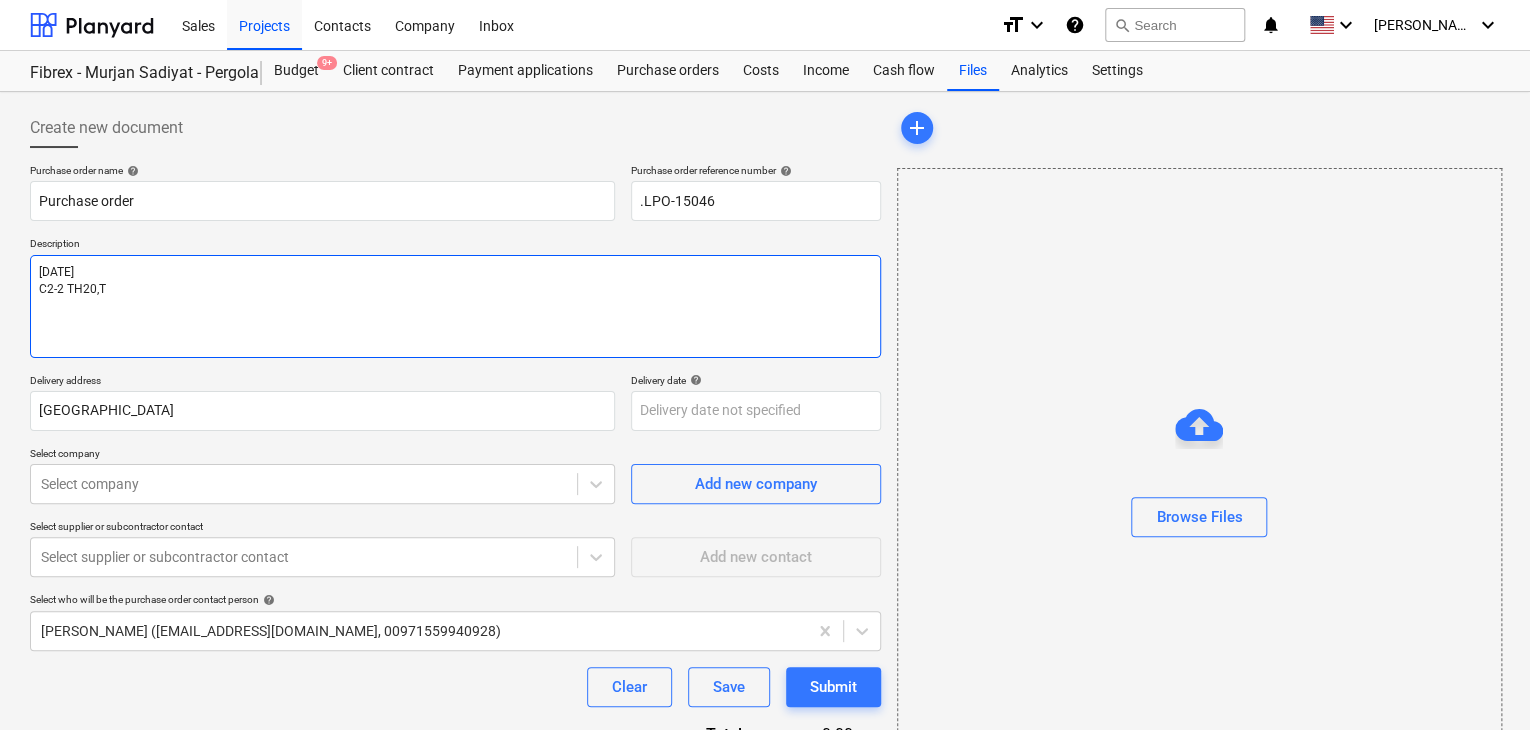 type on "x" 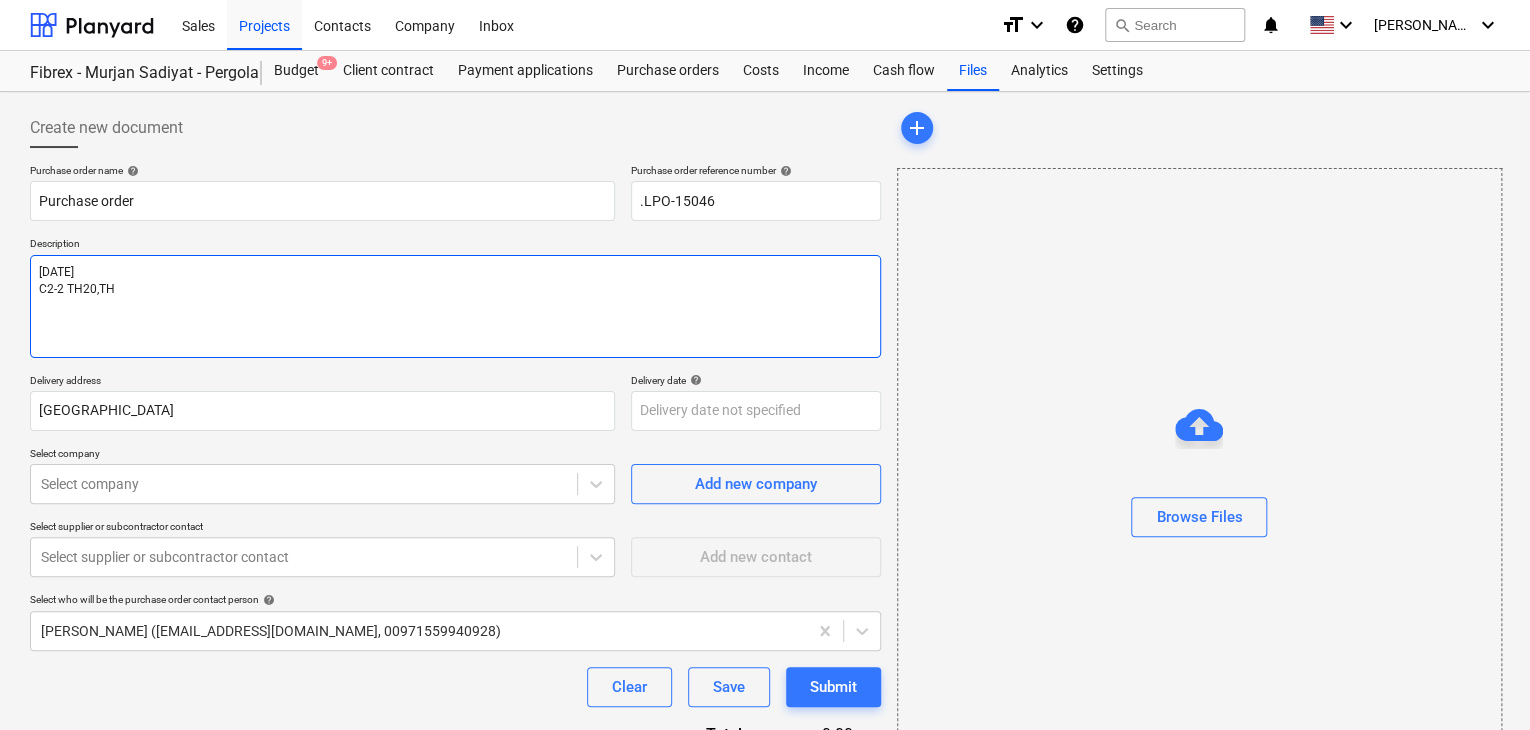 type on "x" 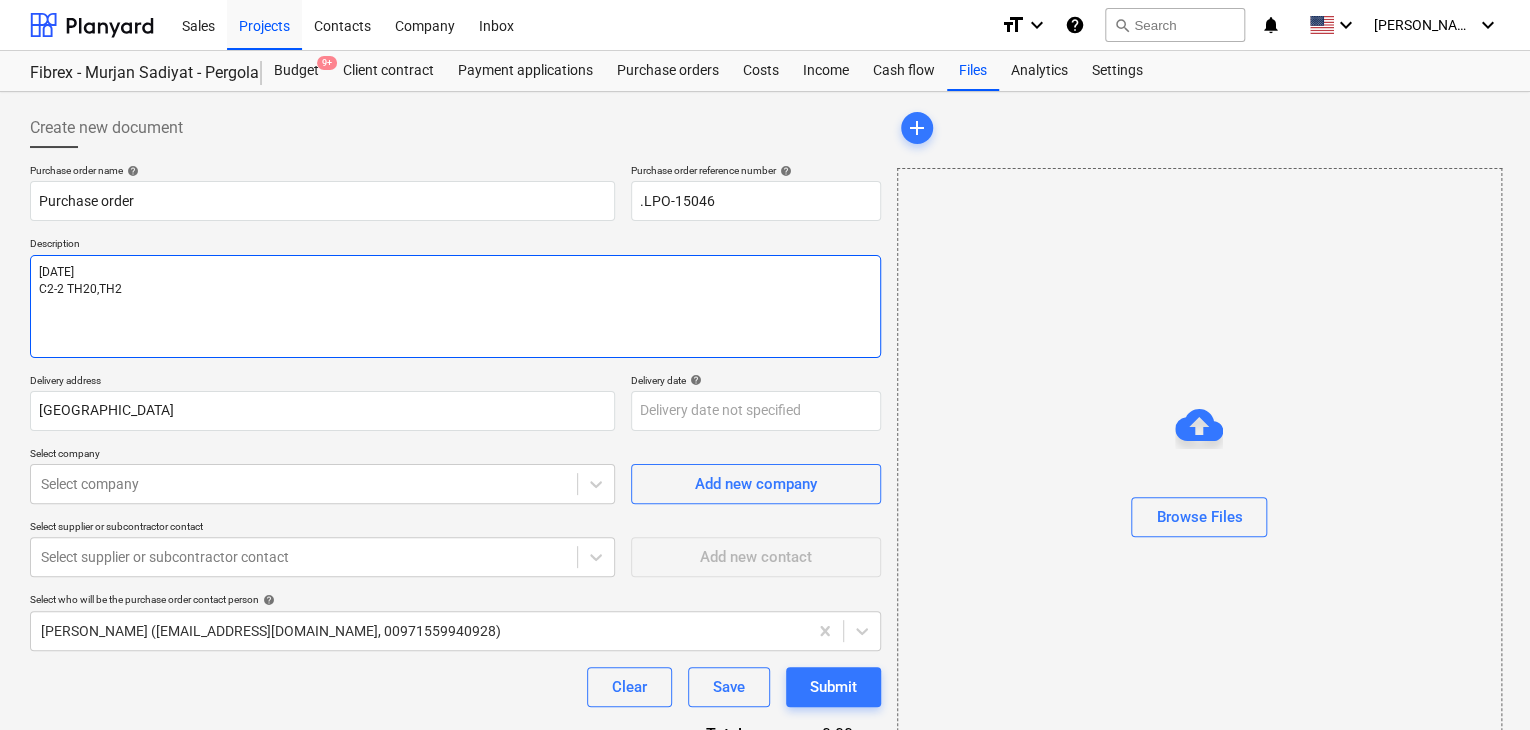 type on "x" 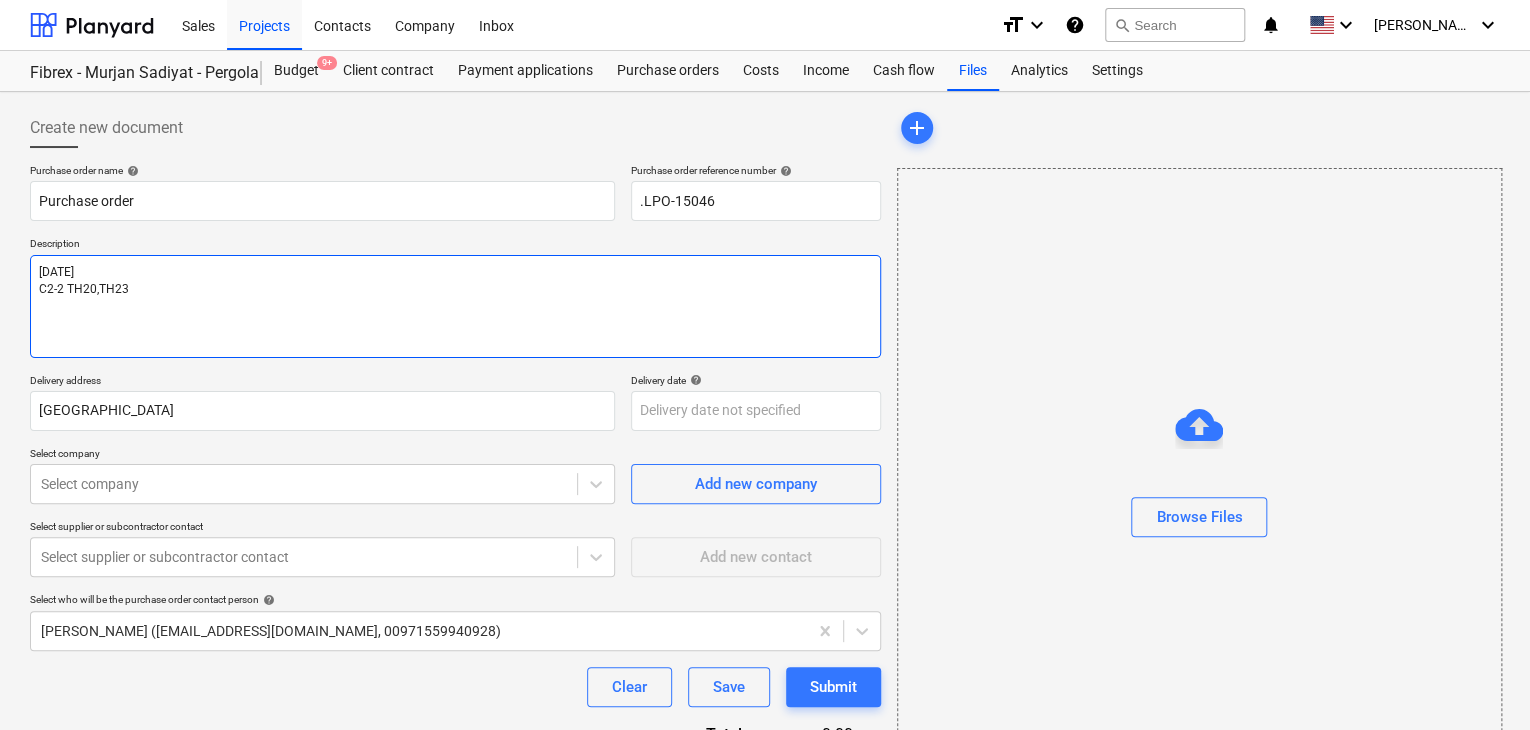 type on "x" 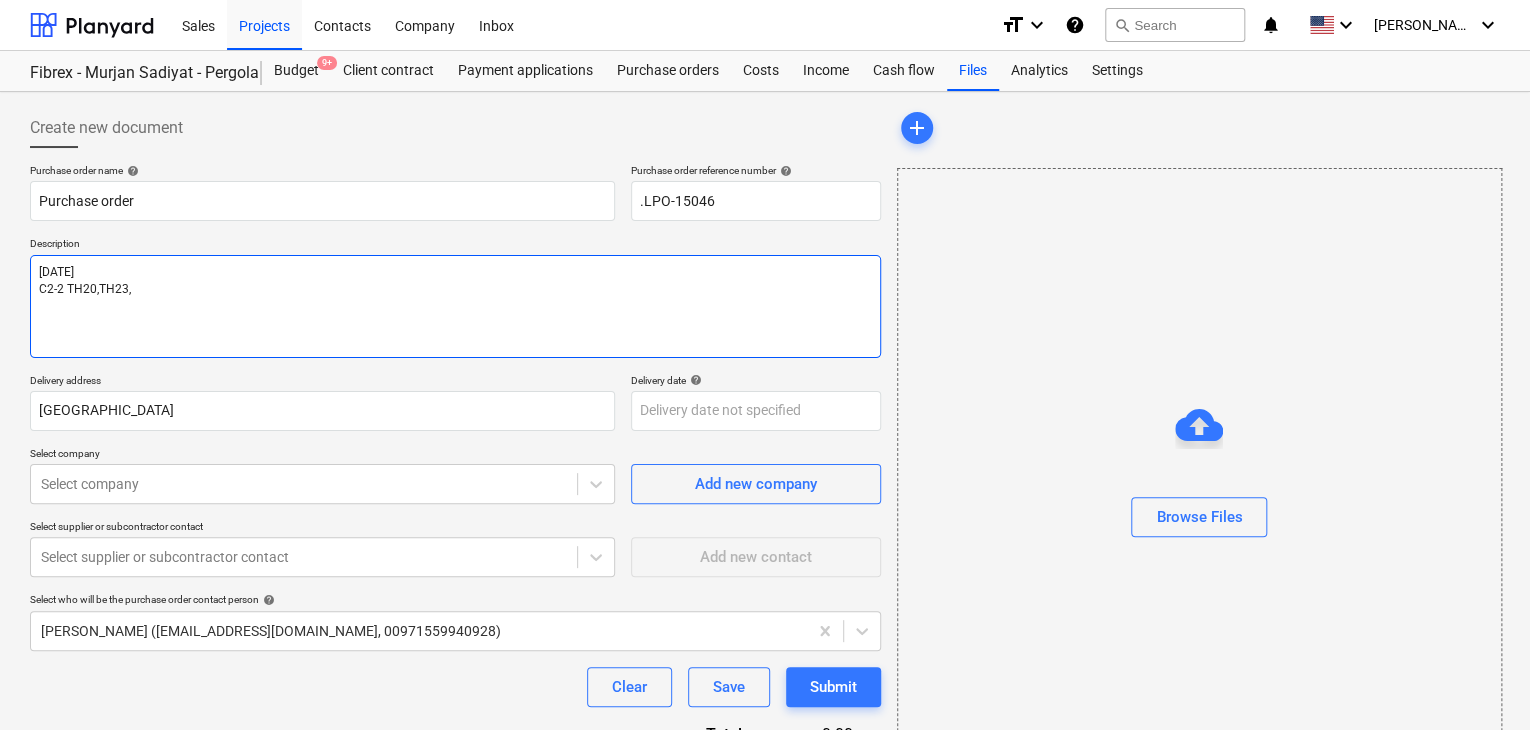 type on "x" 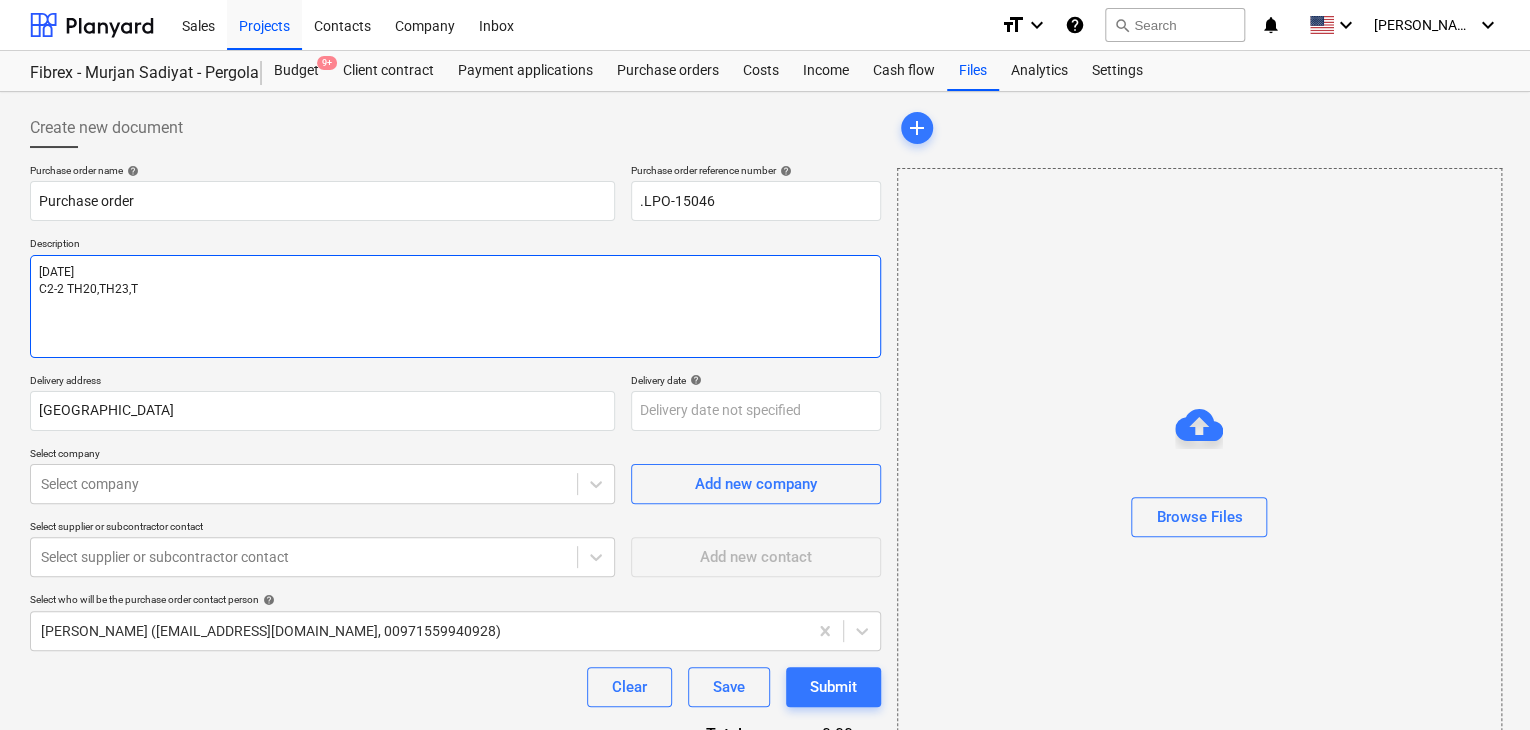 type on "x" 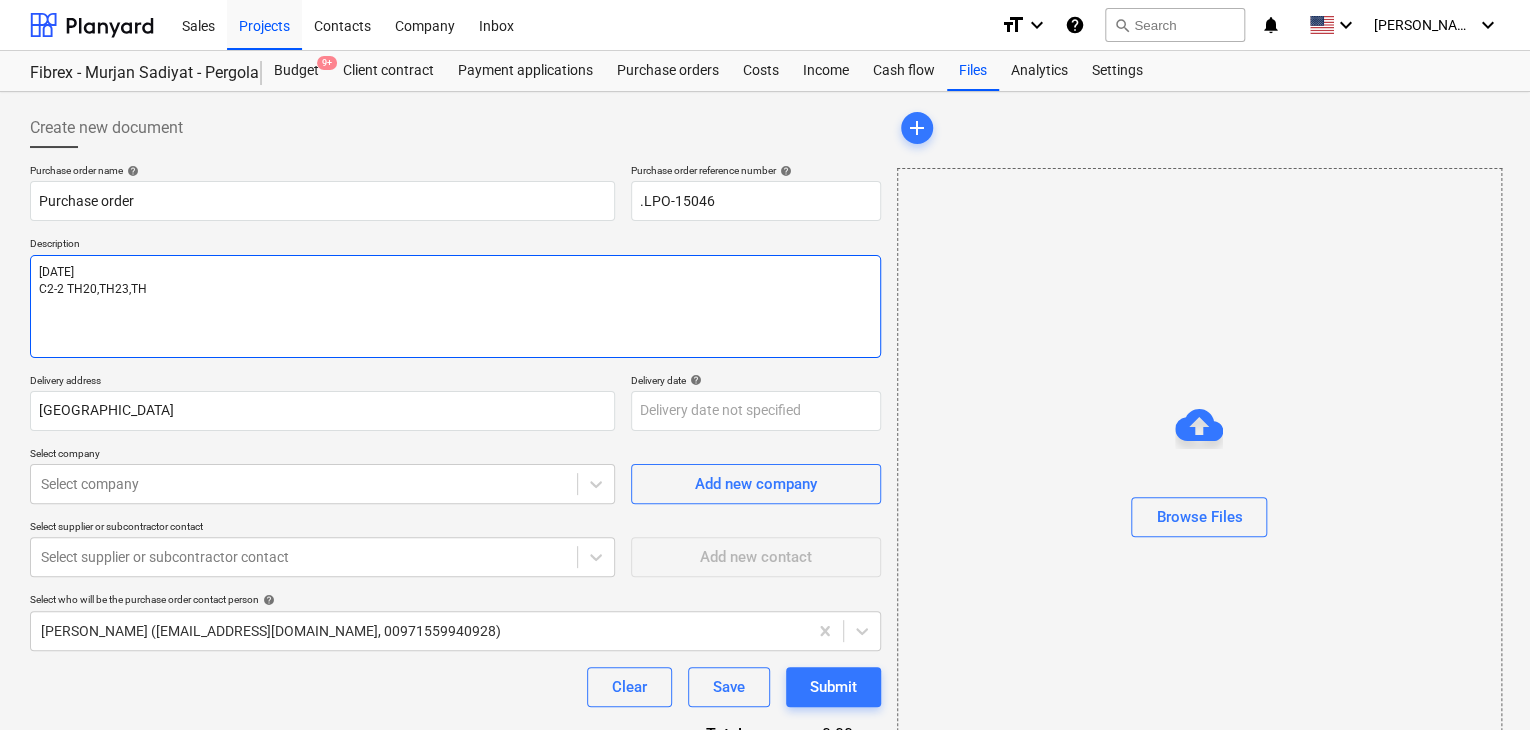 type on "x" 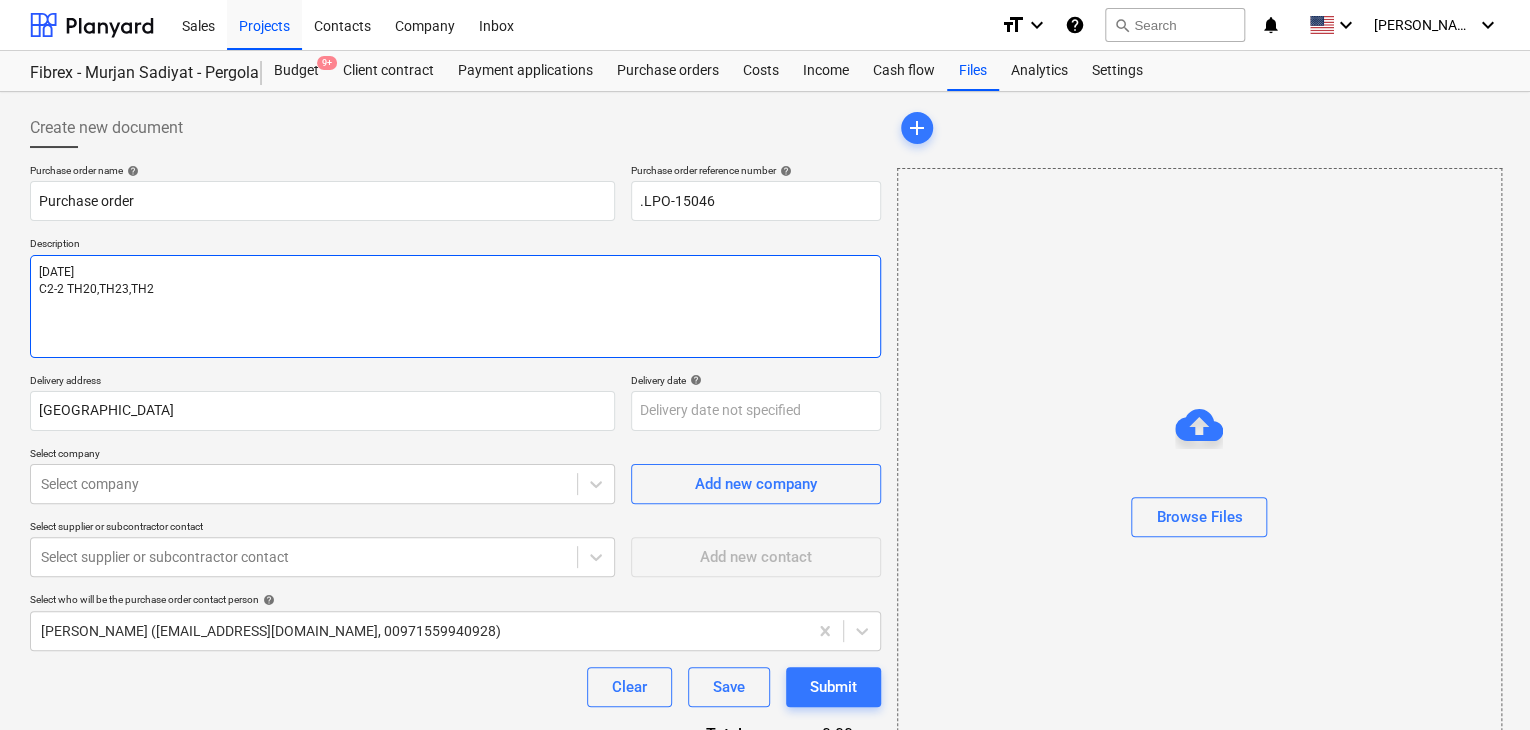 type on "x" 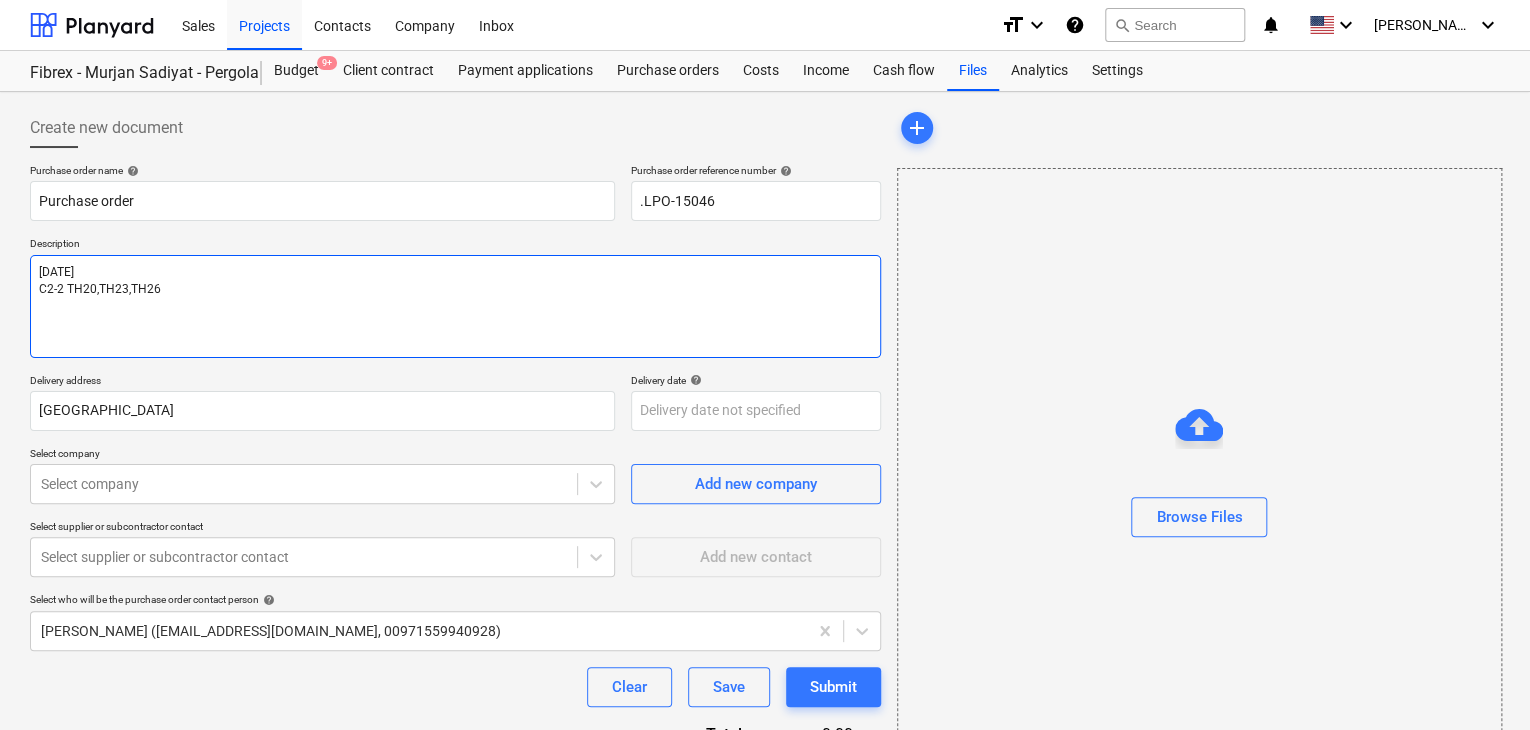 type on "x" 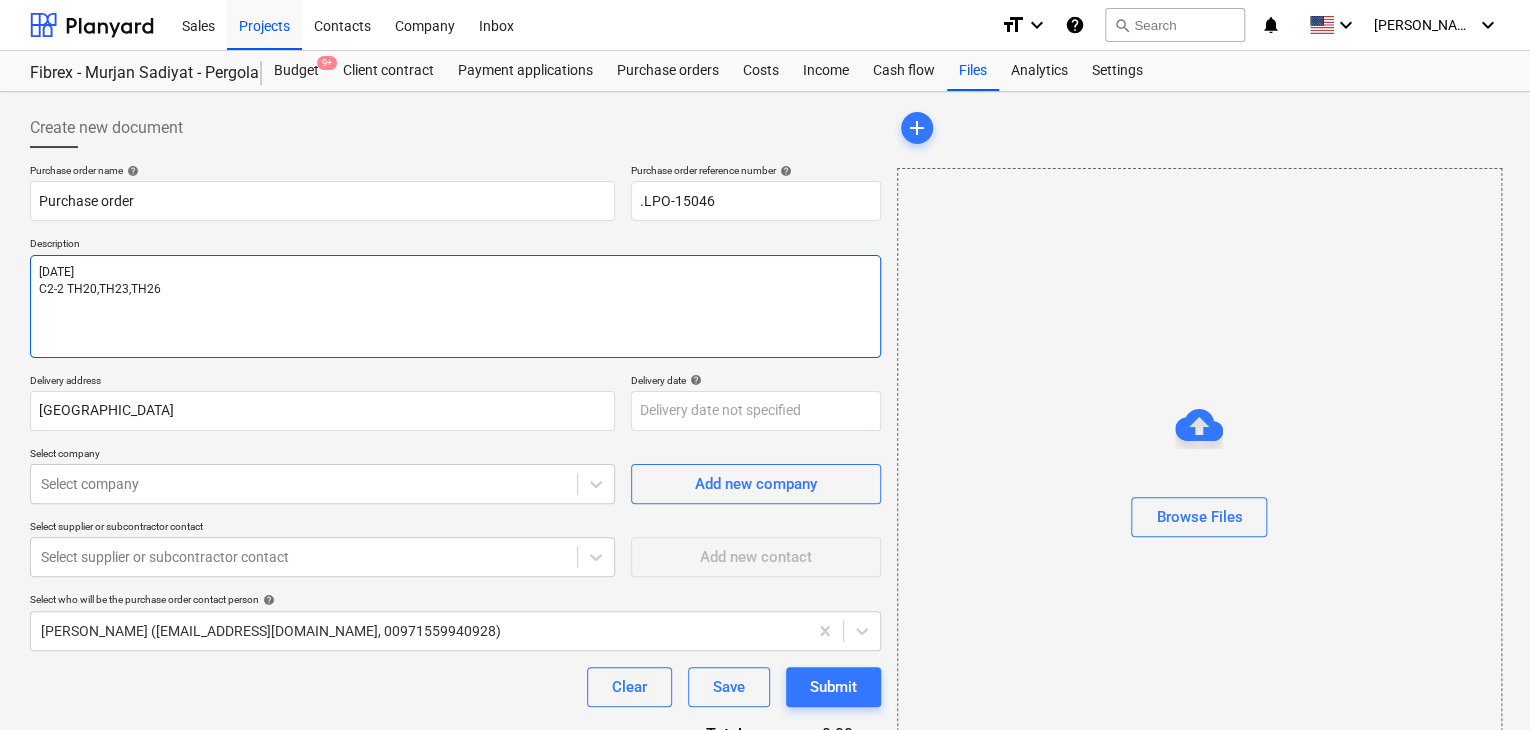 type on "x" 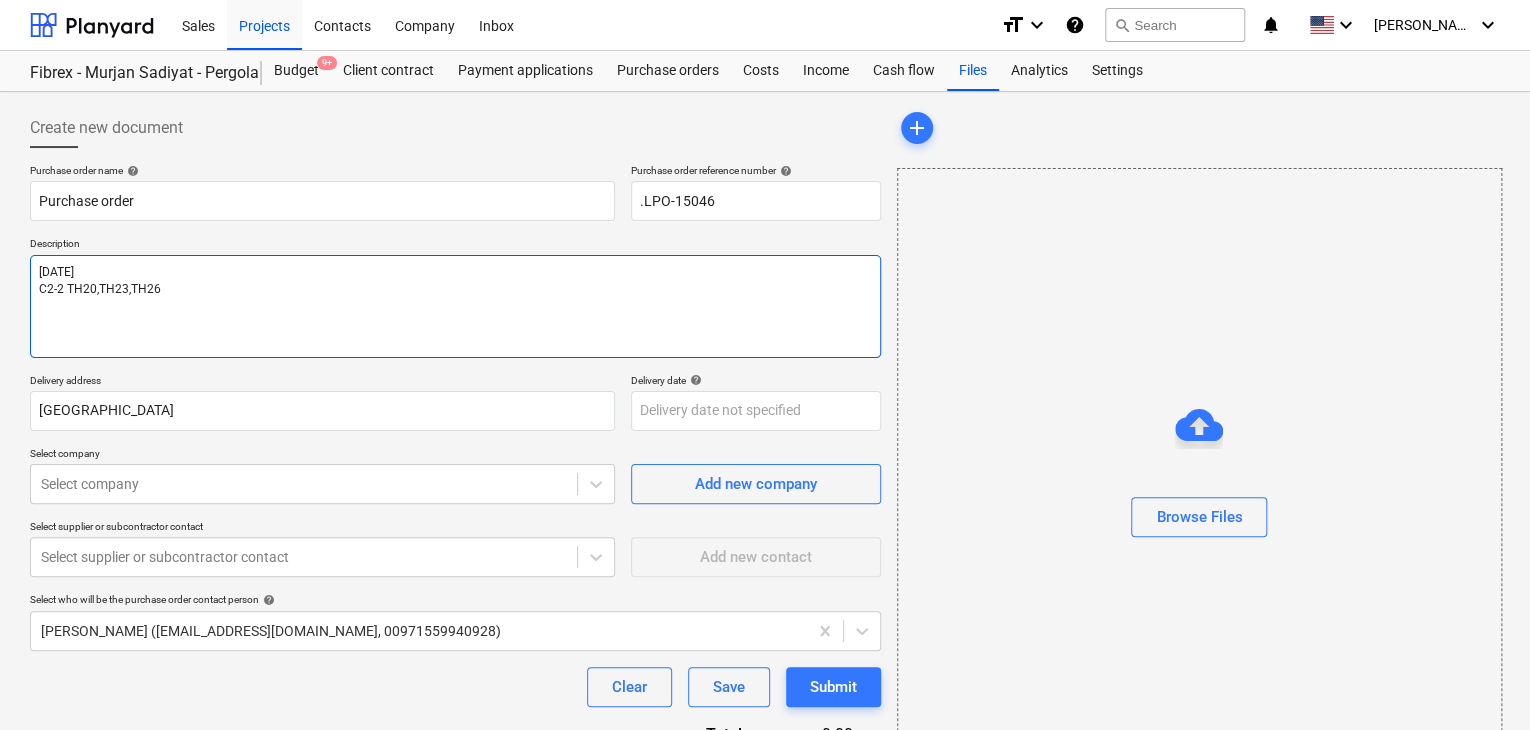 type on "09/JUL/2025
C2-2 TH20,TH23,TH26
Q" 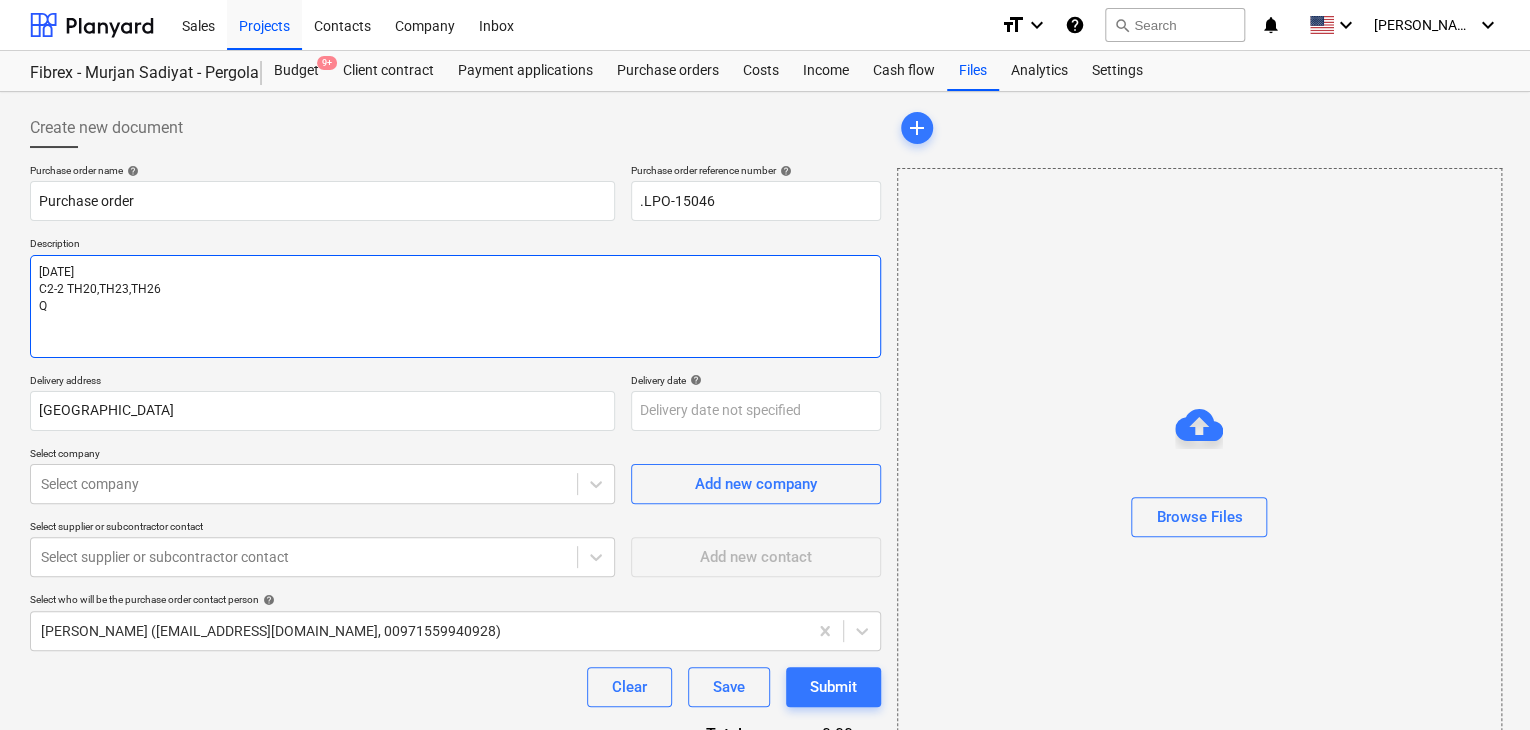 type on "x" 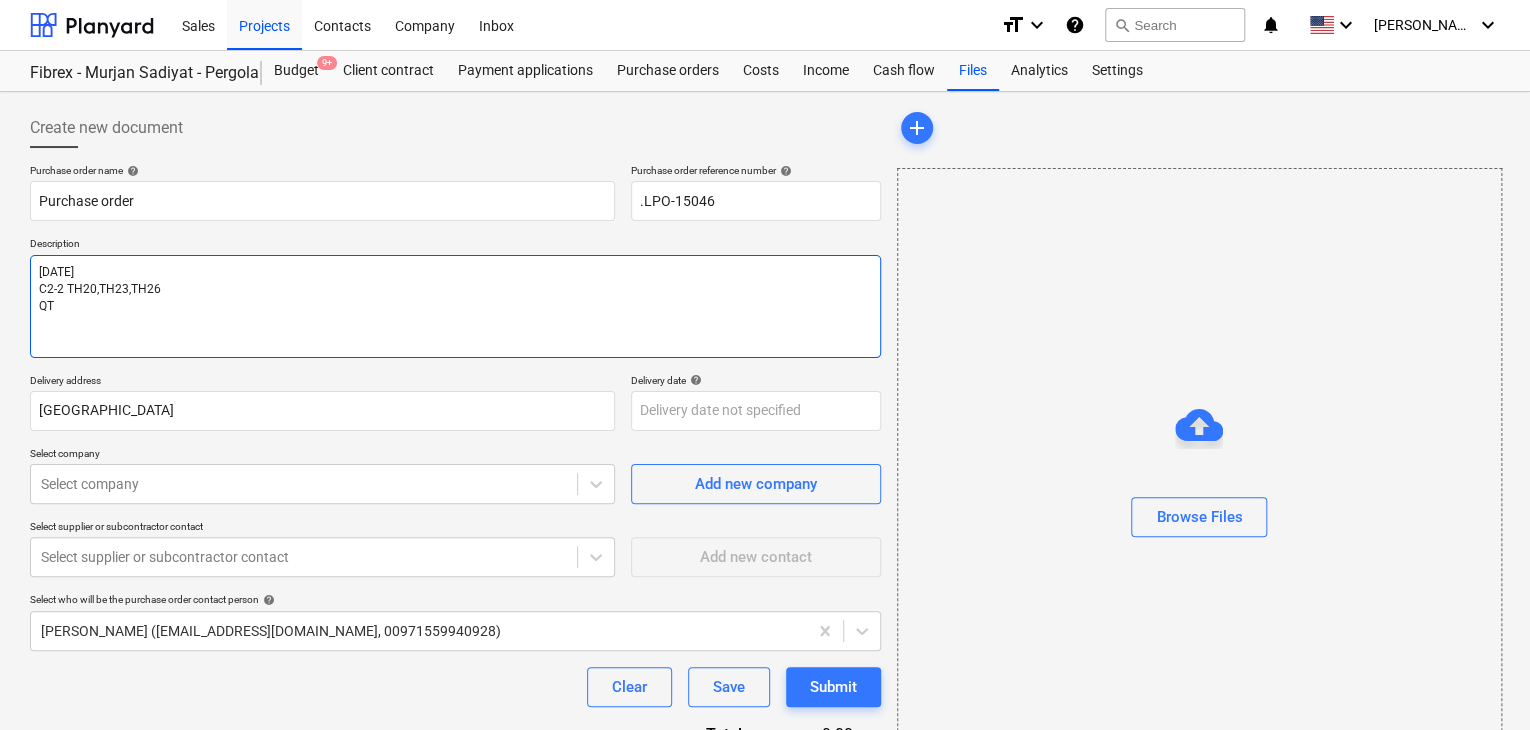 type on "x" 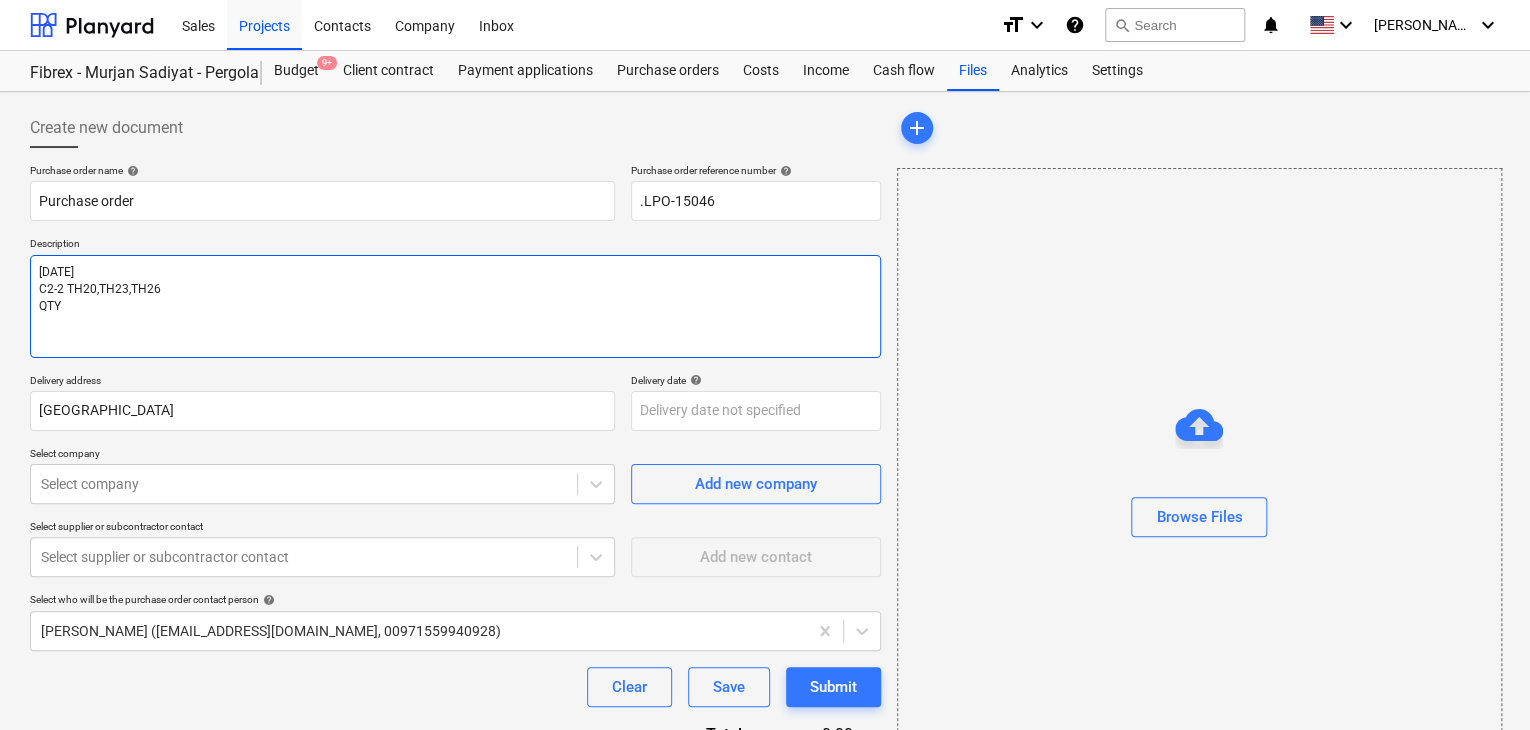 type on "x" 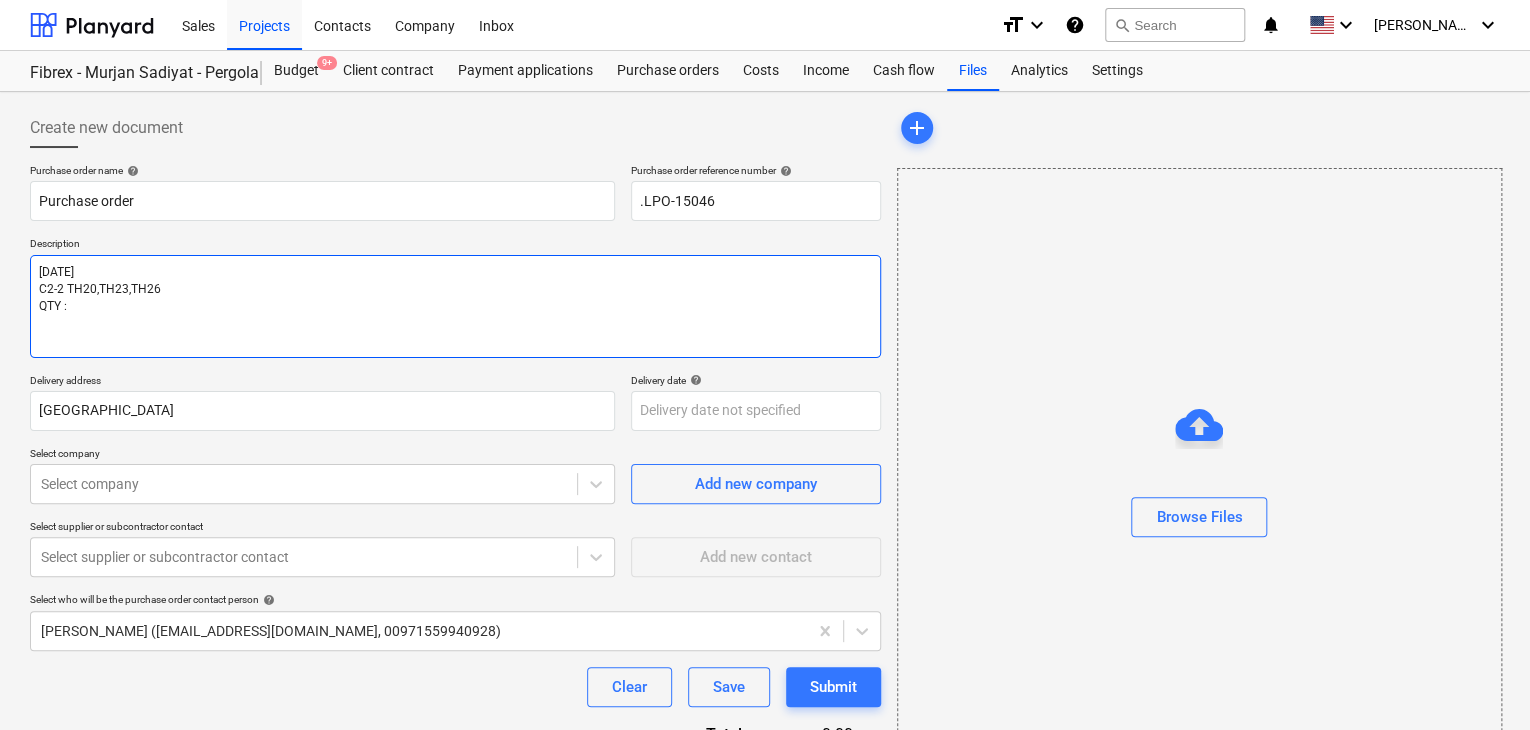 type on "x" 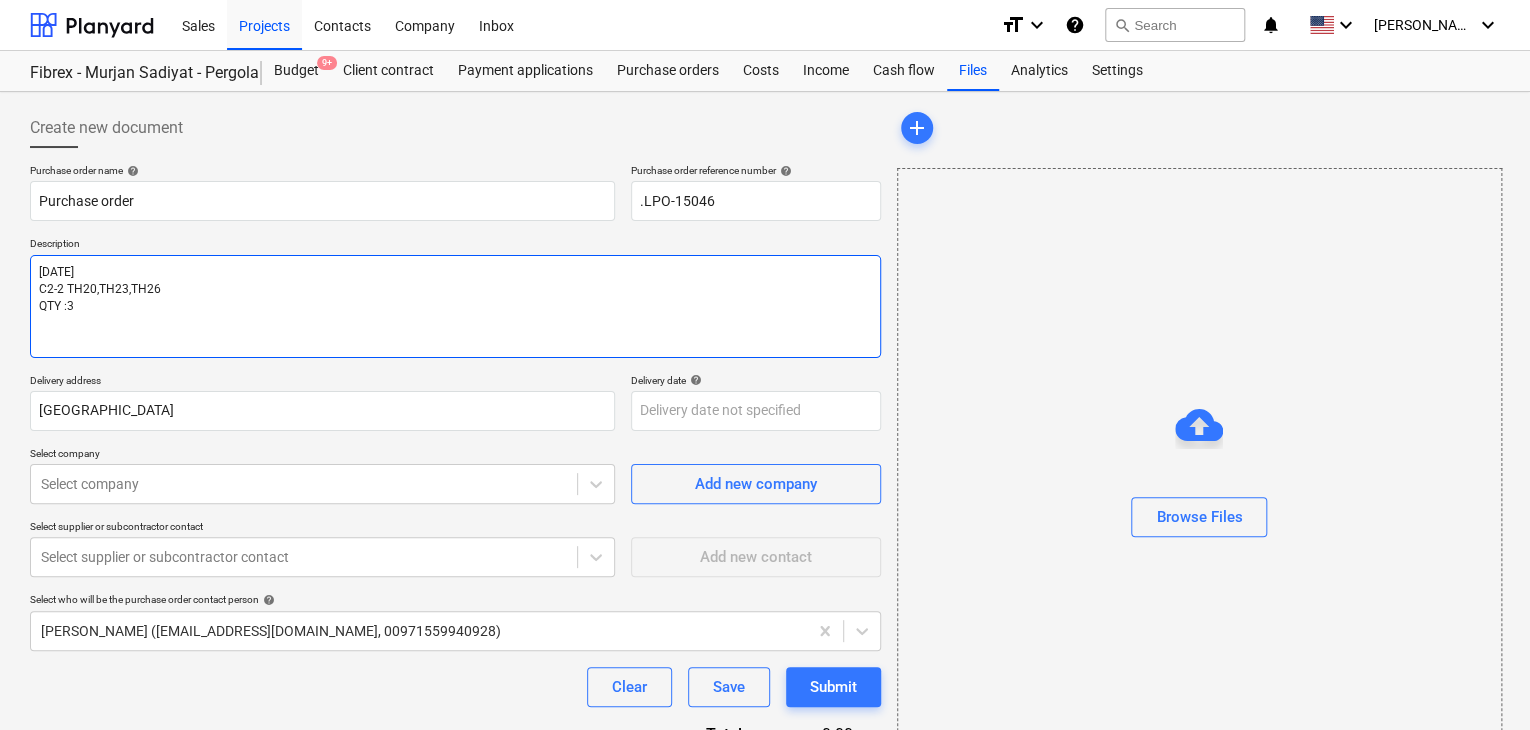 type on "x" 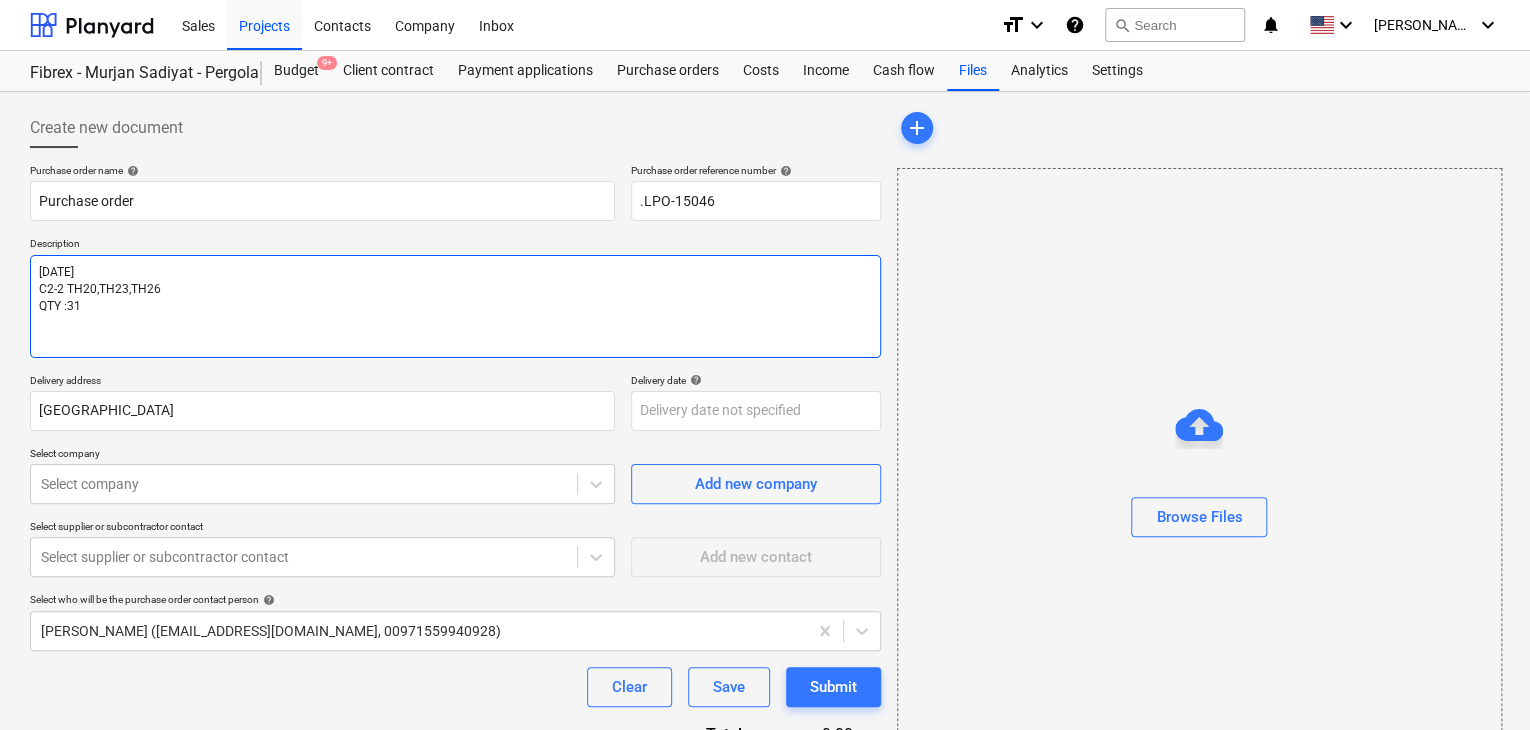 type on "x" 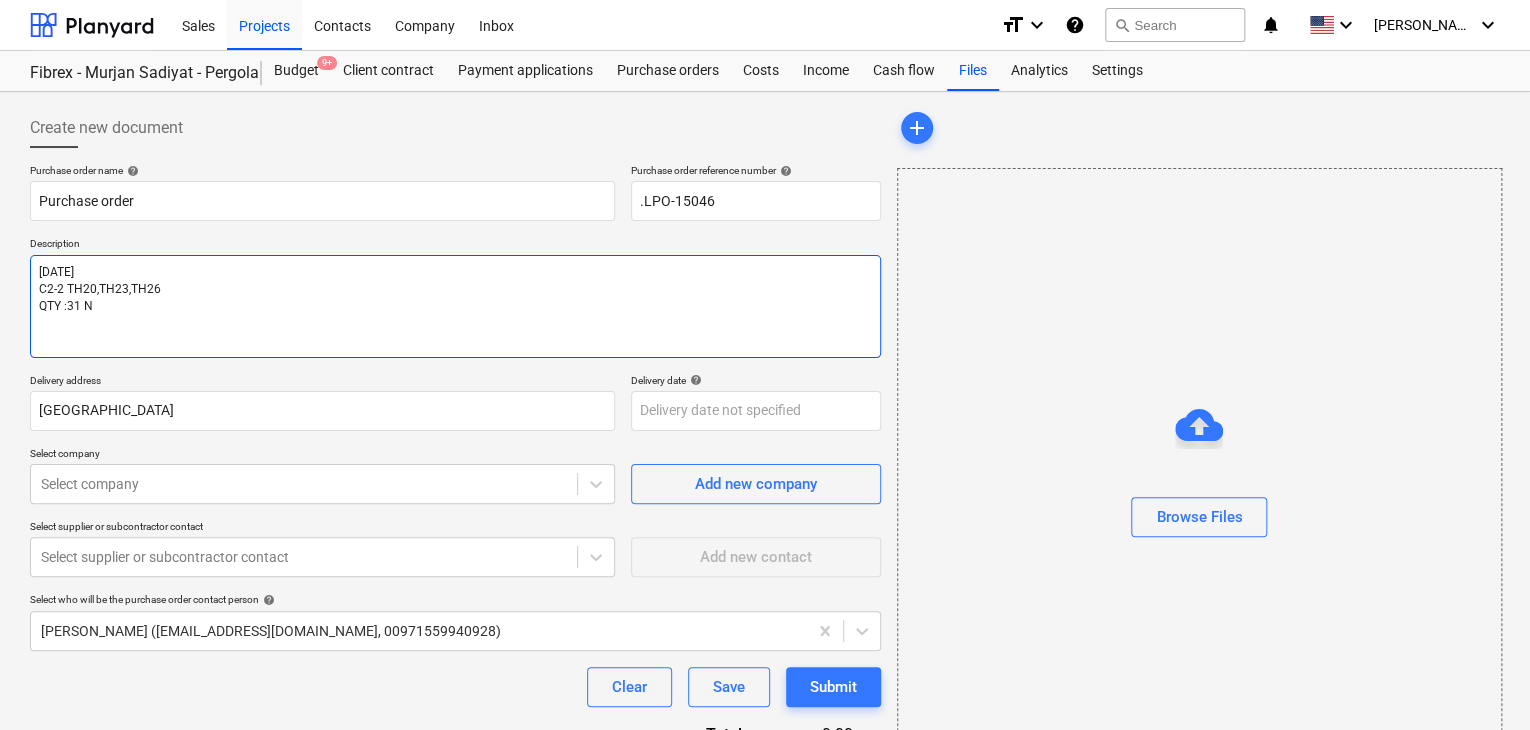 type on "x" 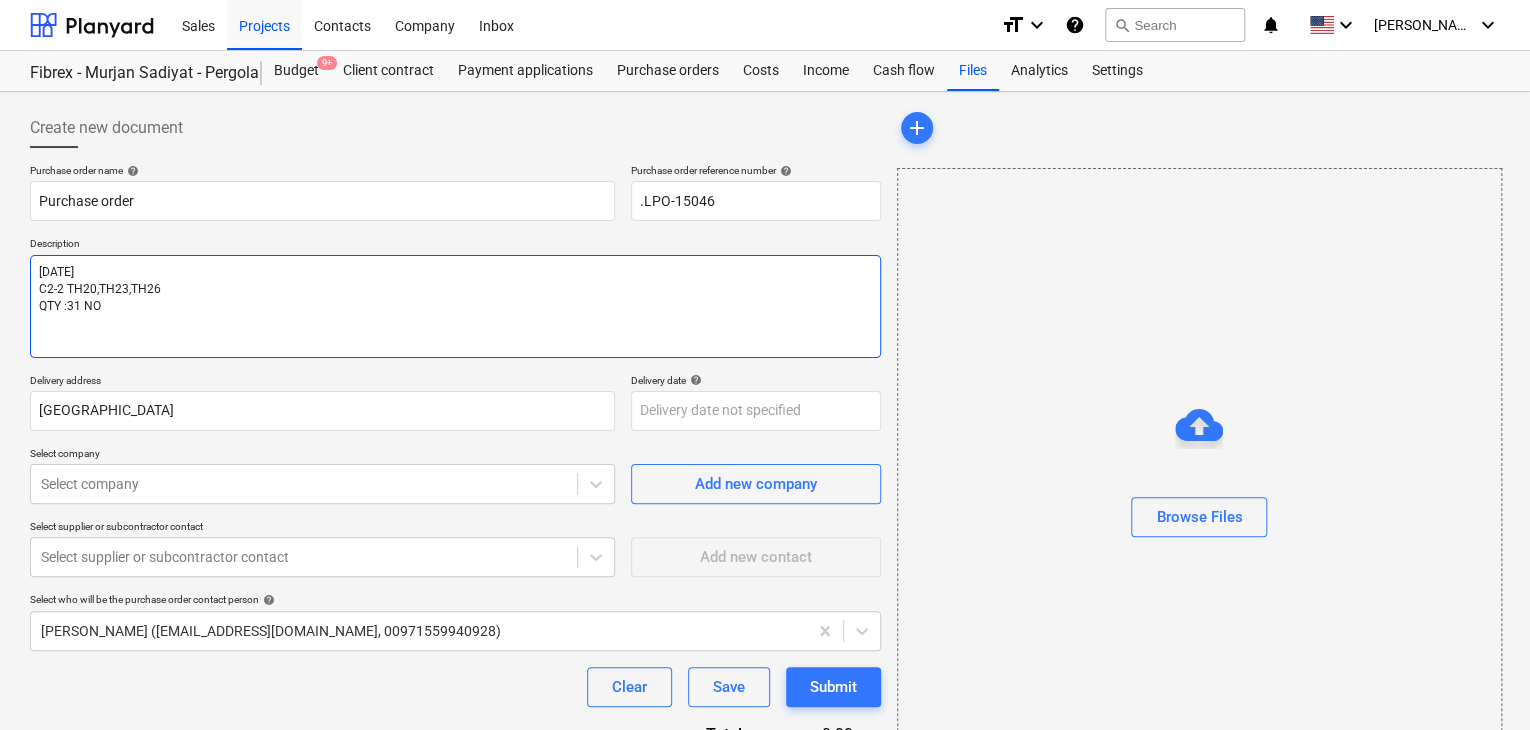 type on "x" 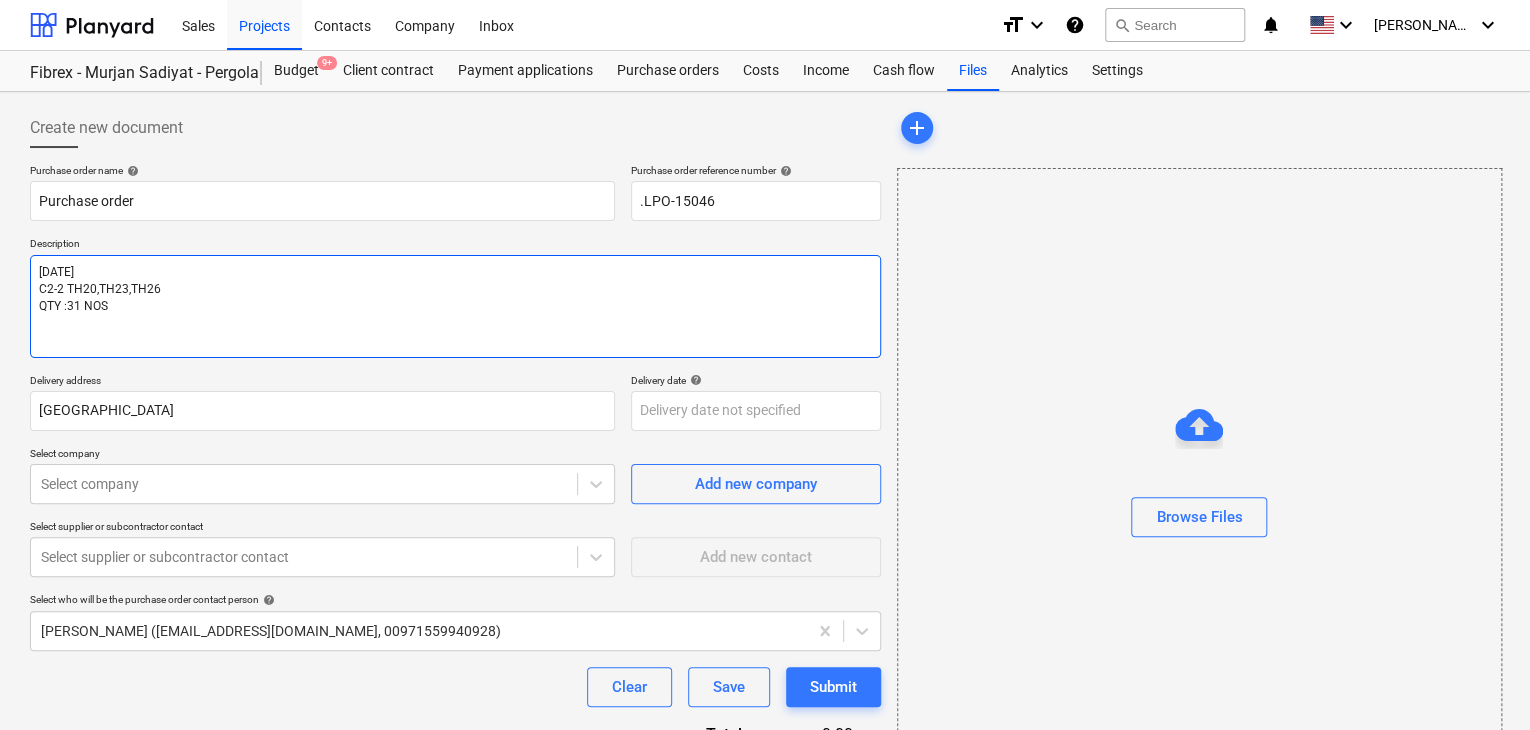 type on "x" 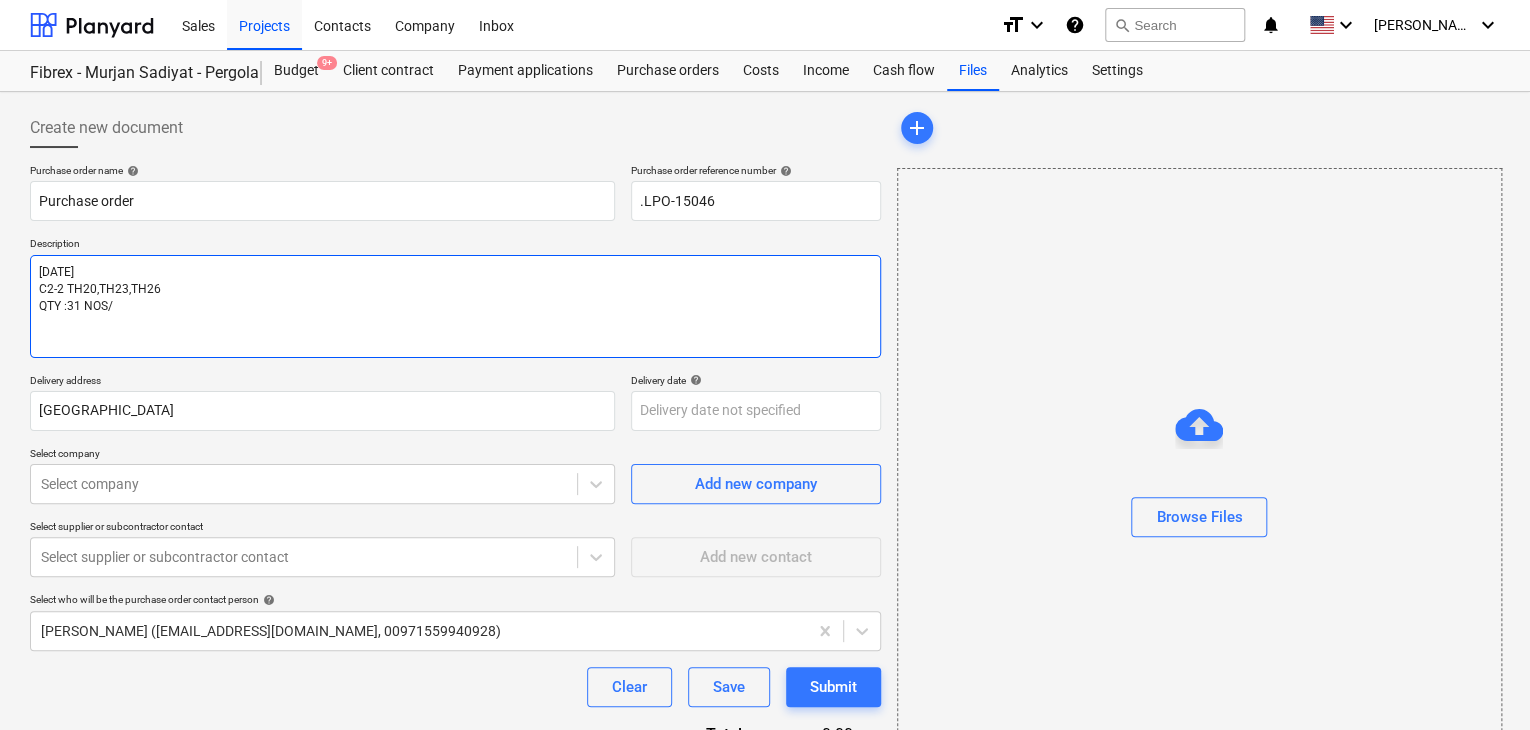 type on "x" 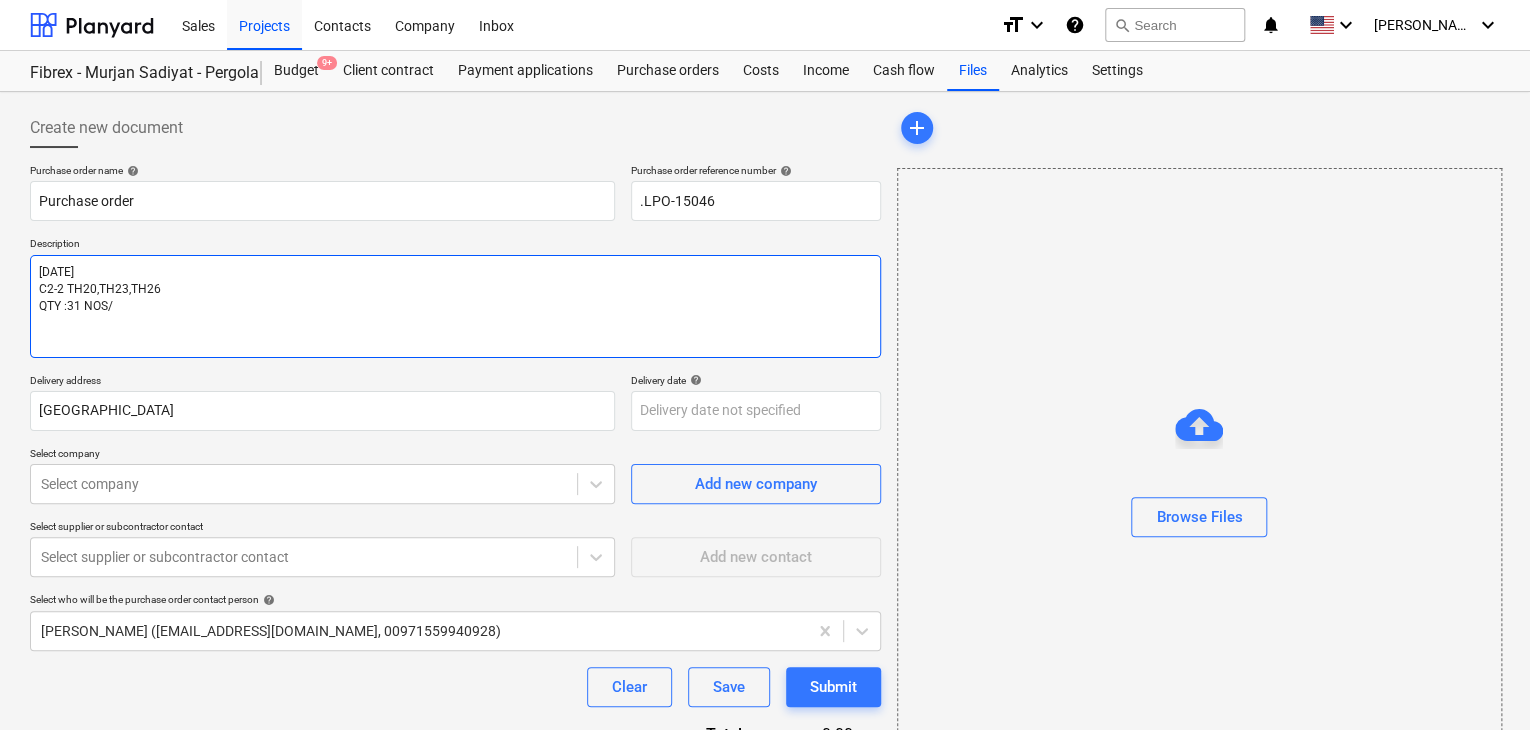 type on "09/JUL/2025
C2-2 TH20,TH23,TH26
QTY :31 NOS/3" 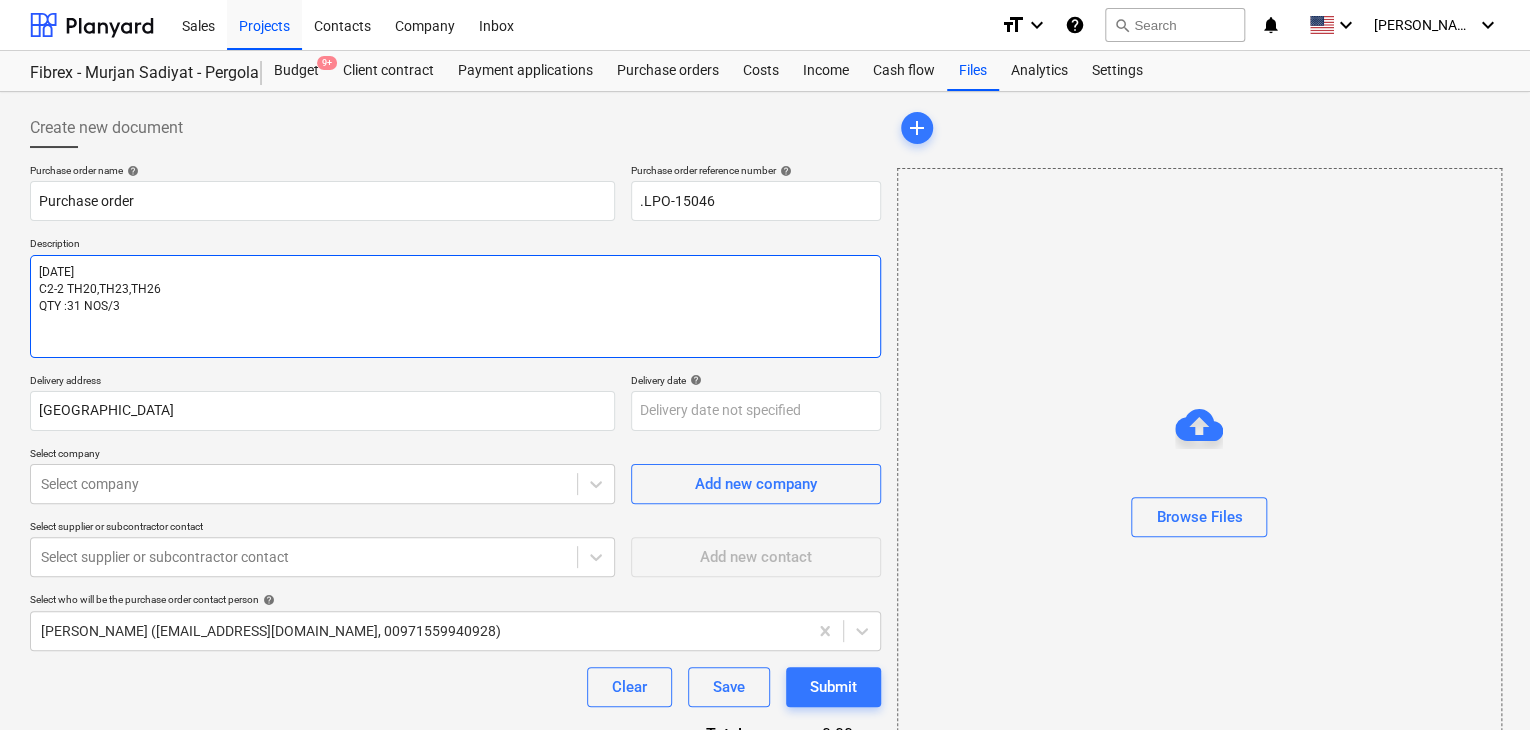 type on "x" 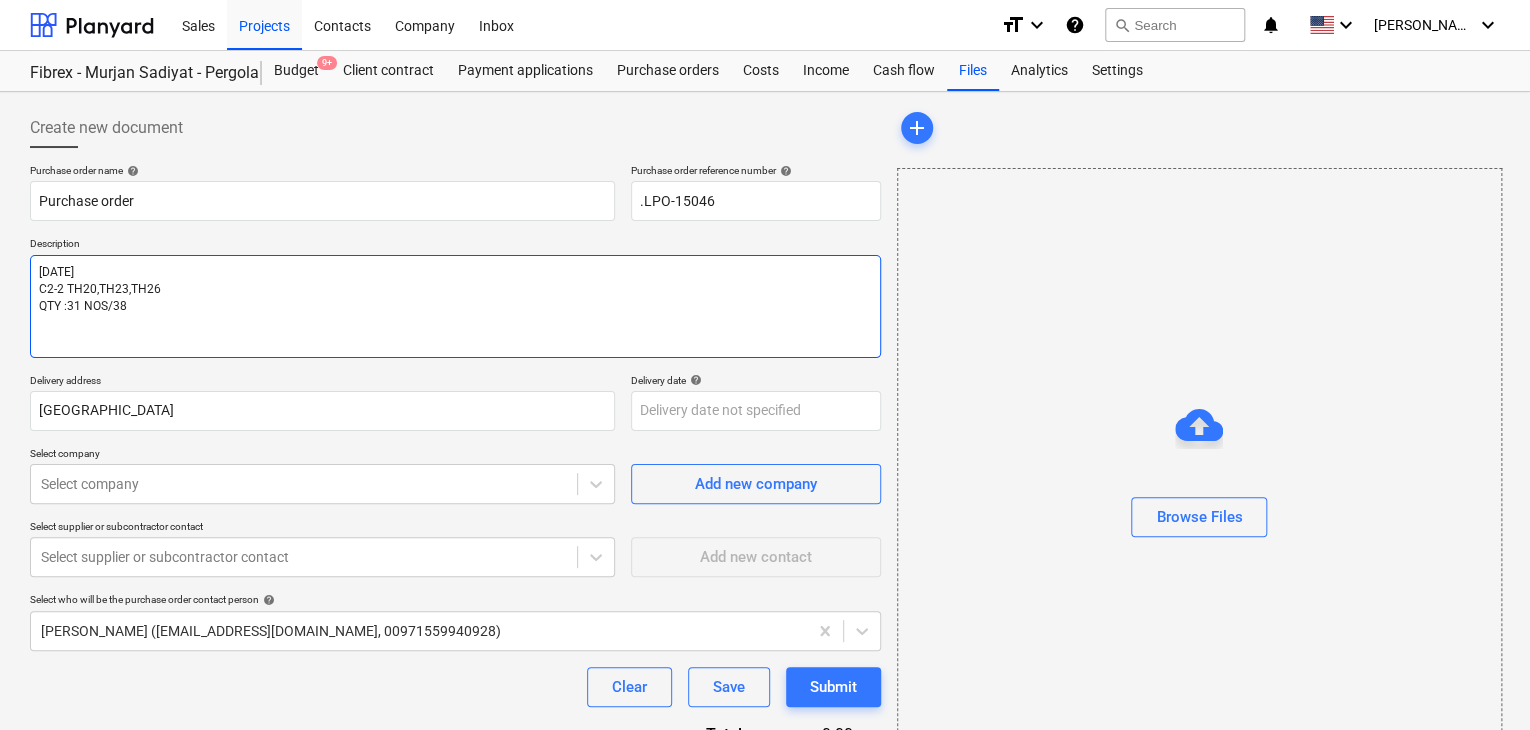 type on "x" 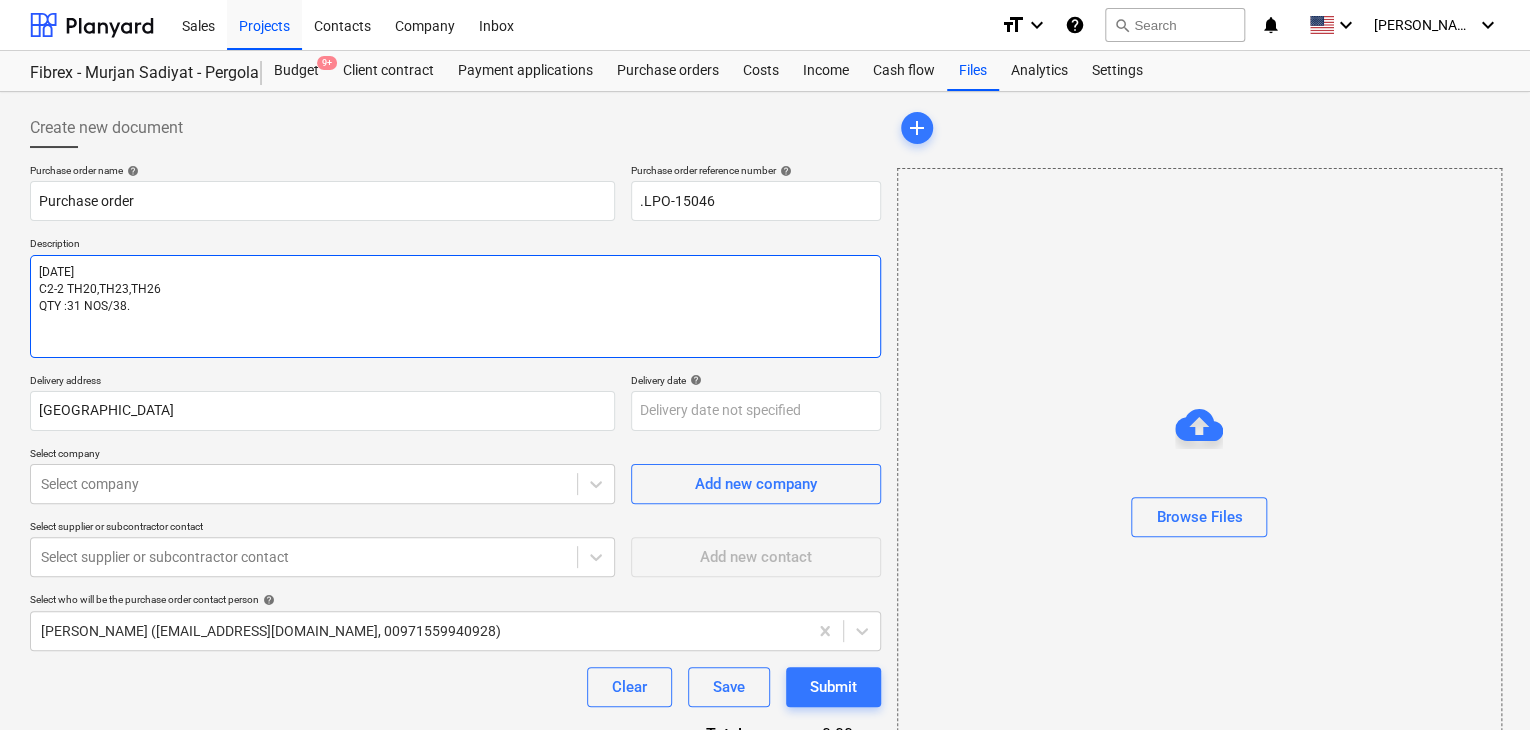 type on "x" 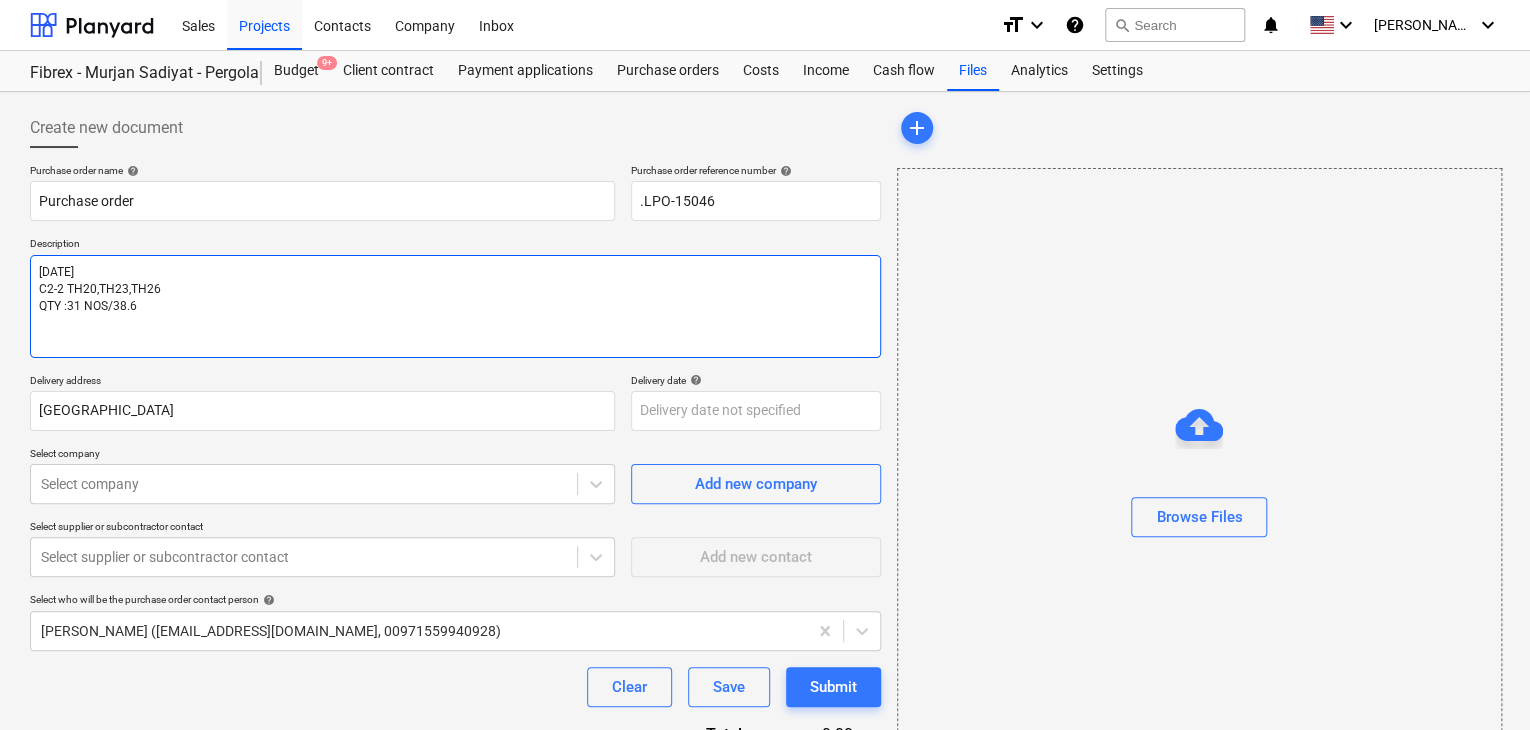 type on "x" 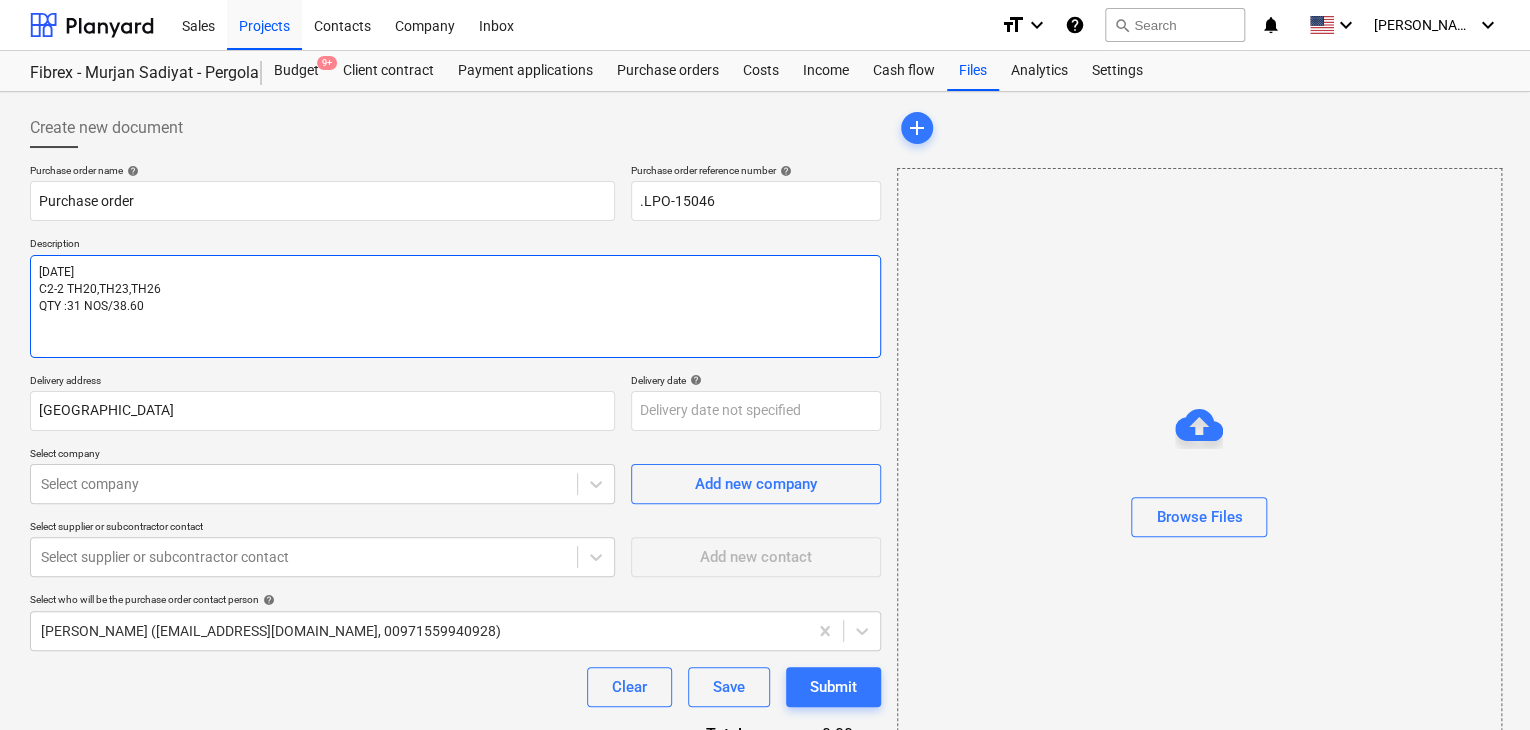 type on "x" 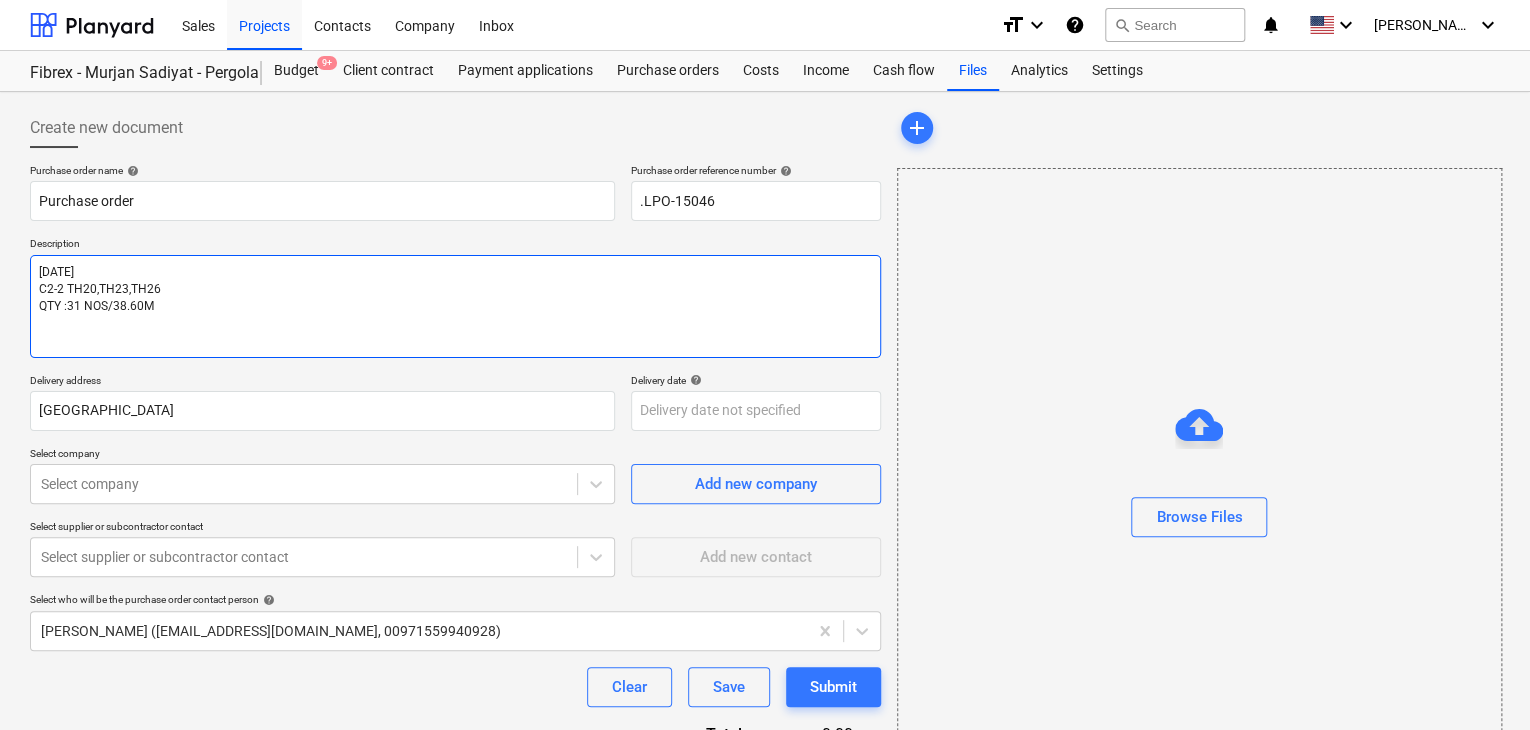 type on "x" 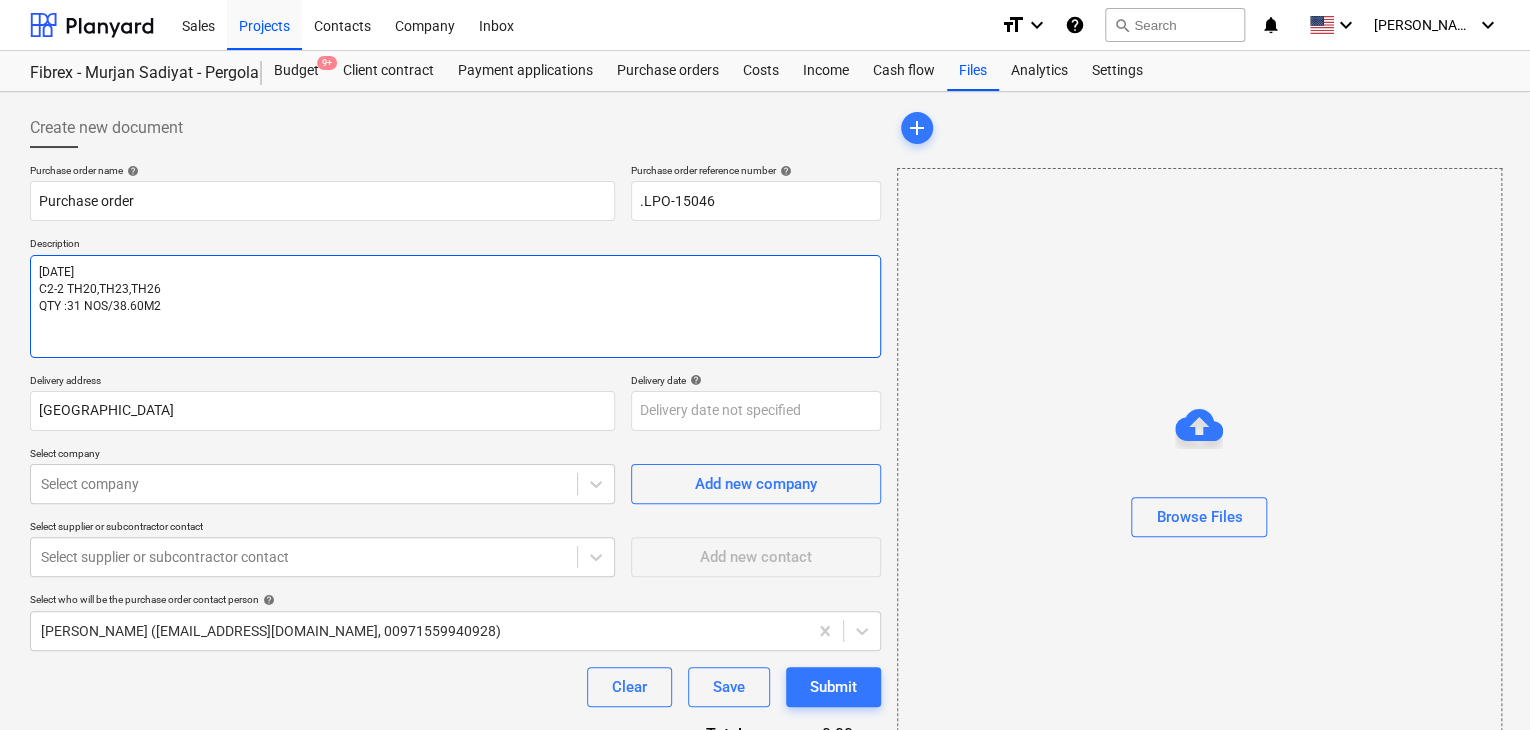 type on "x" 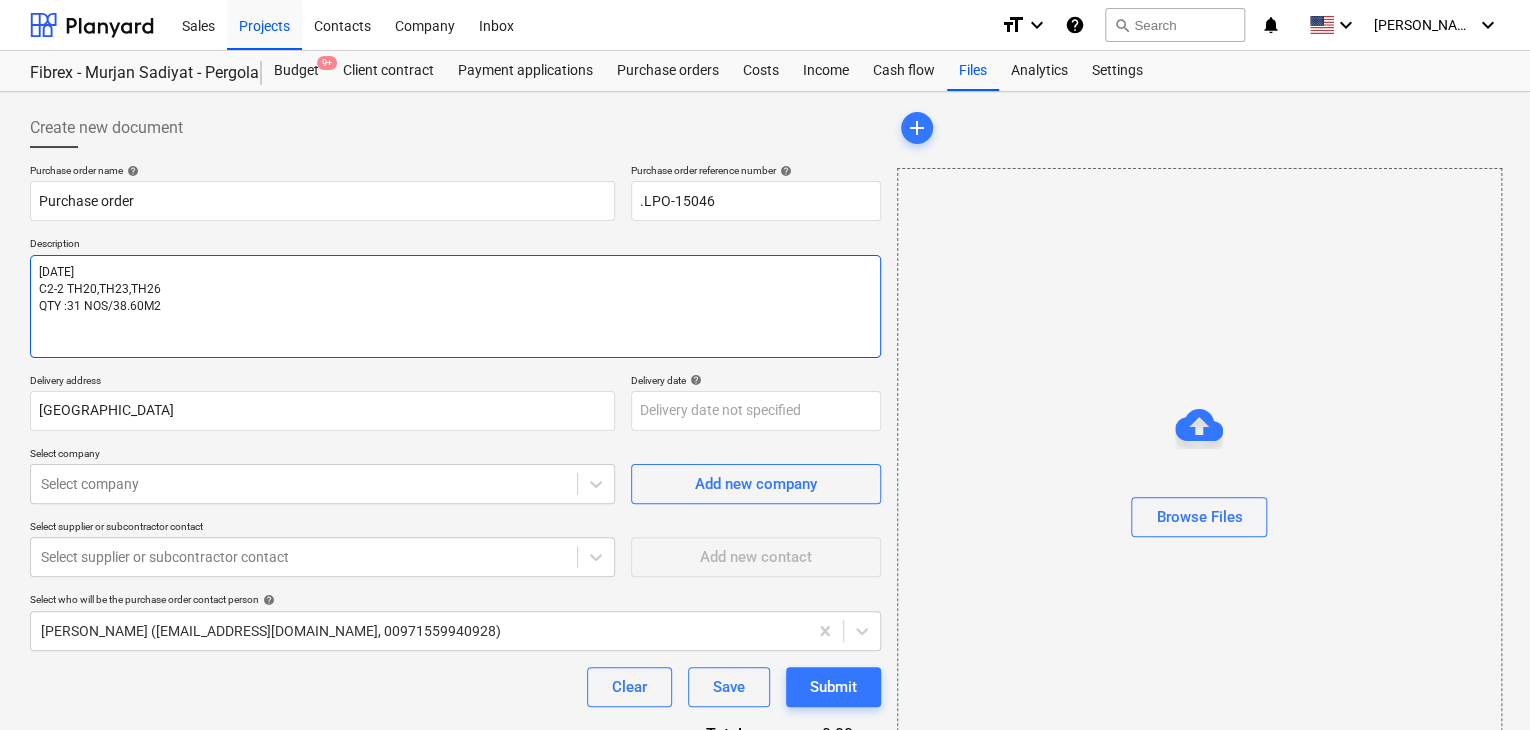 type on "09/JUL/2025
C2-2 TH20,TH23,TH26
QTY :31 NOS/38.60M2/" 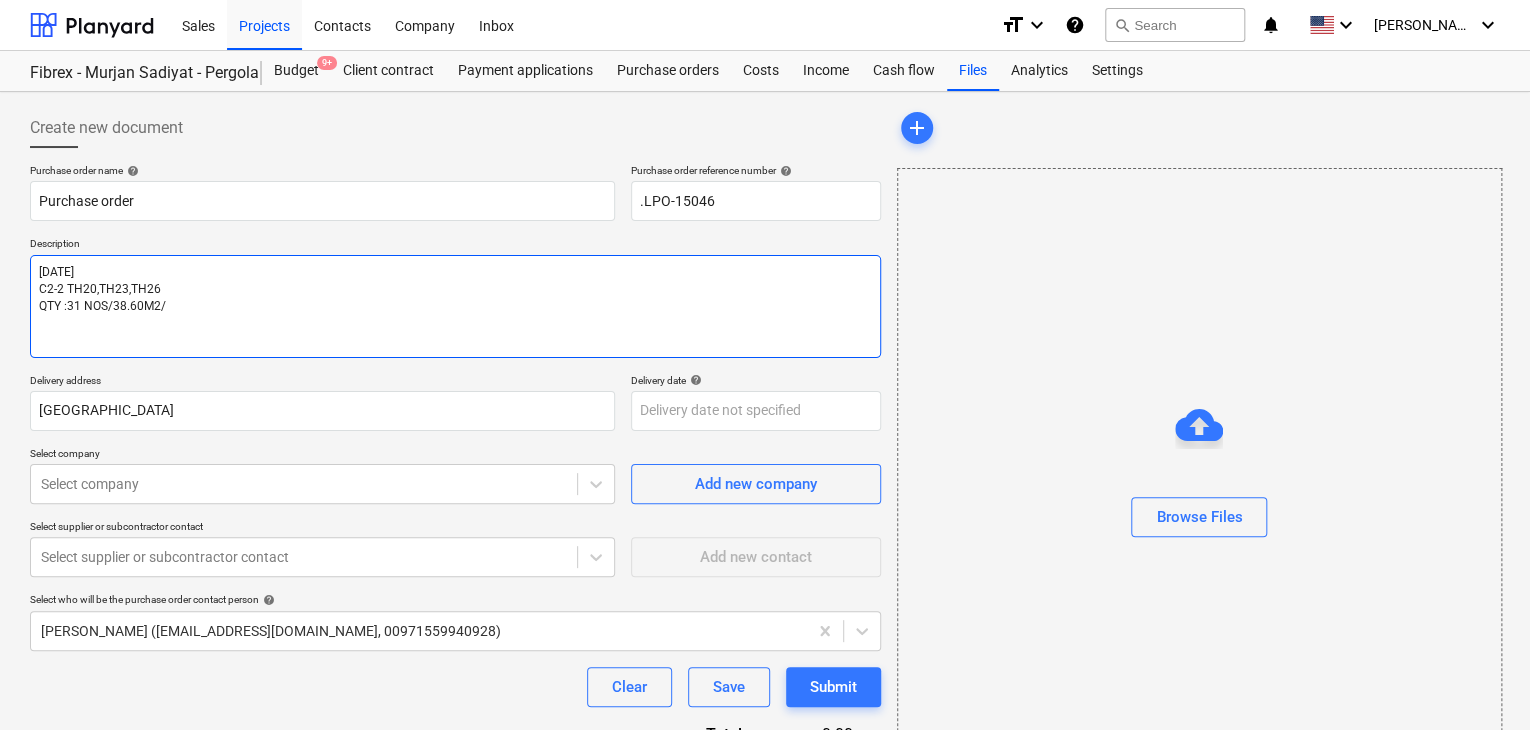 type on "x" 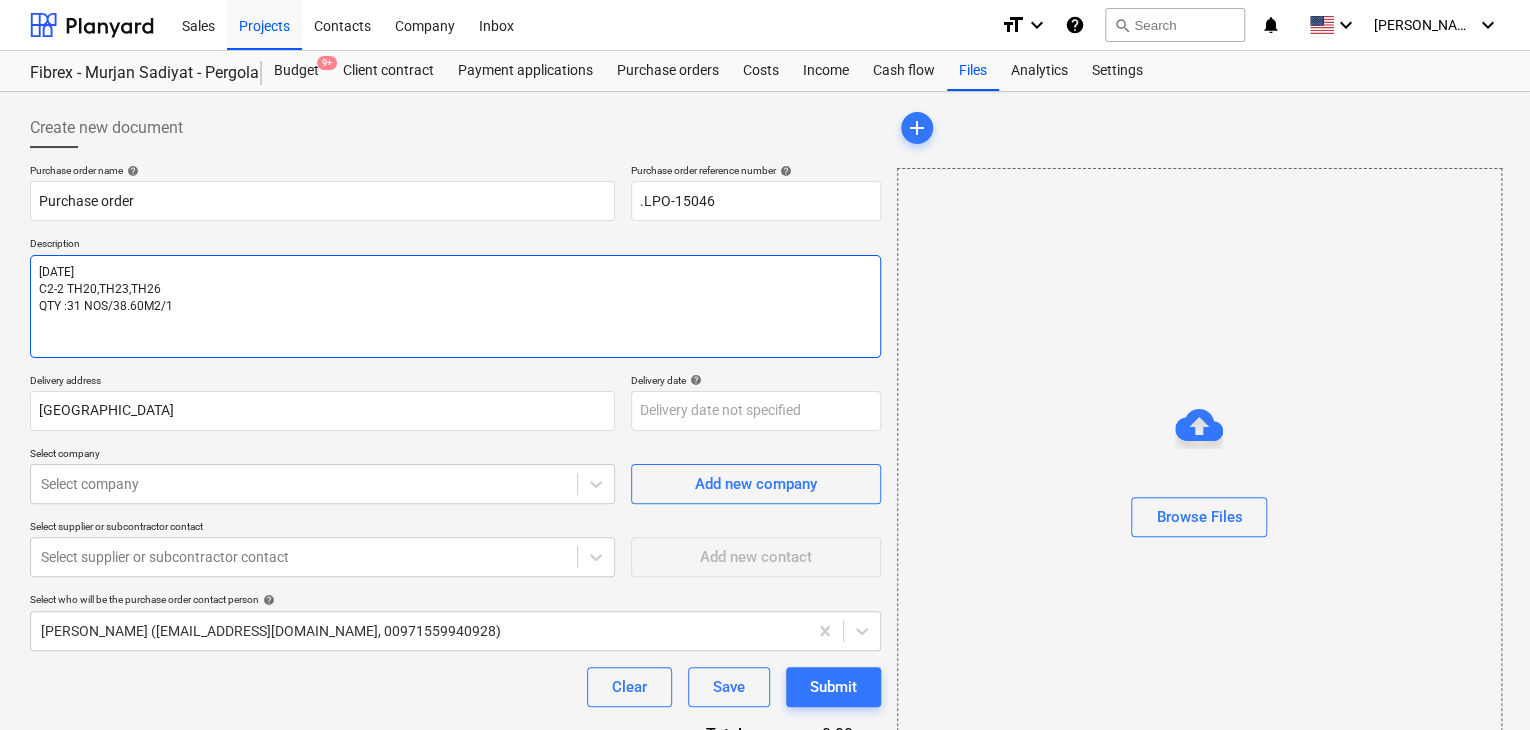 type on "x" 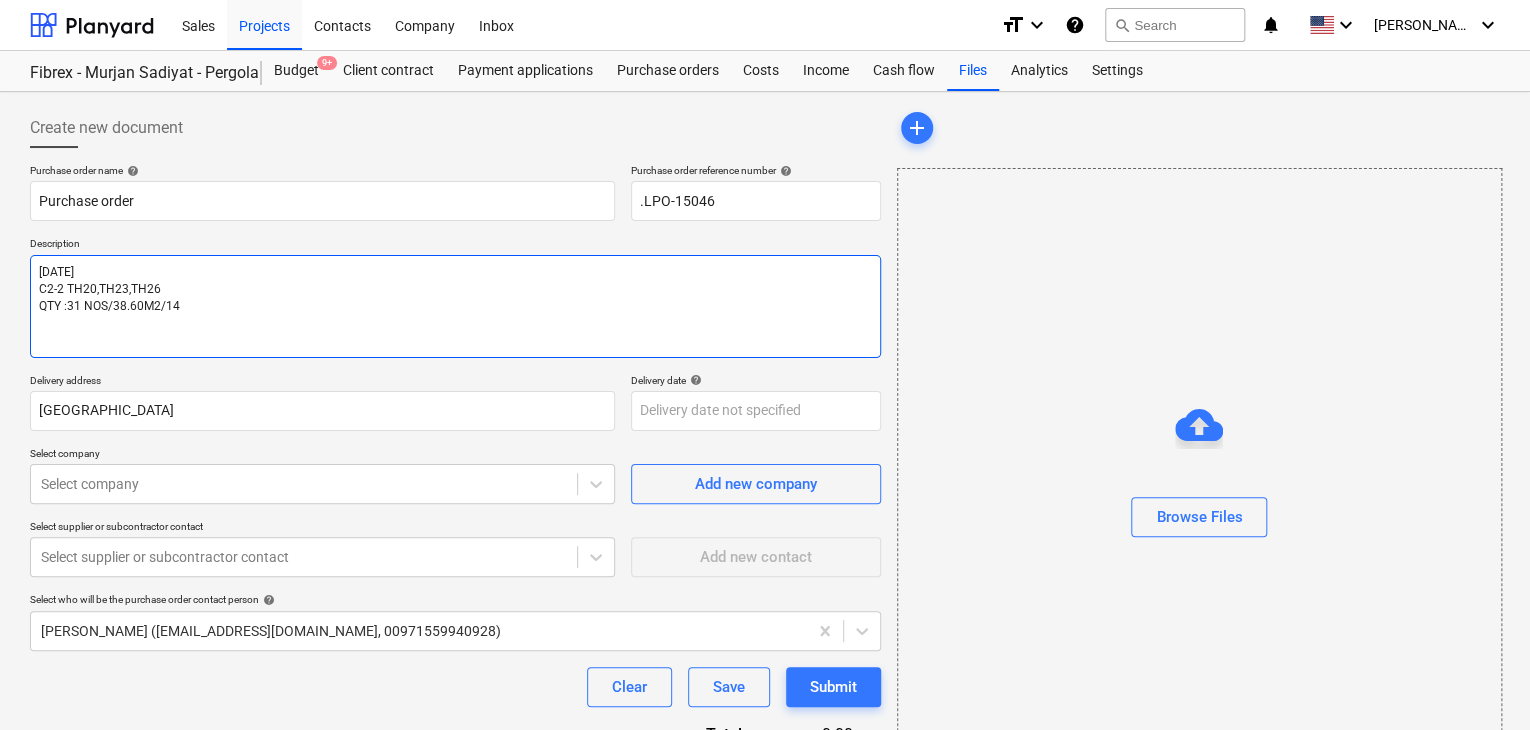 type on "x" 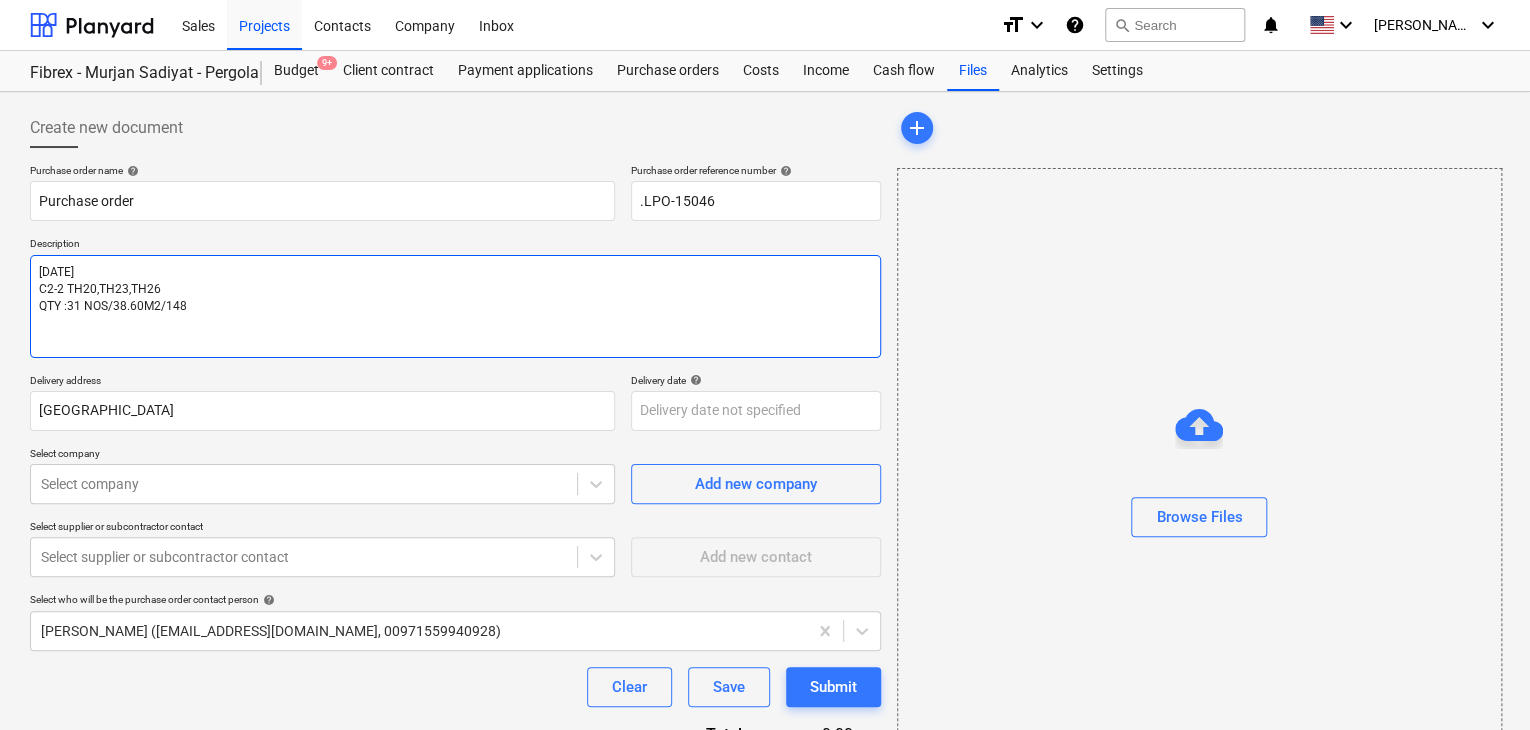 type on "x" 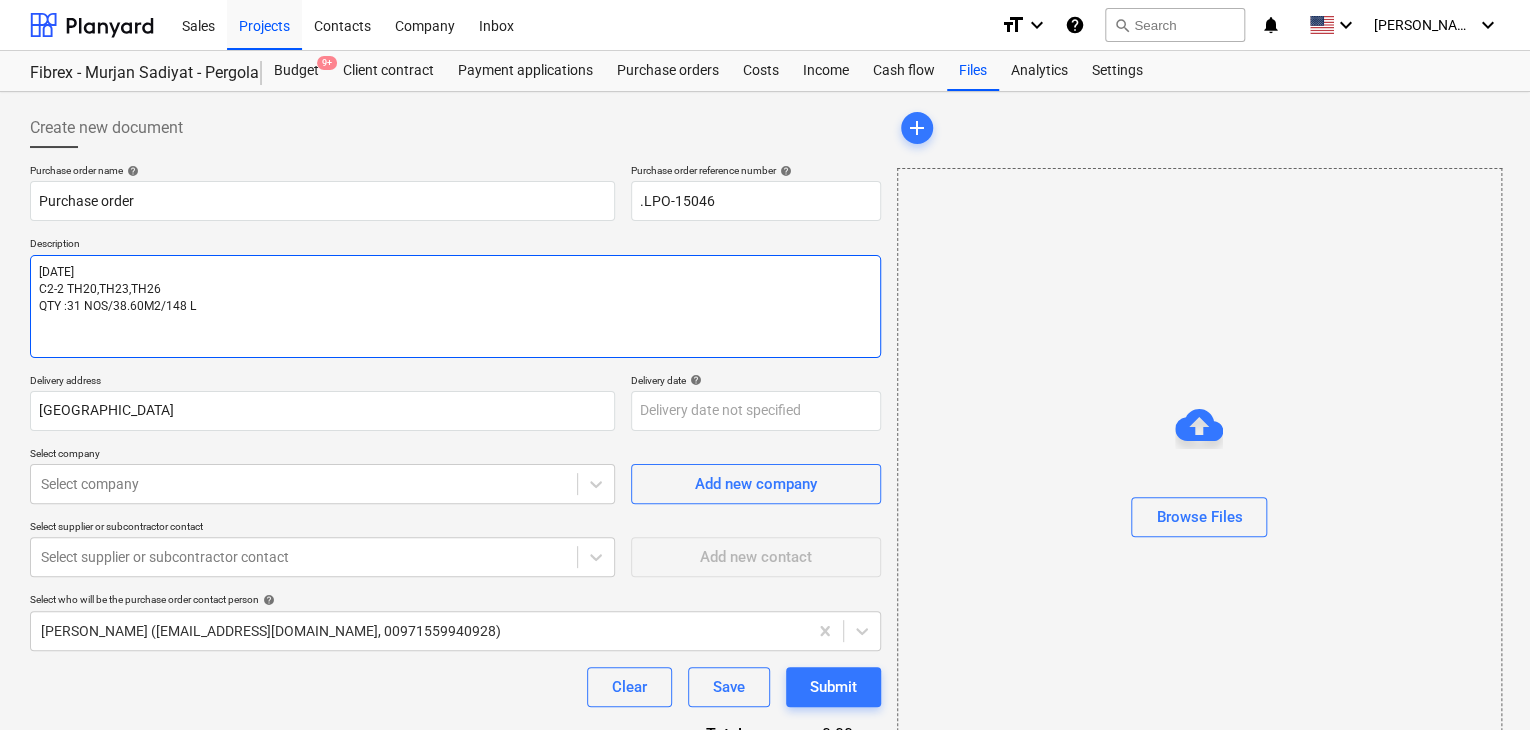 type on "x" 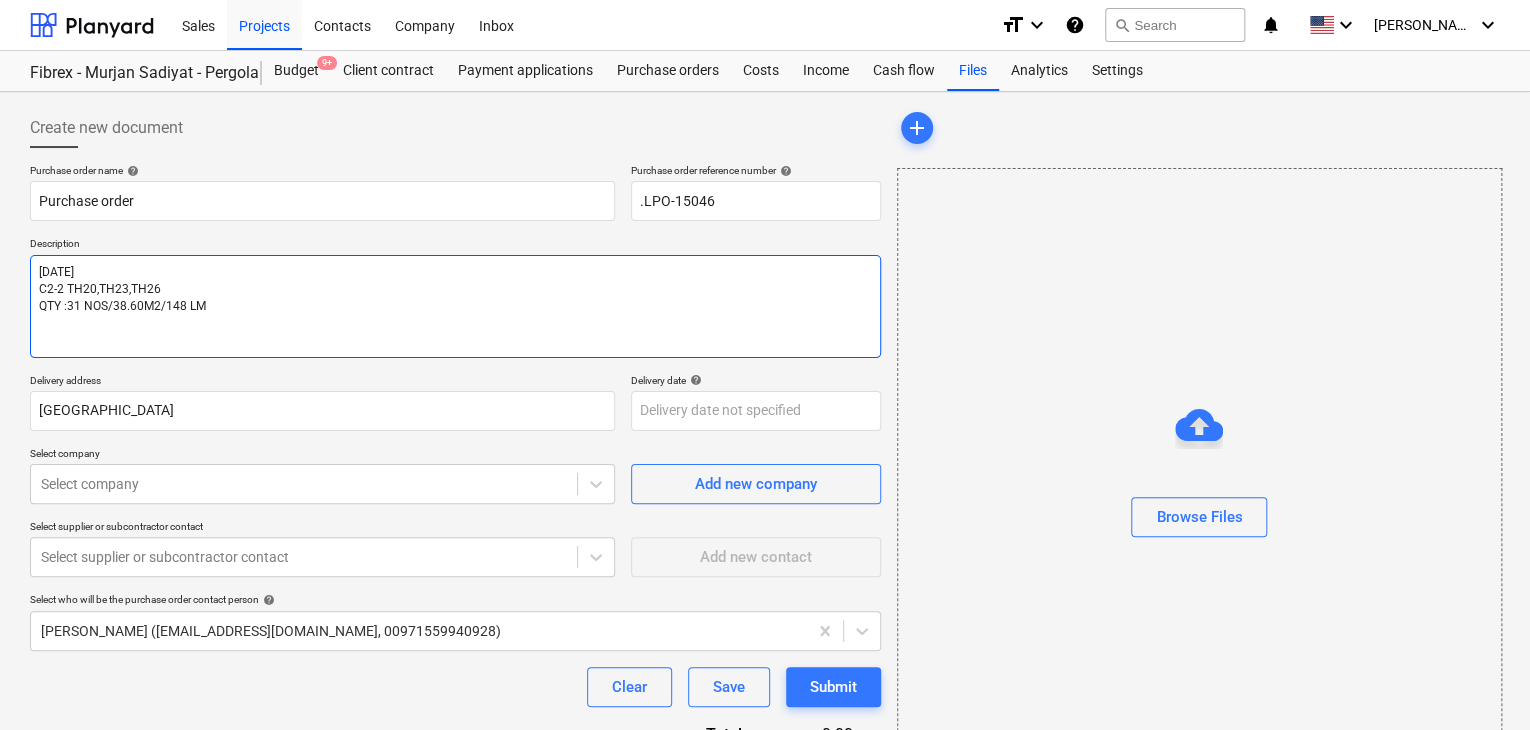 type on "x" 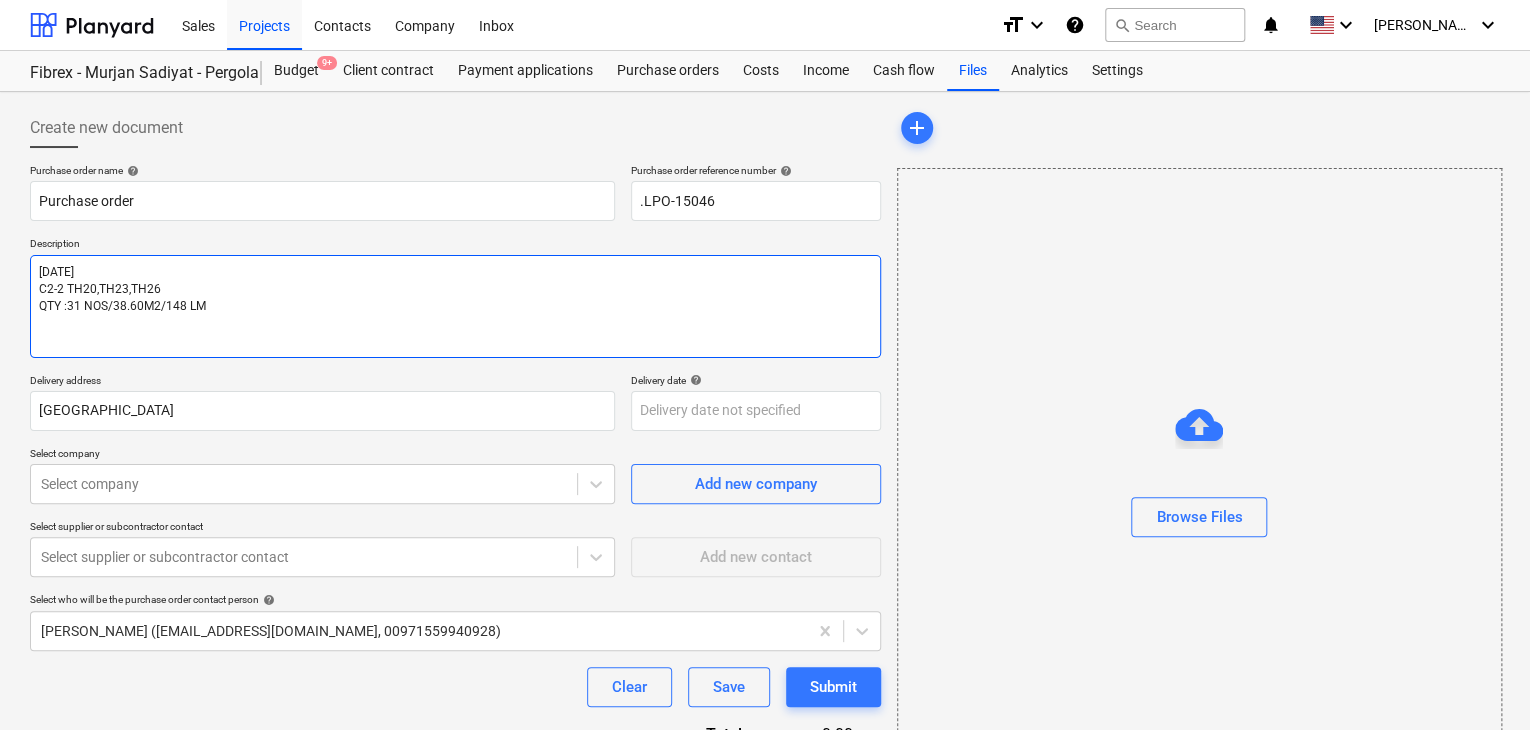 type on "09/JUL/2025
C2-2 TH20,TH23,TH26
QTY :31 NOS/38.60M2/148 LM" 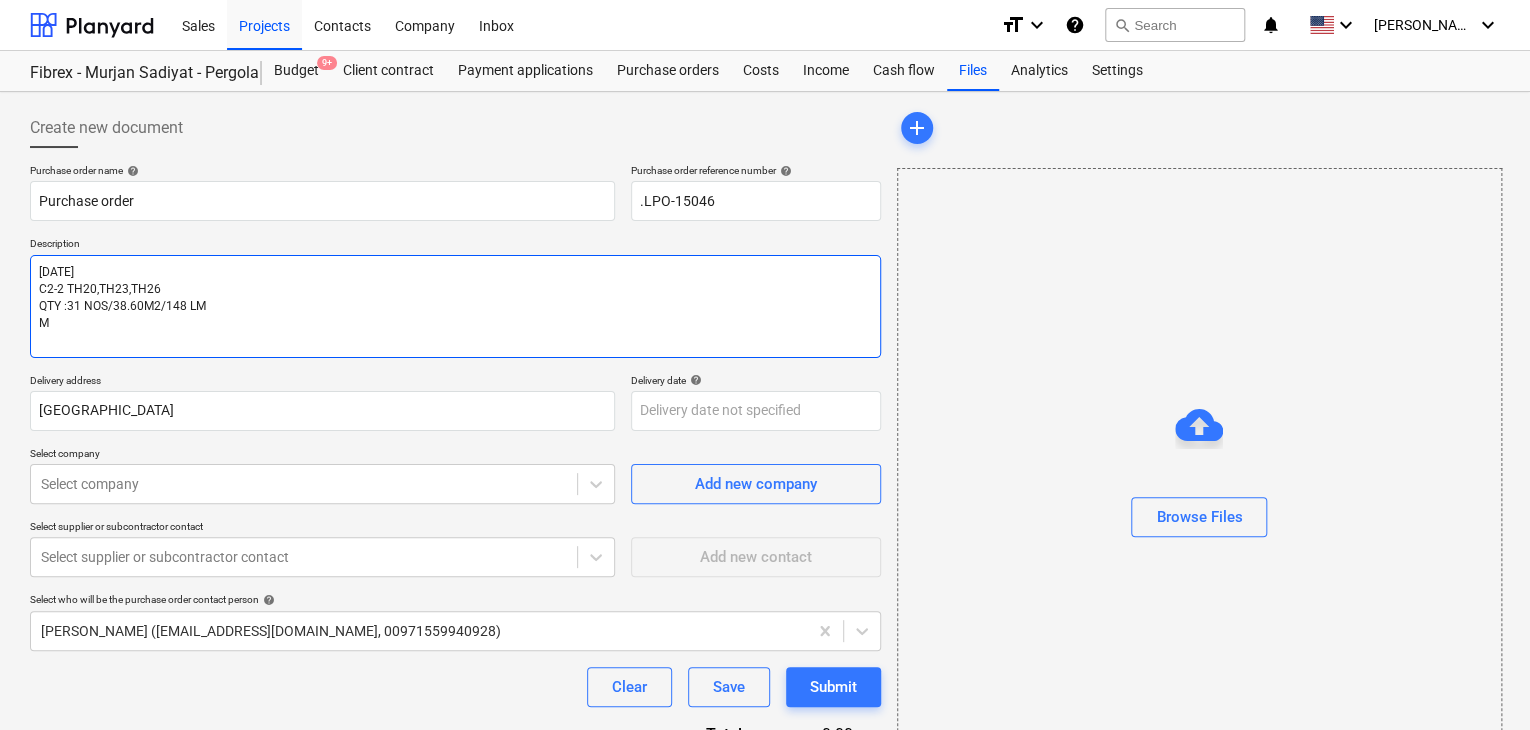 type on "x" 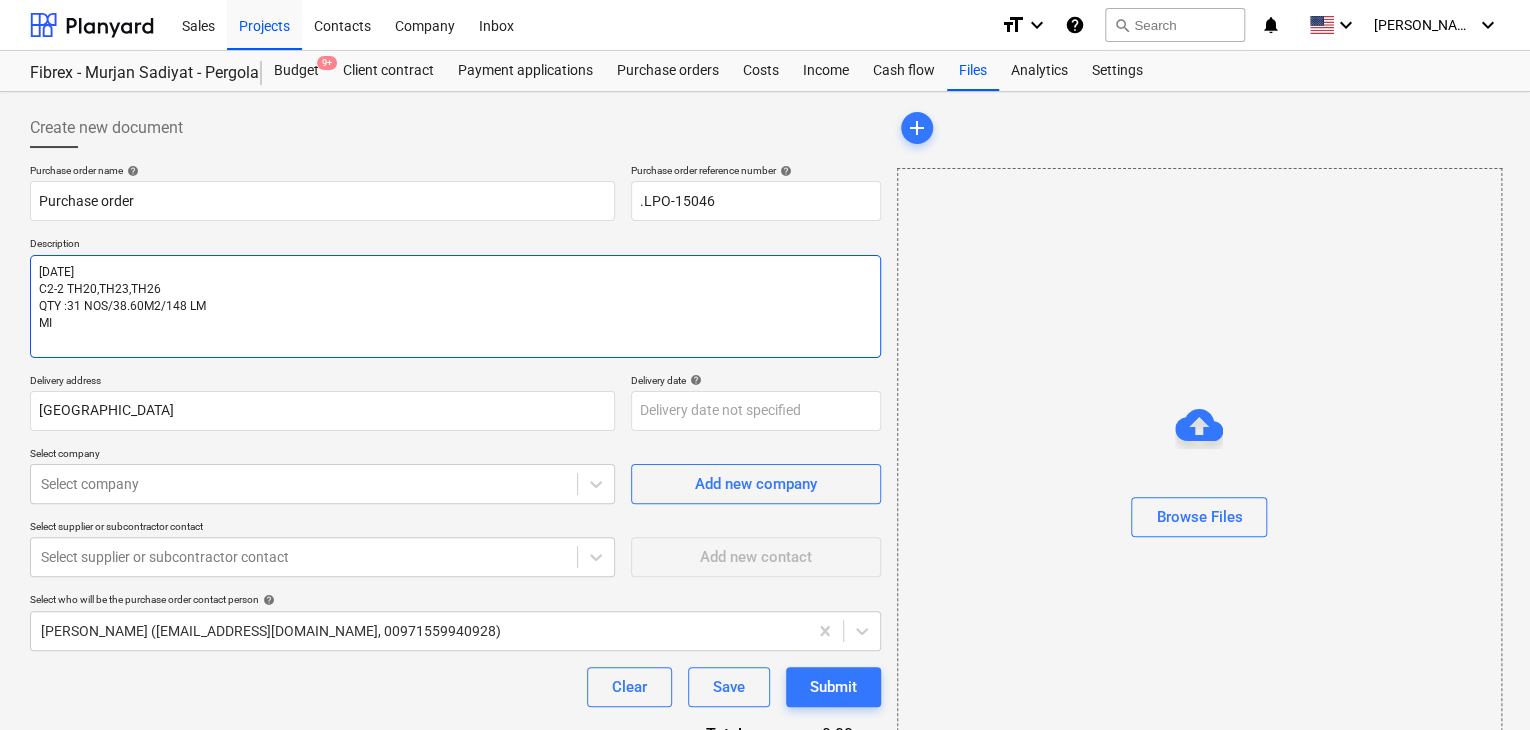 type on "x" 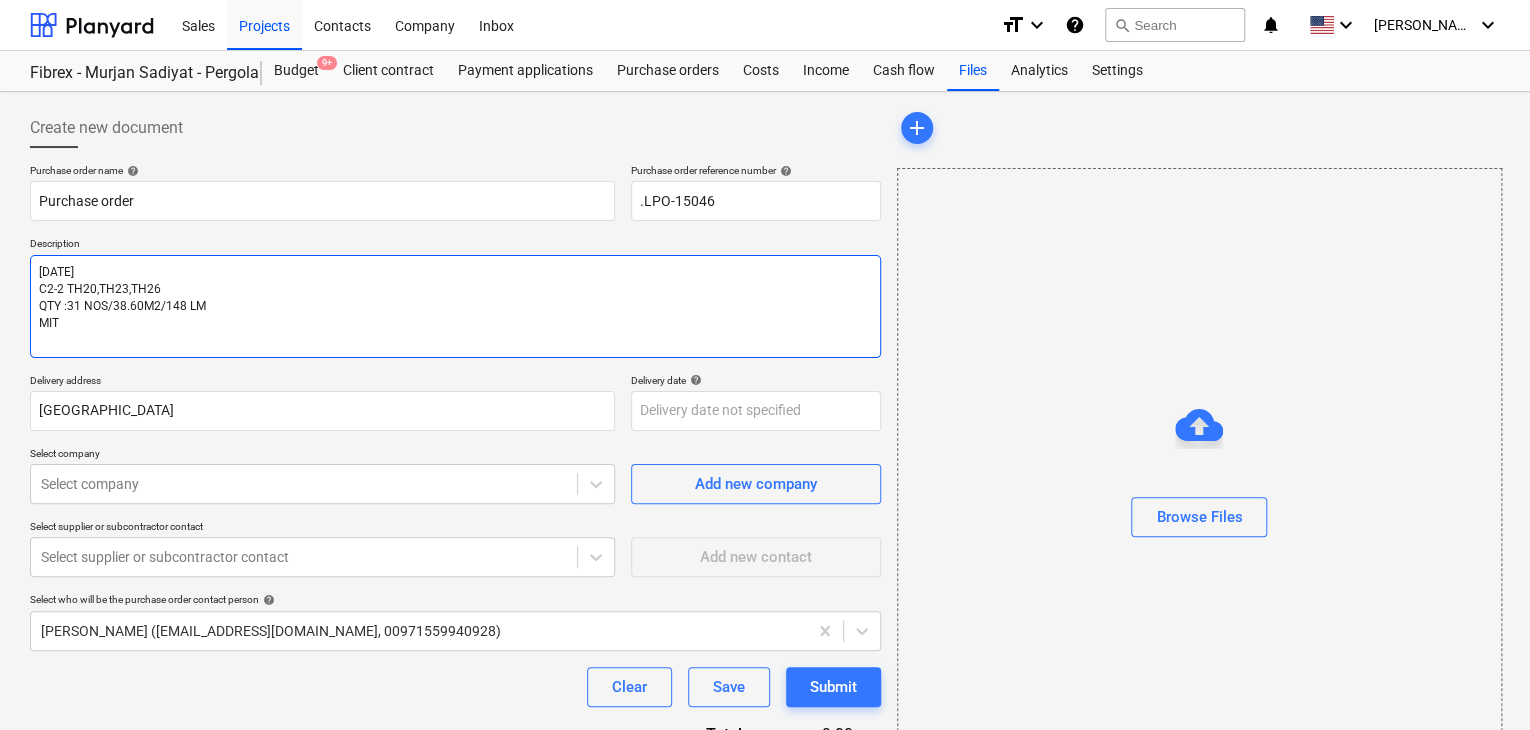 type on "x" 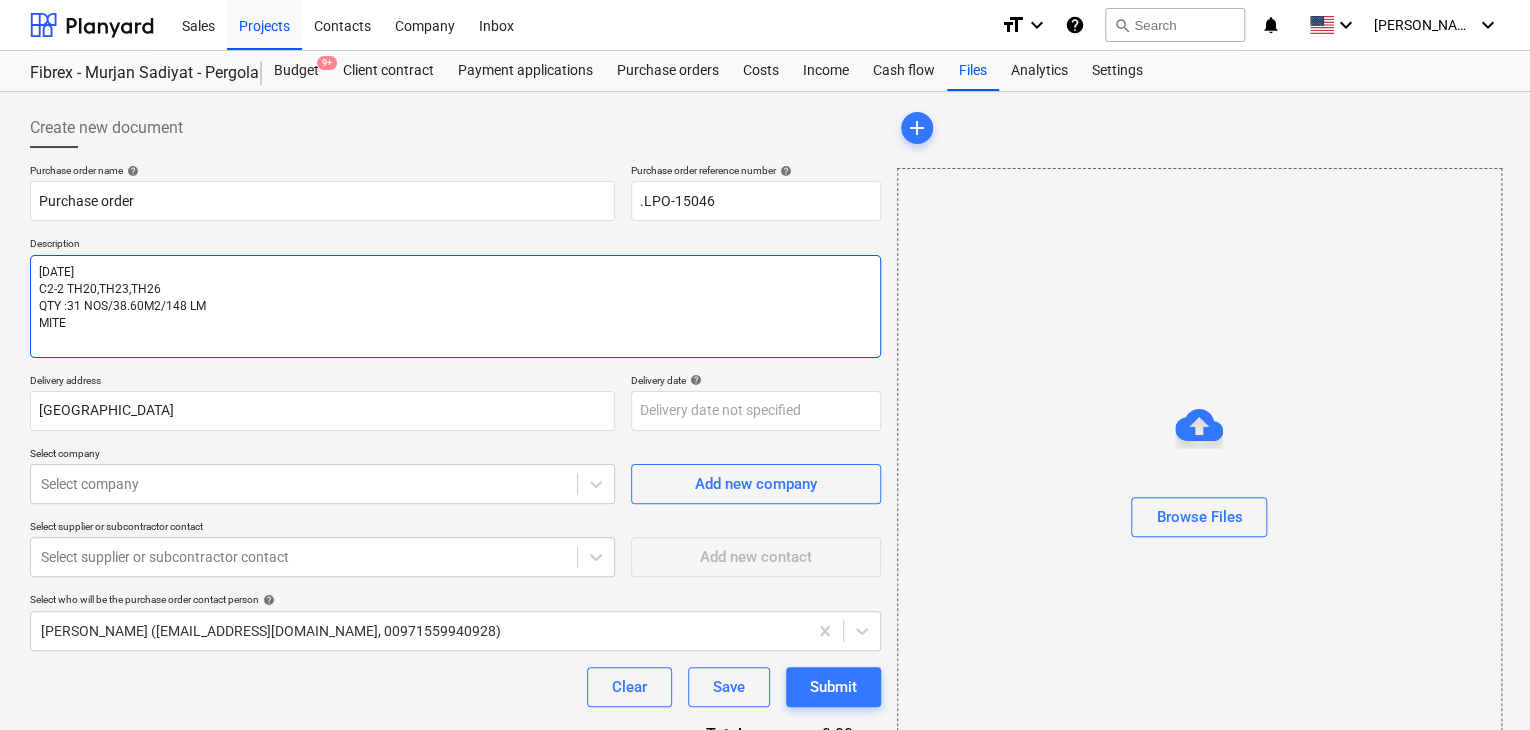 type on "x" 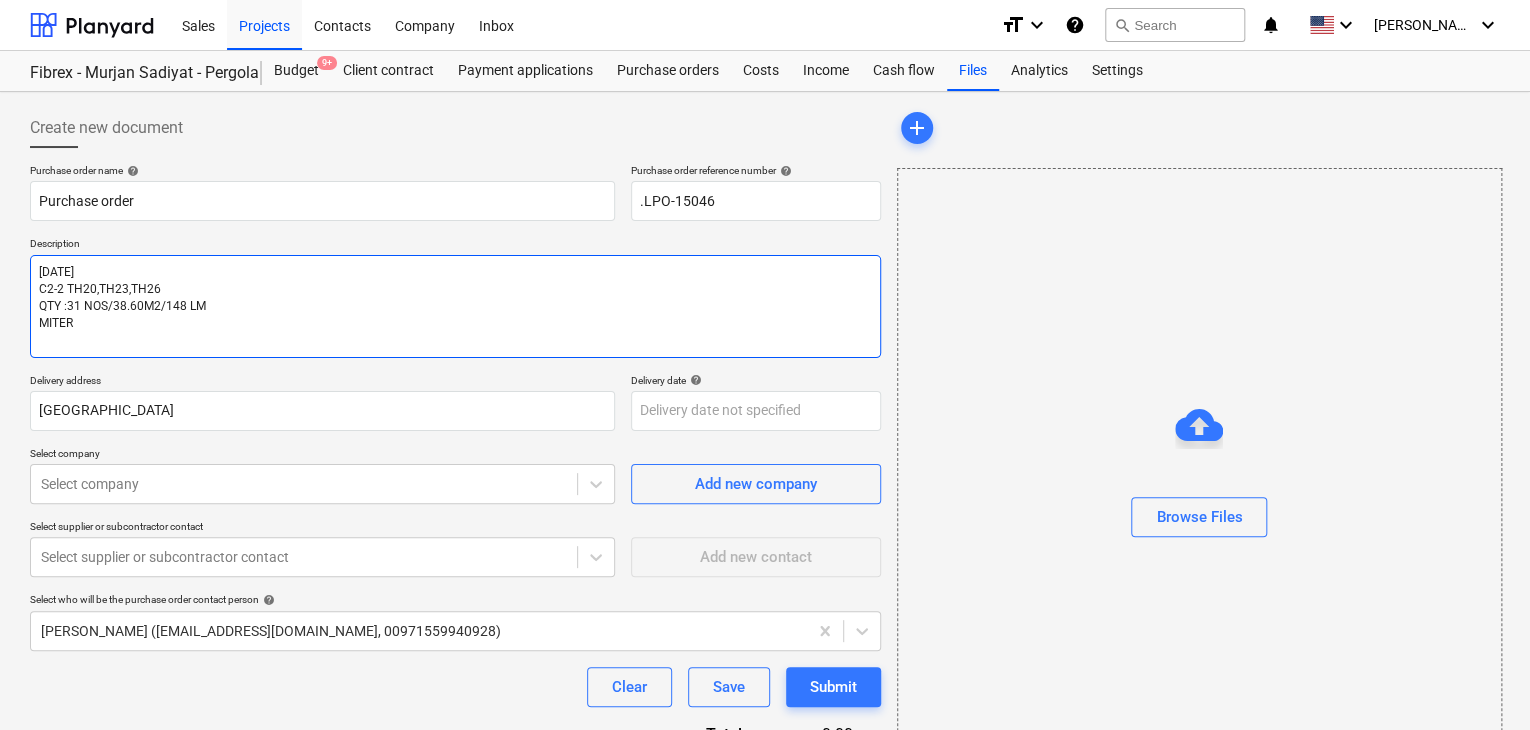 type on "x" 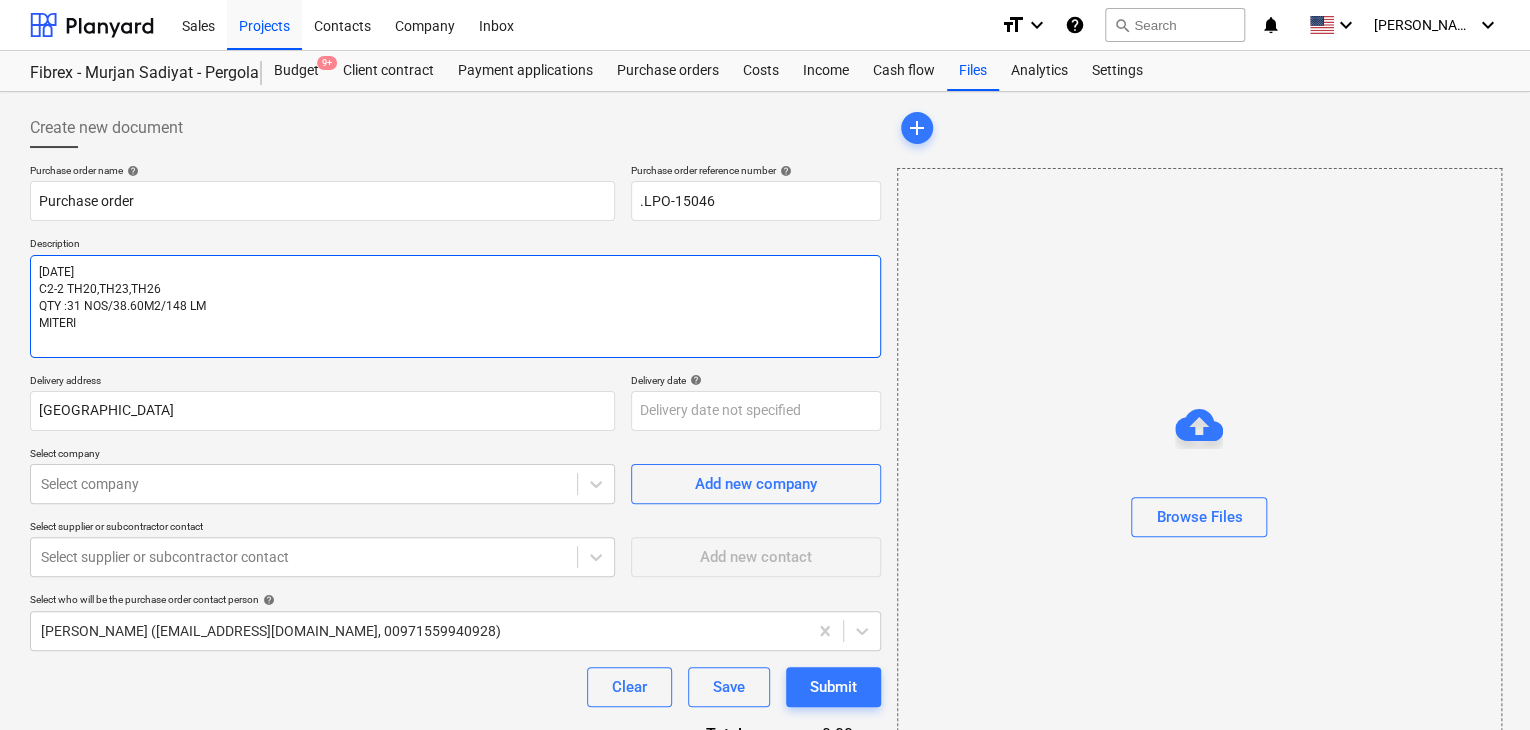 type on "x" 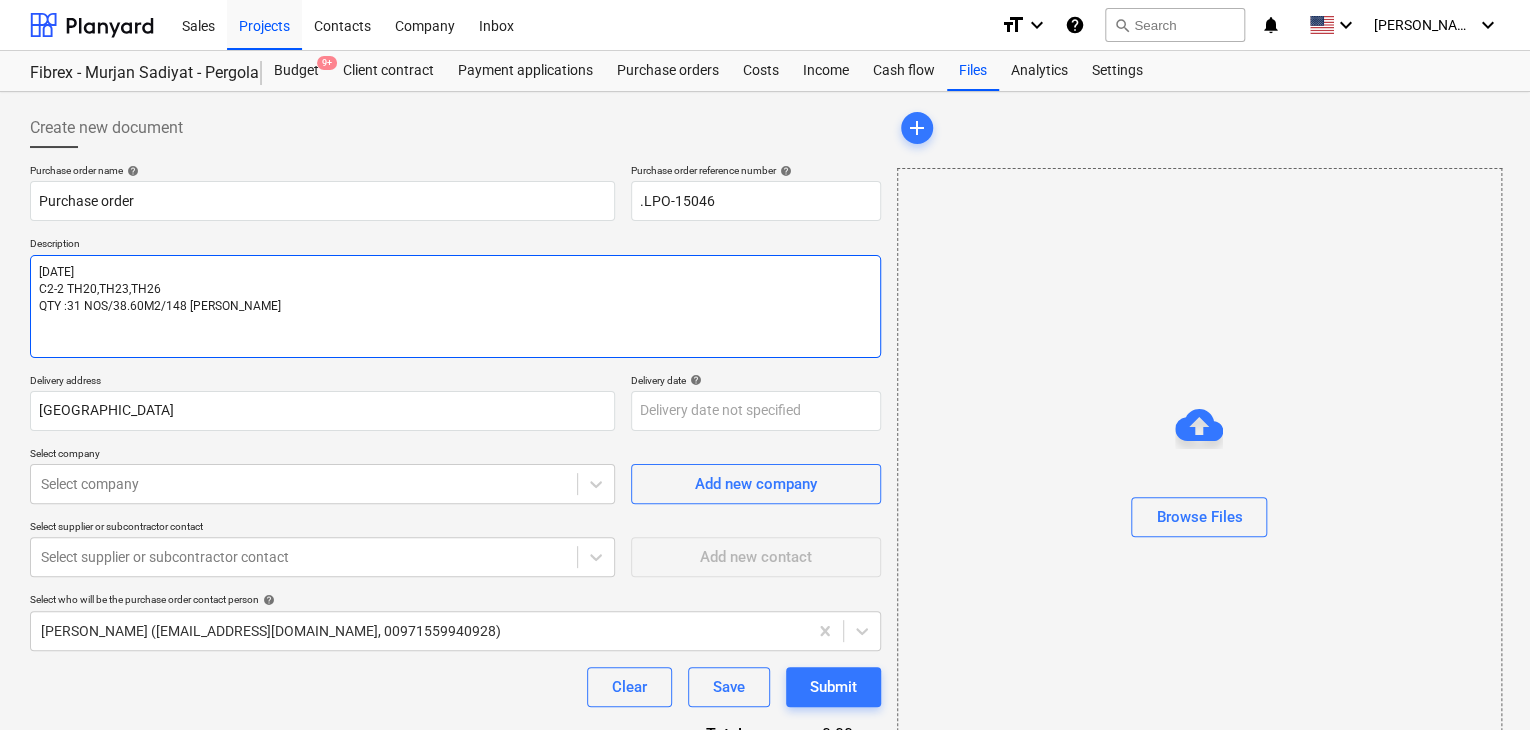 type on "x" 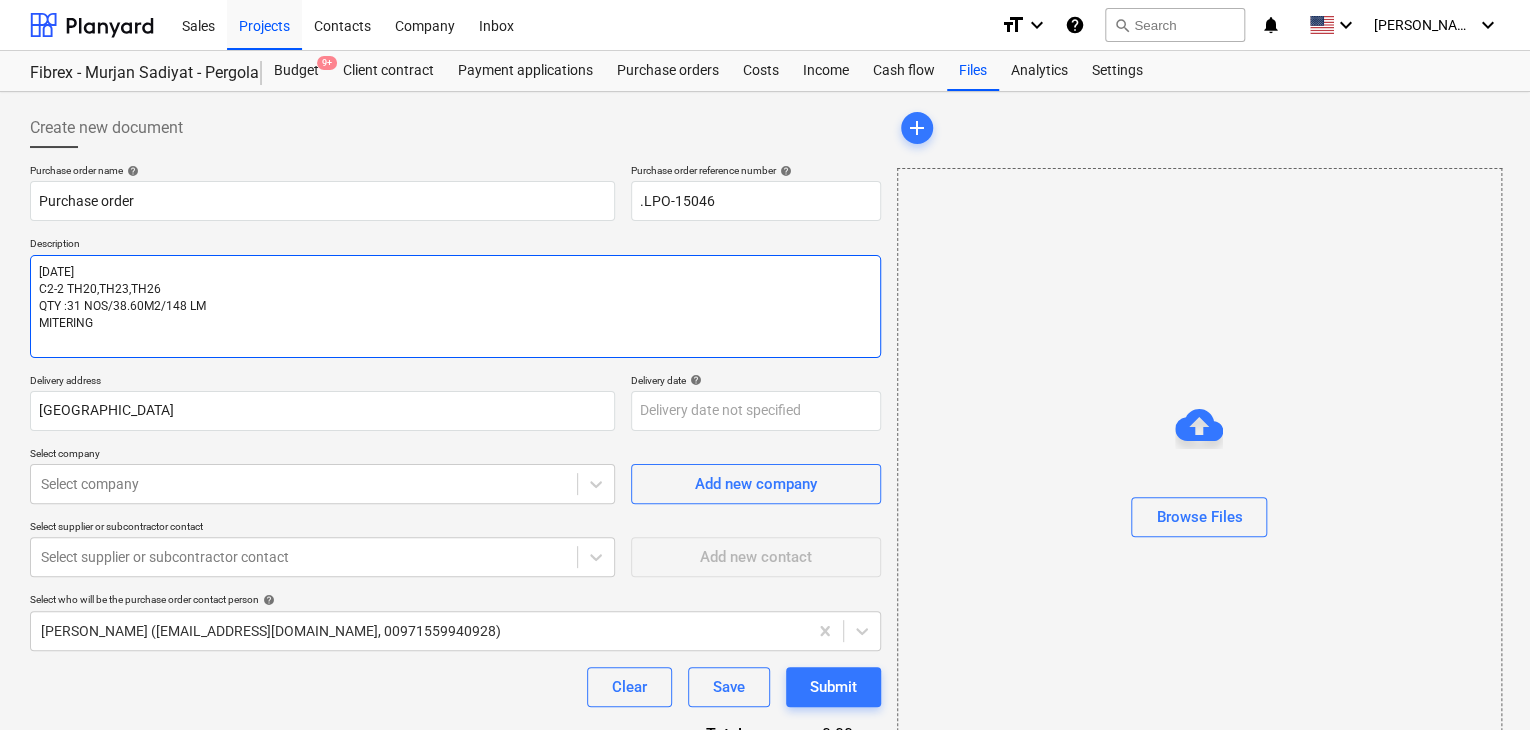 type on "x" 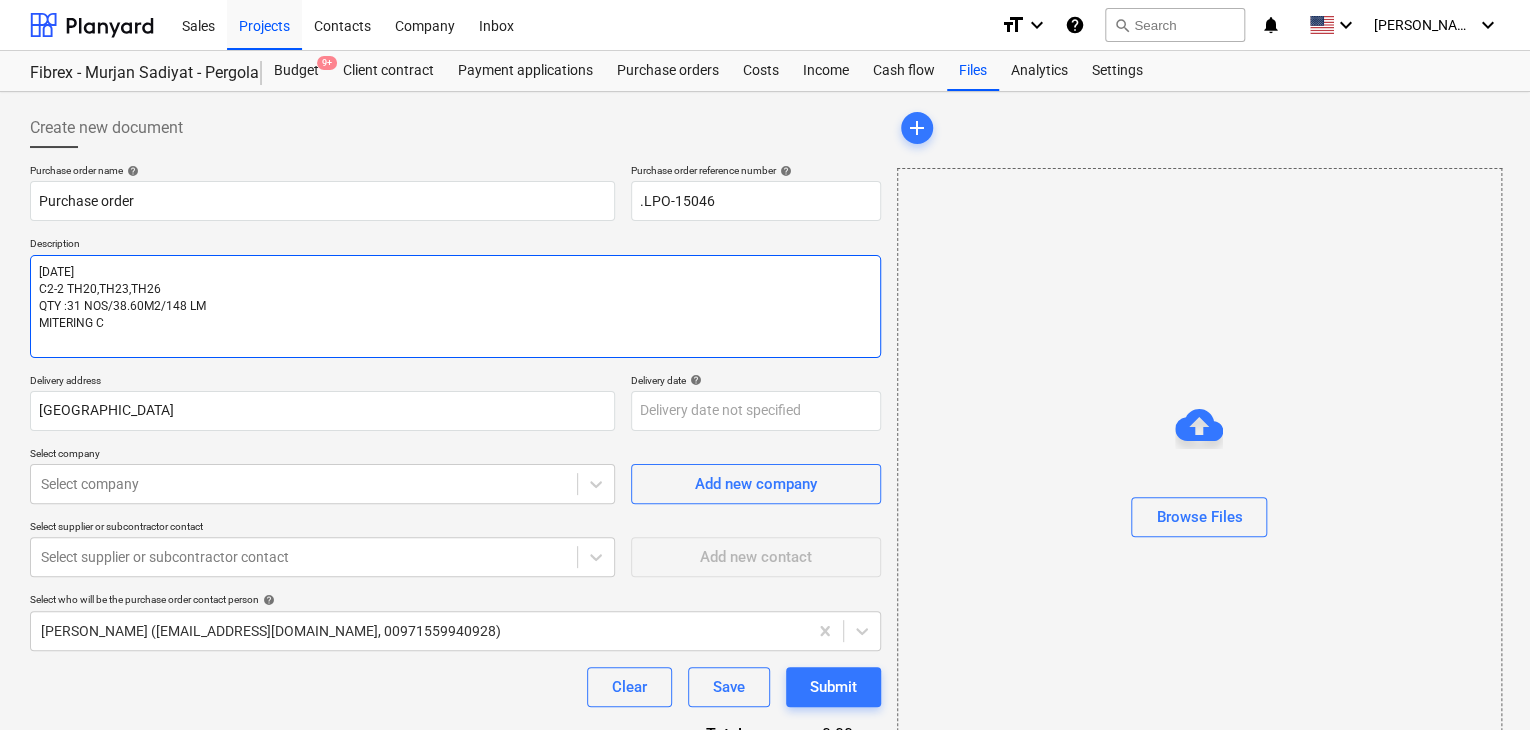 type on "x" 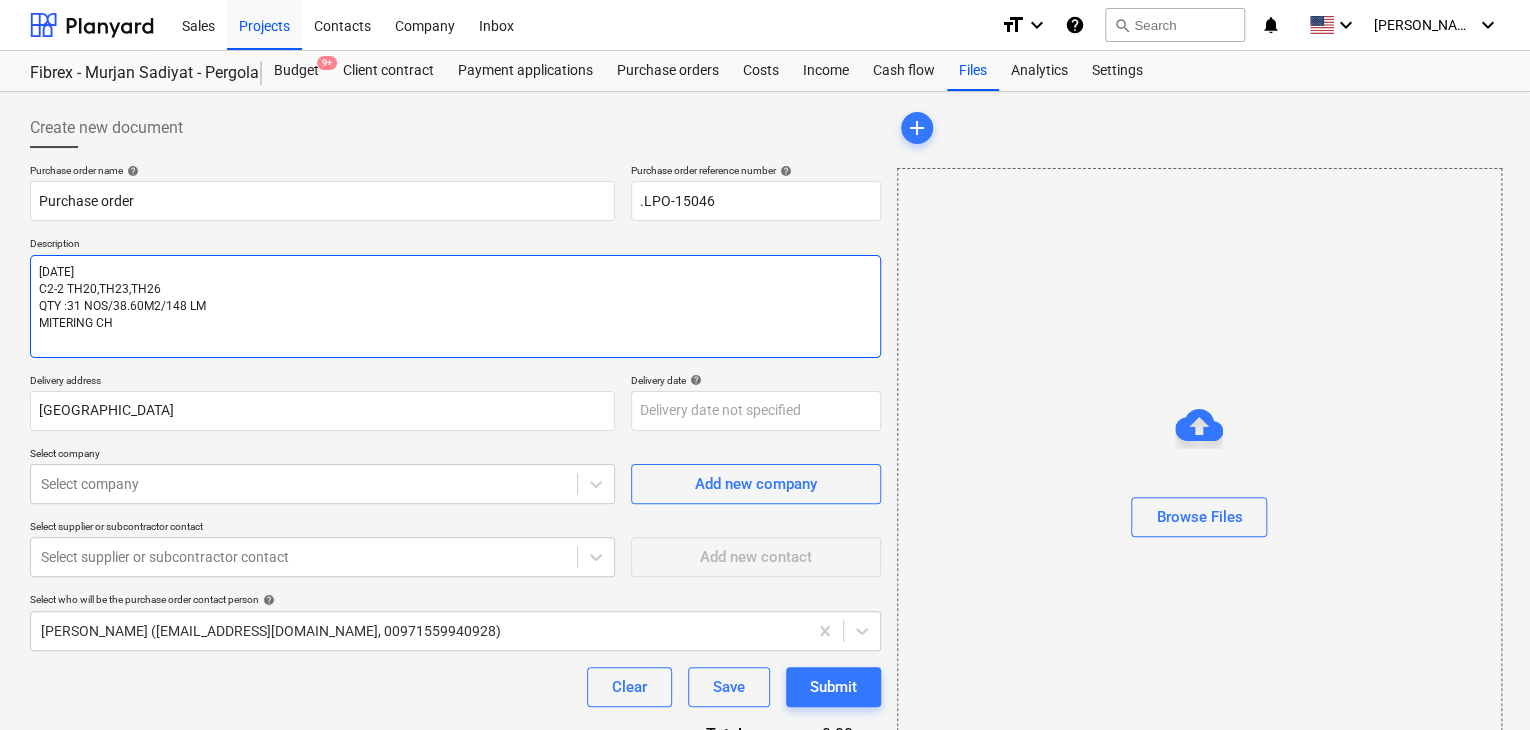 type on "x" 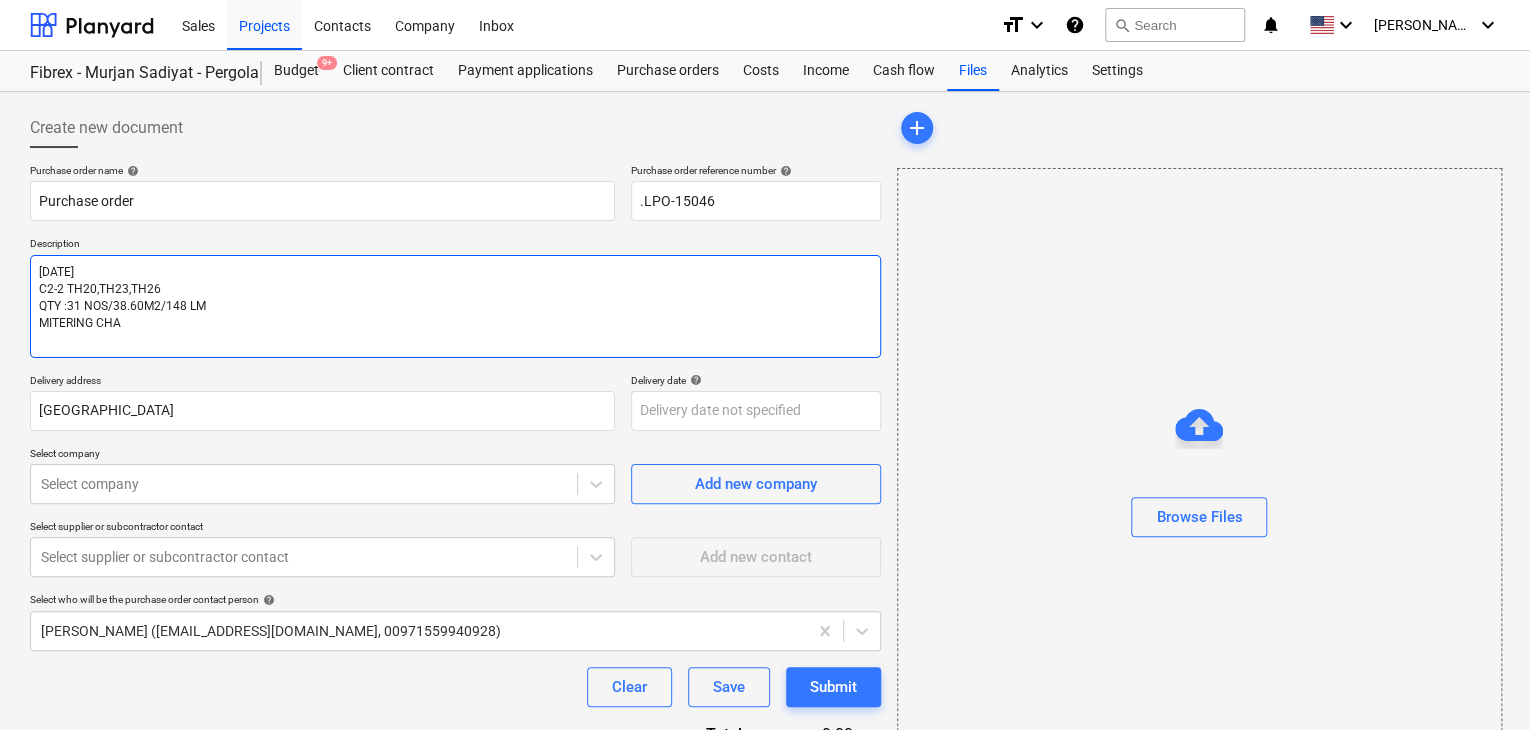 type on "x" 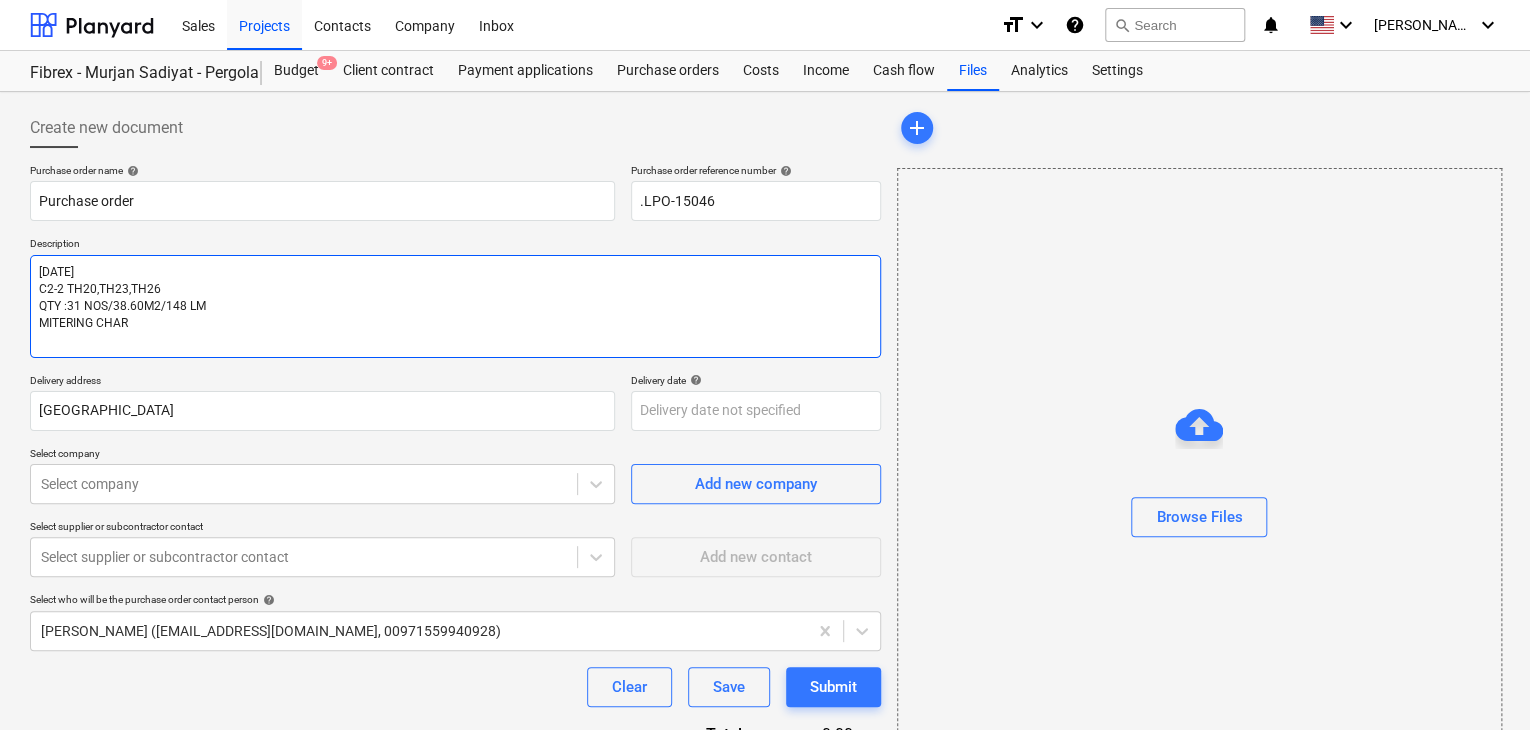 type on "x" 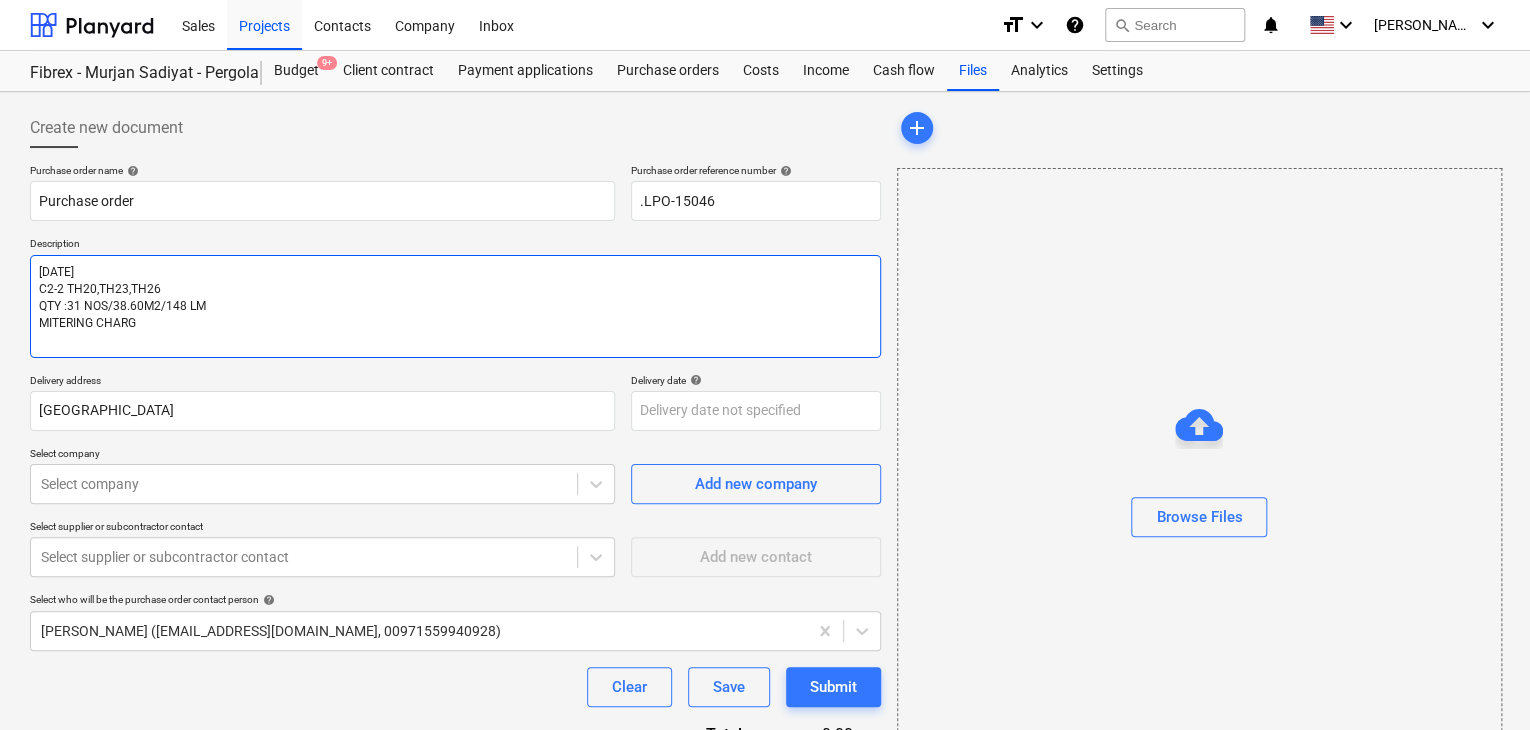 type on "x" 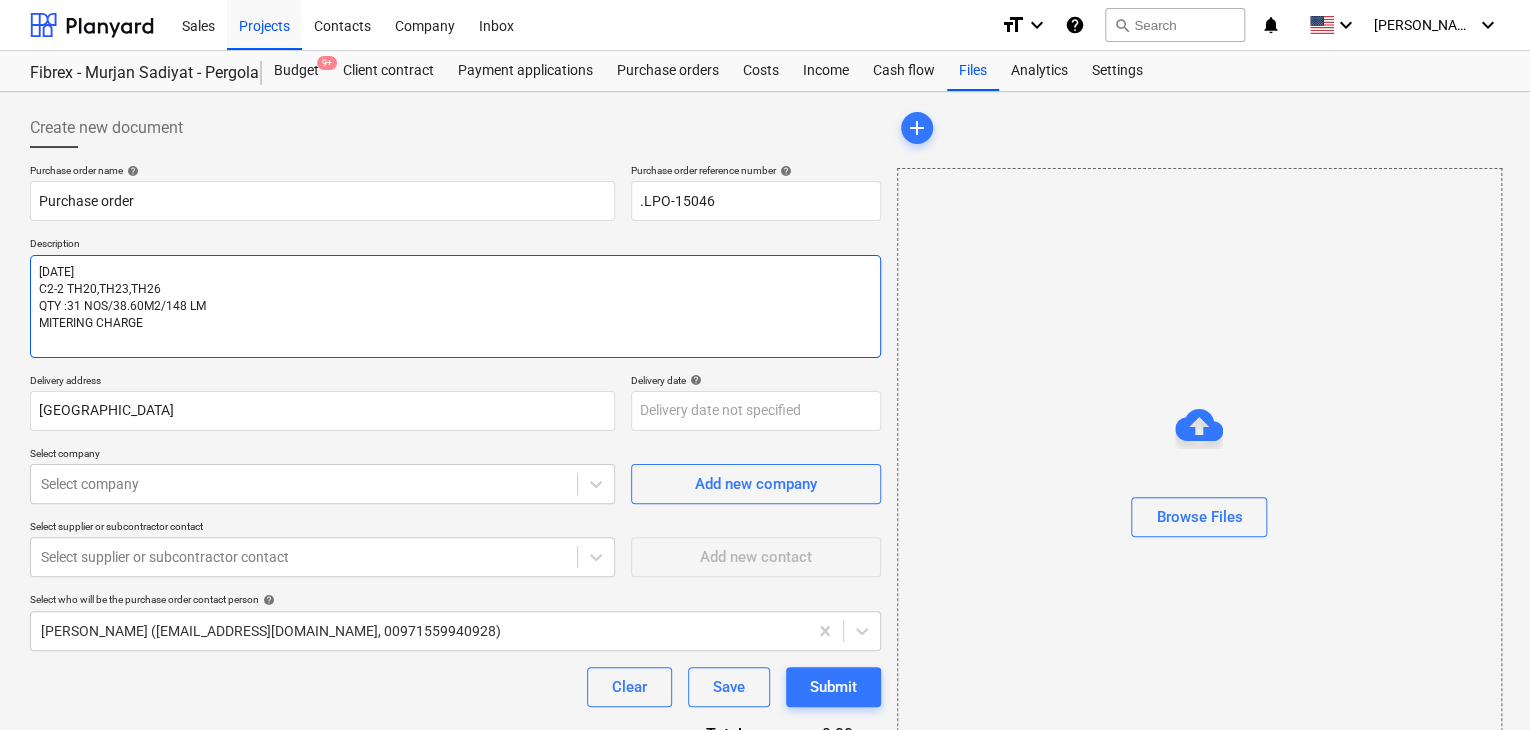 type on "x" 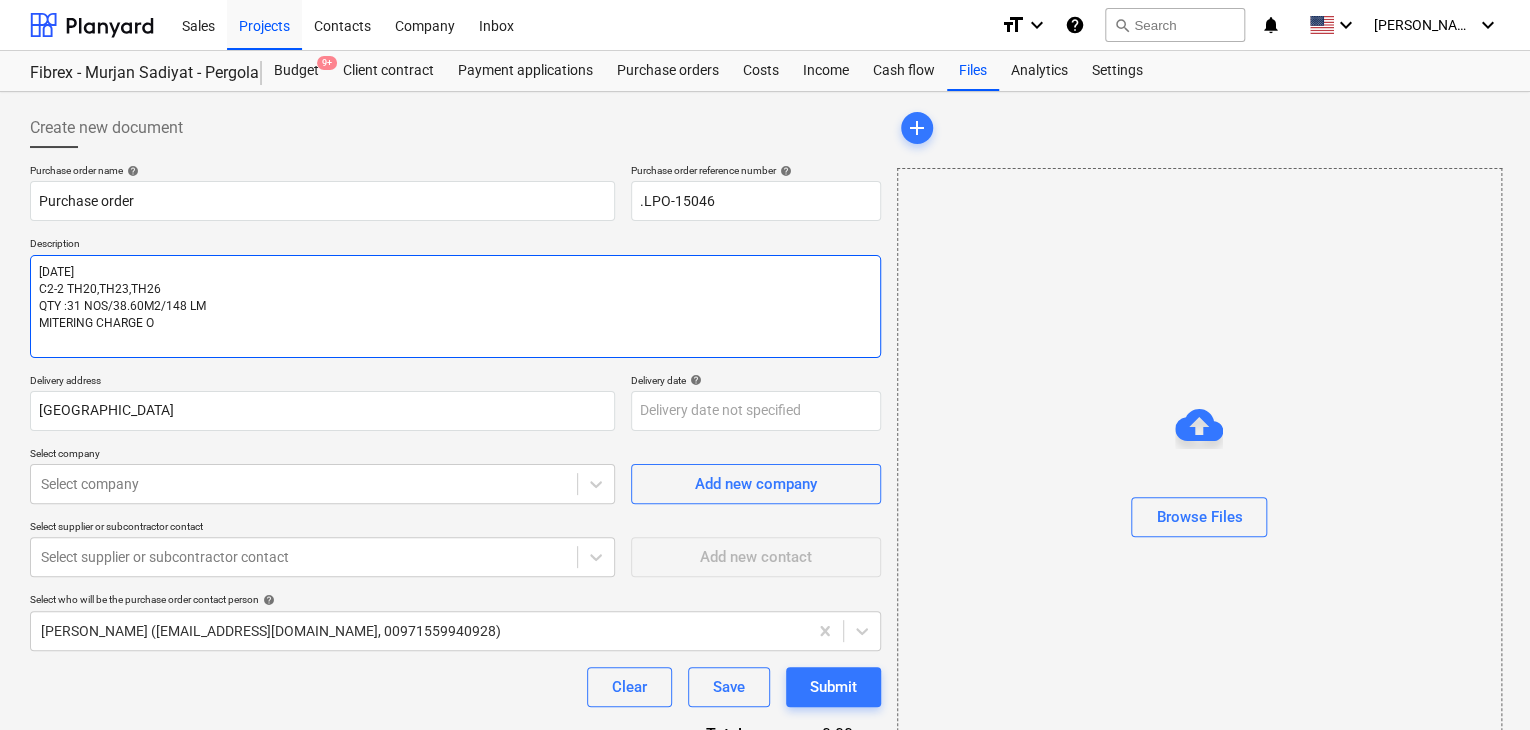 type on "x" 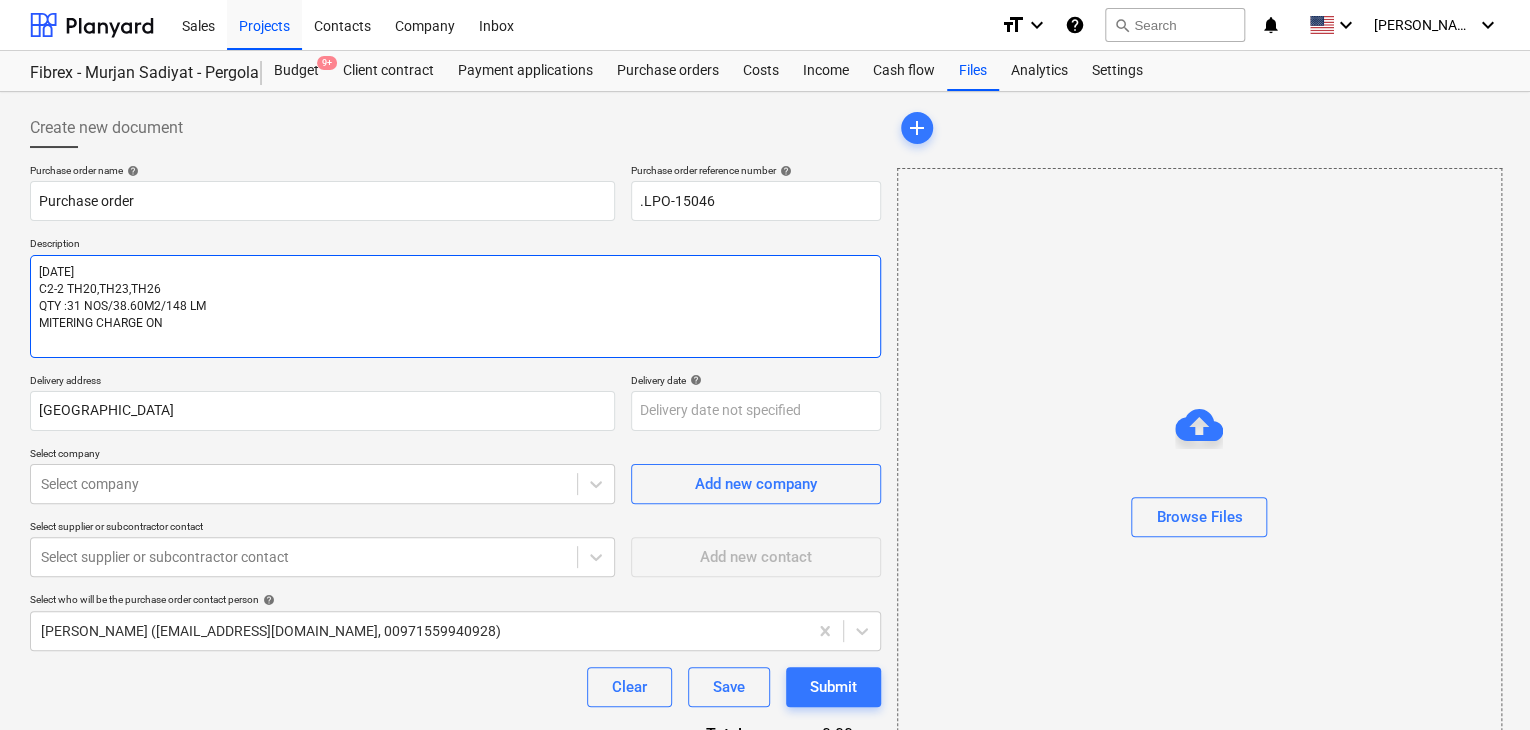 type on "x" 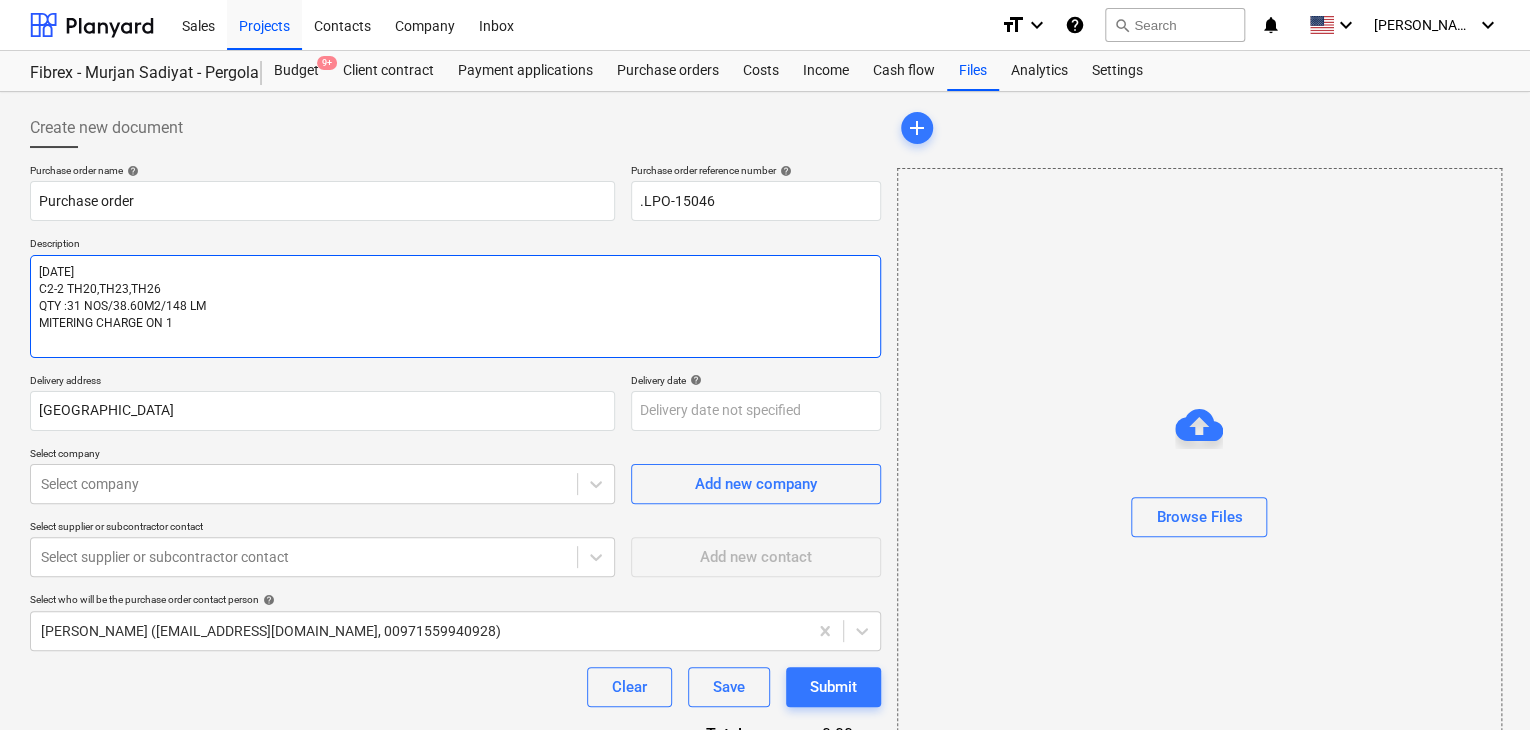 type on "x" 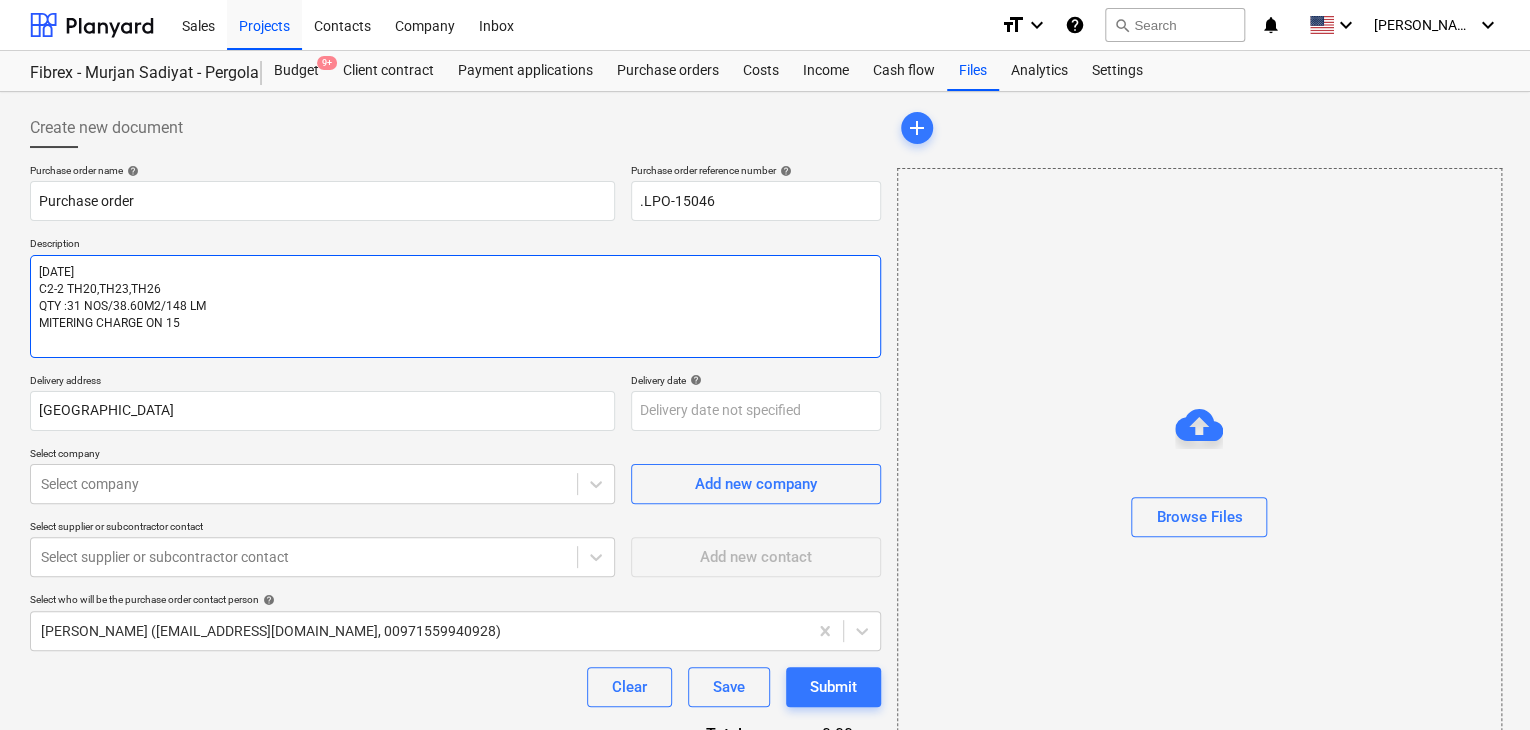 type on "x" 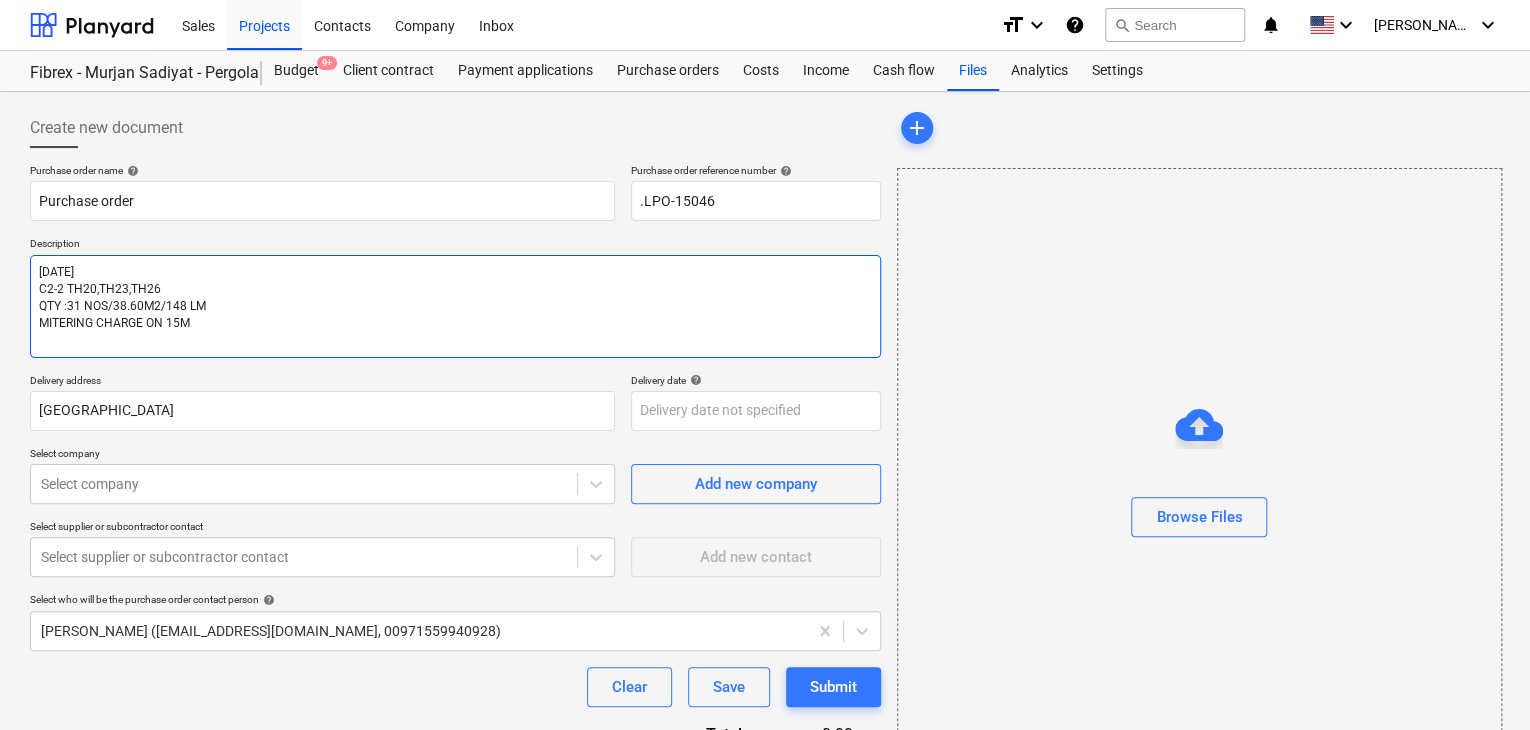 type on "x" 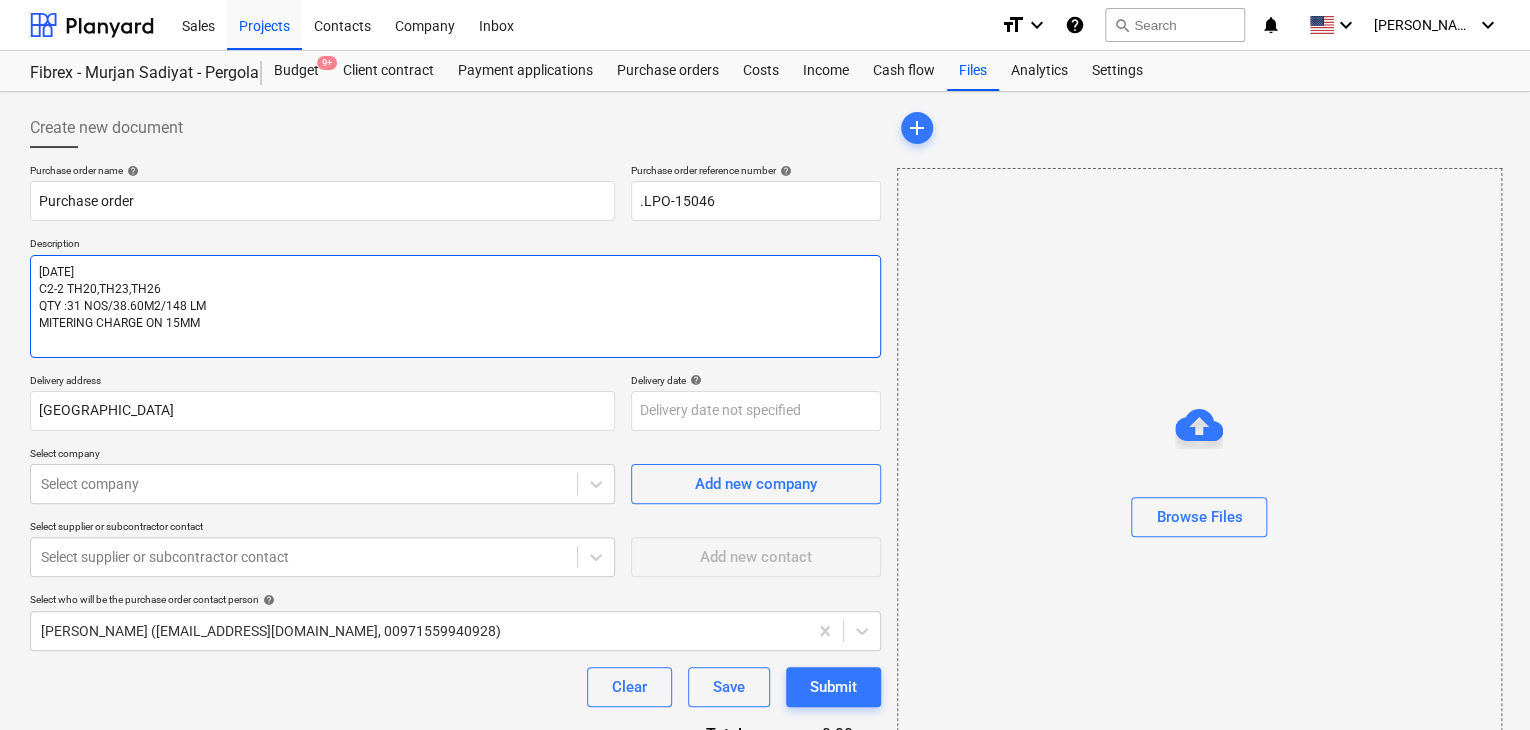 type on "x" 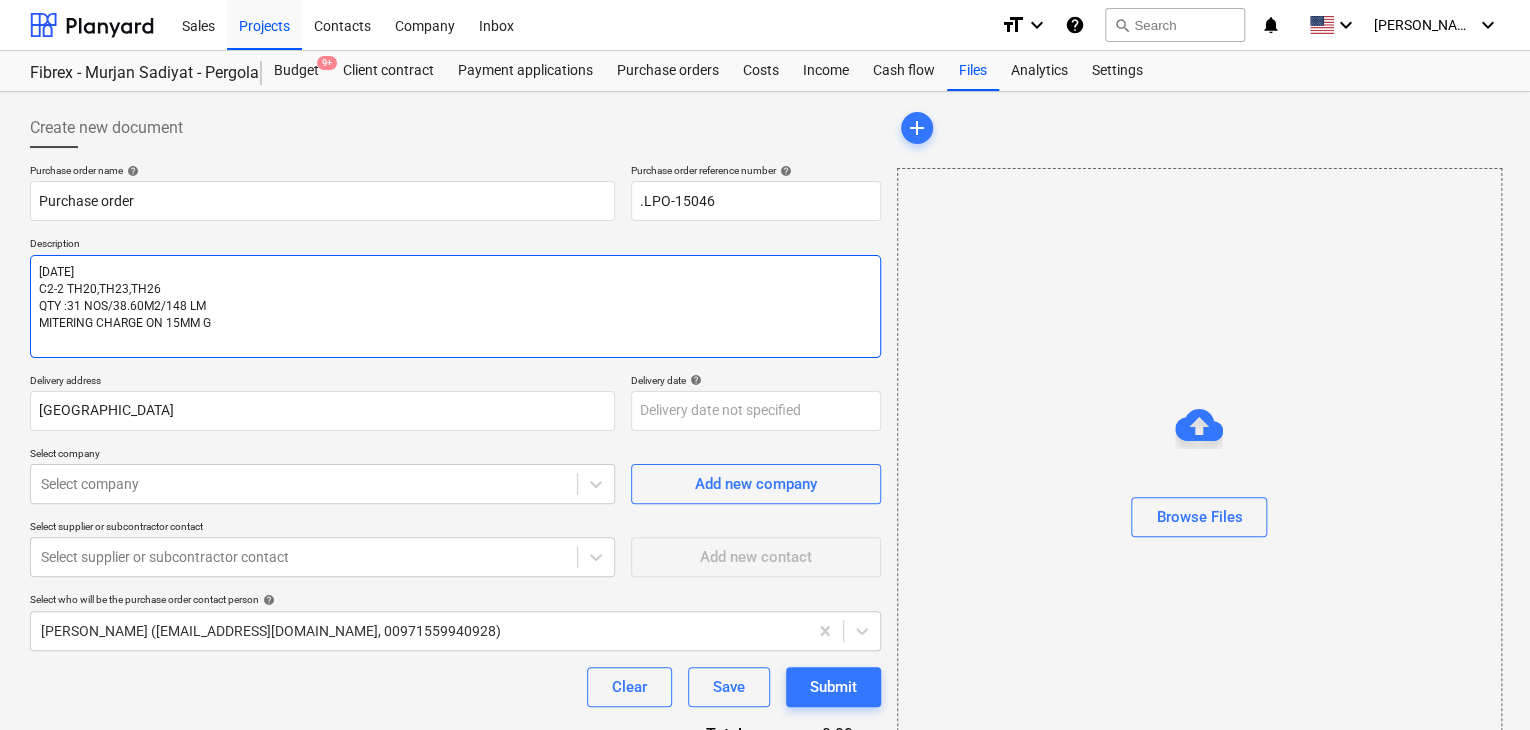 type on "x" 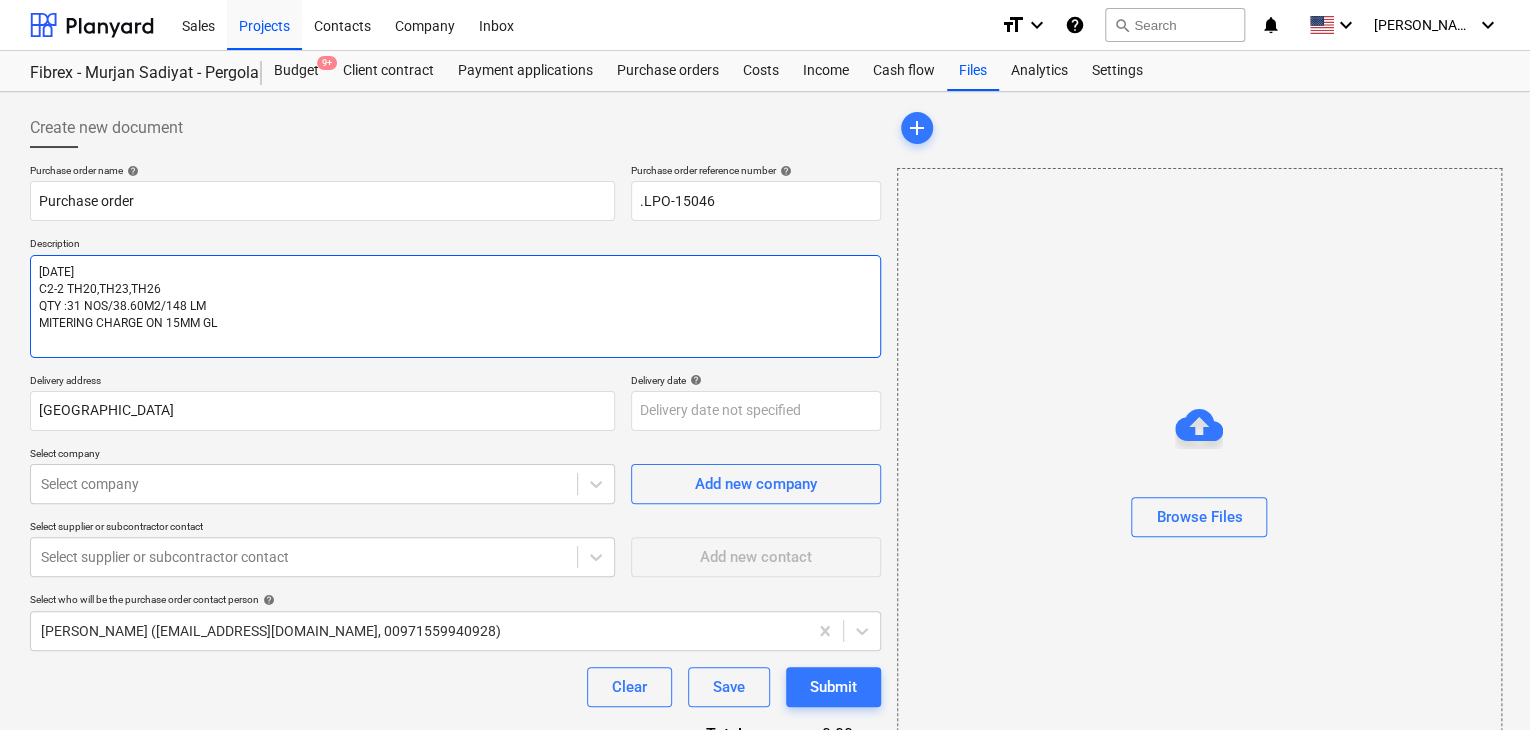 type on "x" 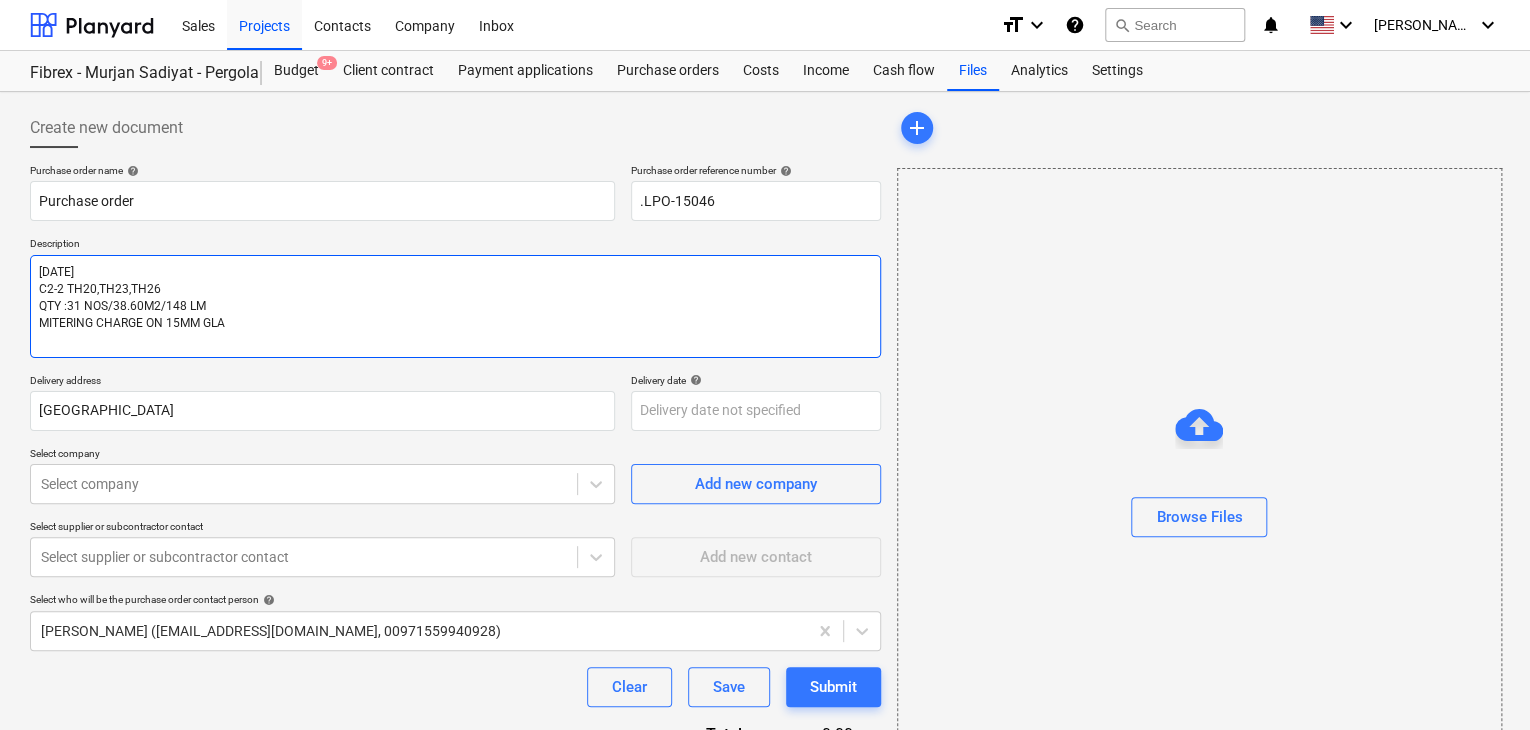 type on "x" 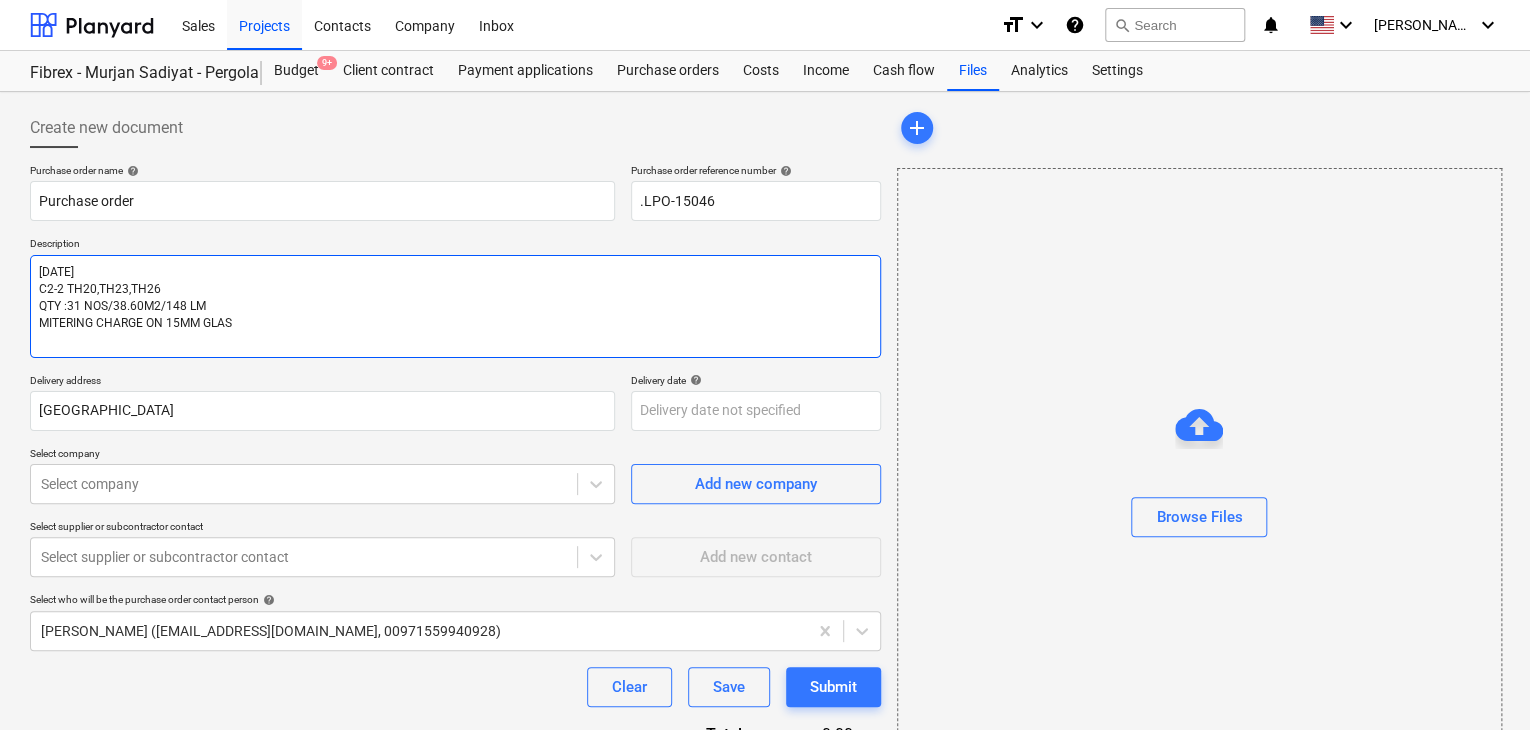 type on "x" 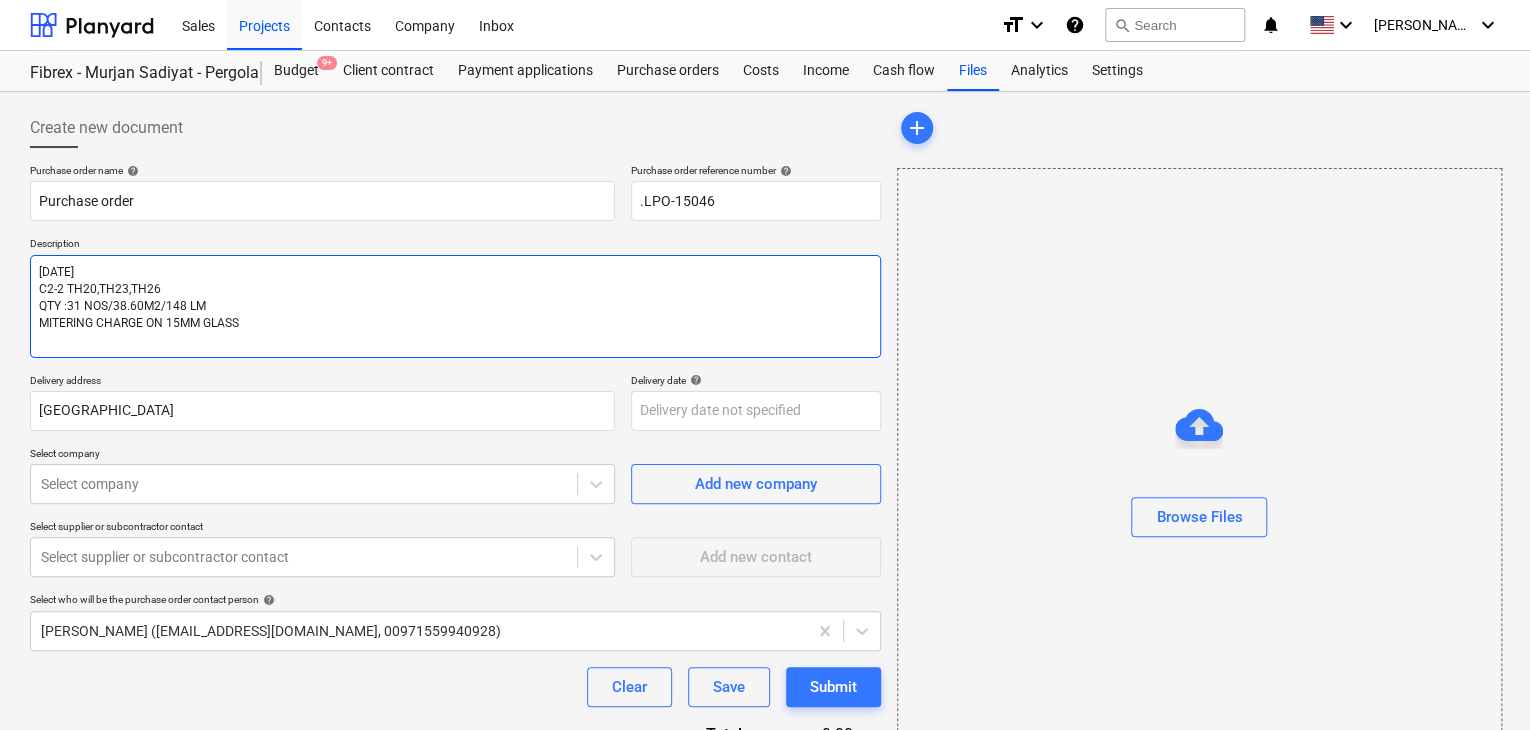 type on "x" 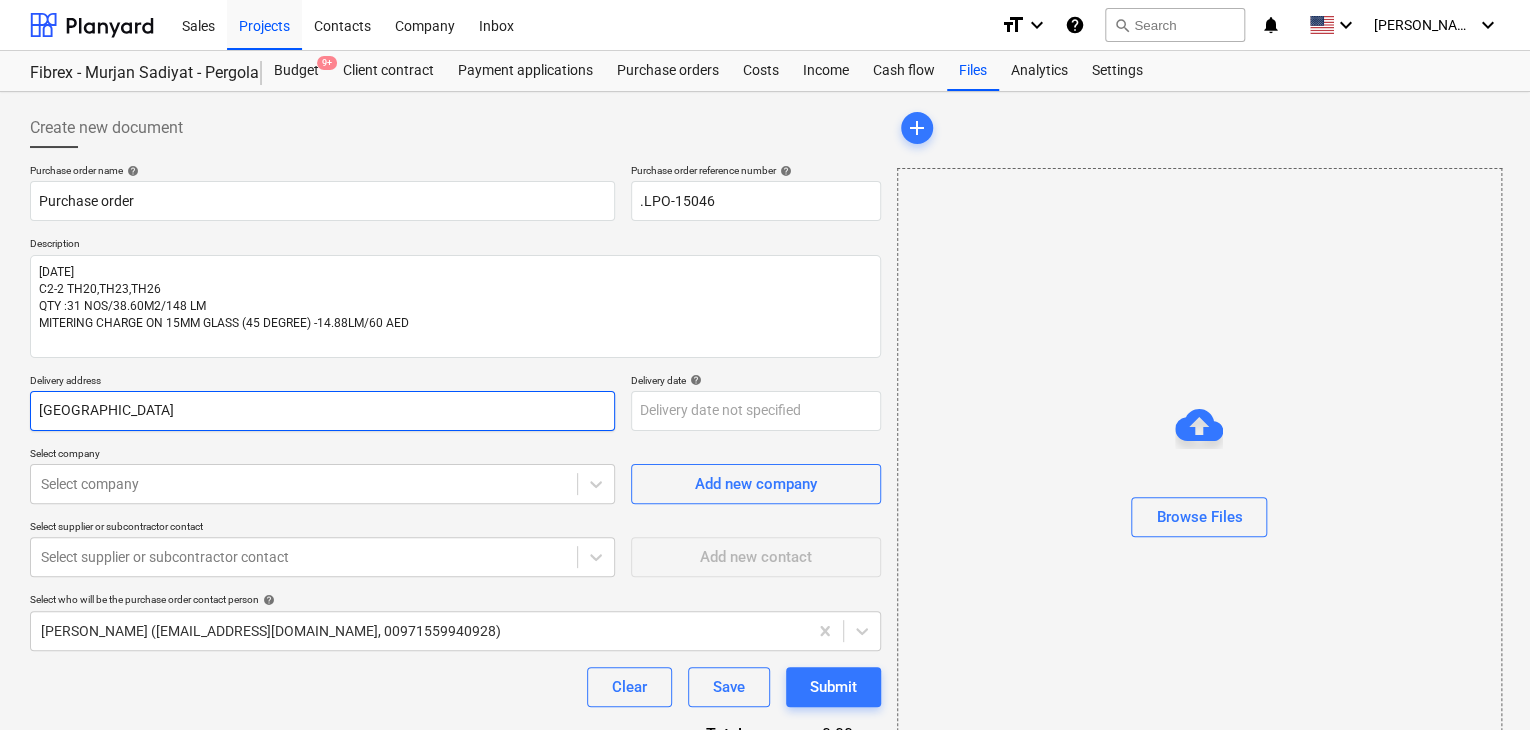 click on "Abu Dhabi" at bounding box center (322, 411) 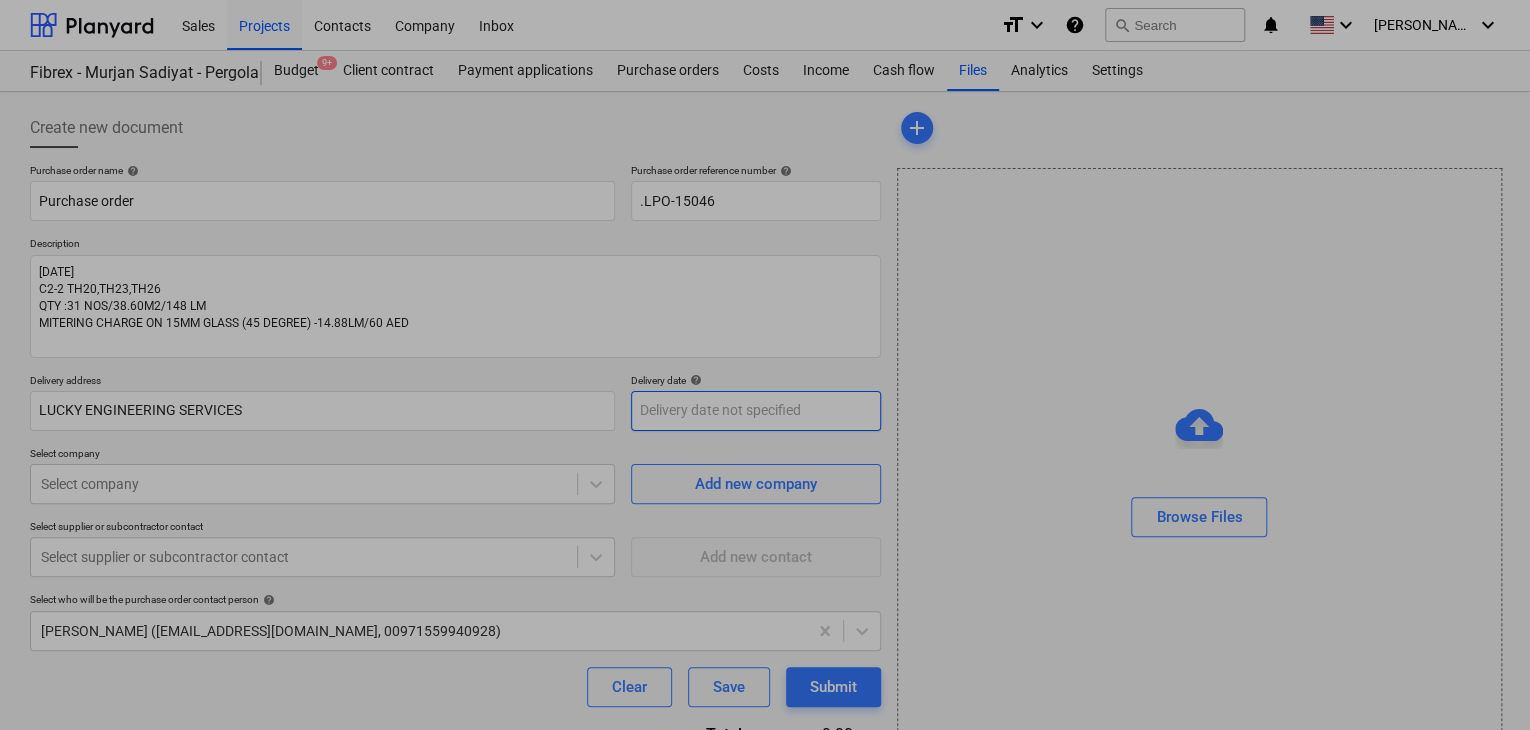 click on "Sales Projects Contacts Company Inbox format_size keyboard_arrow_down help search Search notifications 0 keyboard_arrow_down z. abbas keyboard_arrow_down Fibrex - Murjan Sadiyat - Pergola & Canopies Budget 9+ Client contract Payment applications Purchase orders Costs Income Cash flow Files Analytics Settings Create new document Purchase order name help Purchase order Purchase order reference number help .LPO-15046 Description 09/JUL/2025
C2-2 TH20,TH23,TH26
QTY :31 NOS/38.60M2/148 LM
MITERING CHARGE ON 15MM GLASS (45 DEGREE) -14.88LM/60 AED Delivery address LUCKY ENGINEERING SERVICES Delivery date help Press the down arrow key to interact with the calendar and
select a date. Press the question mark key to get the keyboard shortcuts for changing dates. Select company Select company Add new company Select supplier or subcontractor contact Select supplier or subcontractor contact Add new contact Select who will be the purchase order contact person help zaheer abbas (projects@litcouae.com, 00971559940928)" at bounding box center (765, 365) 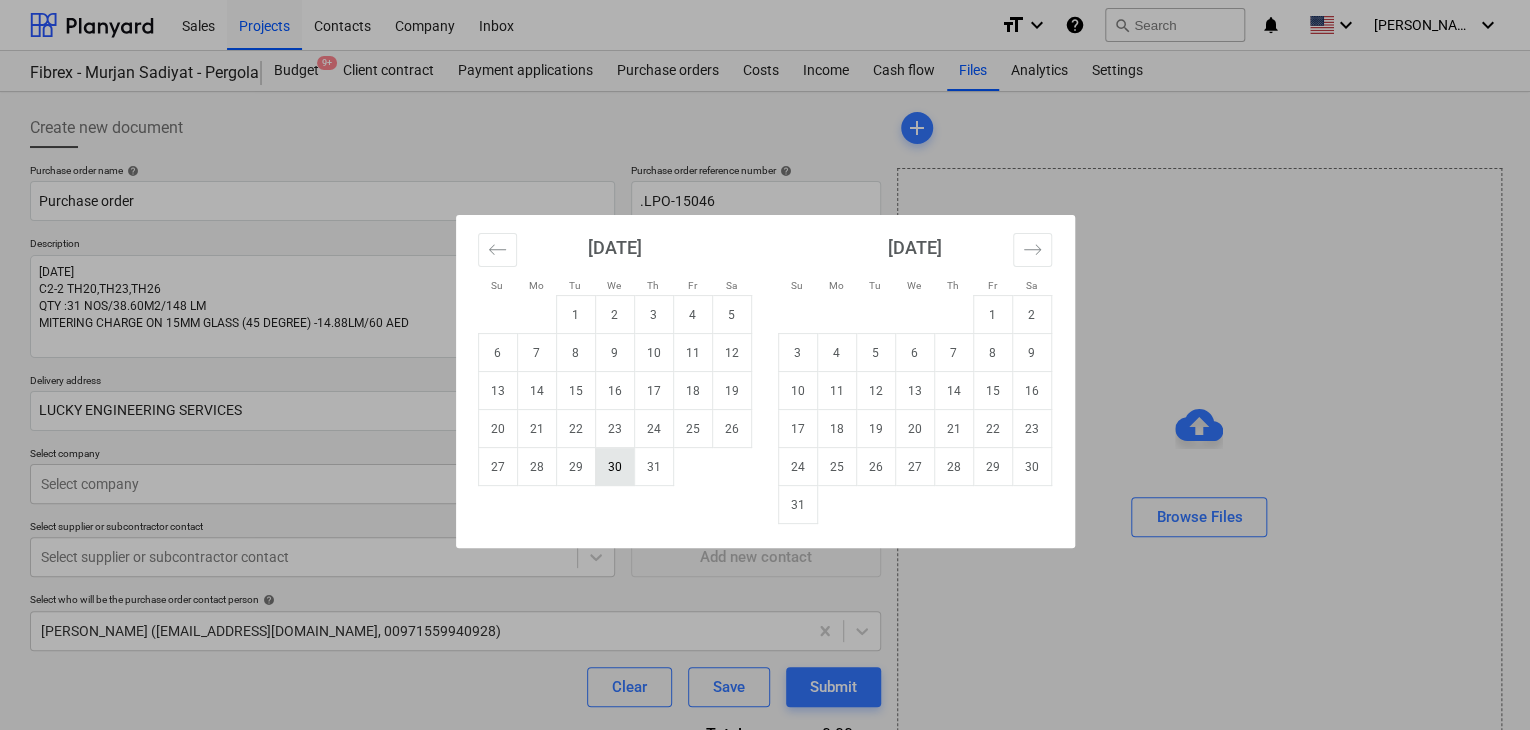 click on "30" at bounding box center [614, 467] 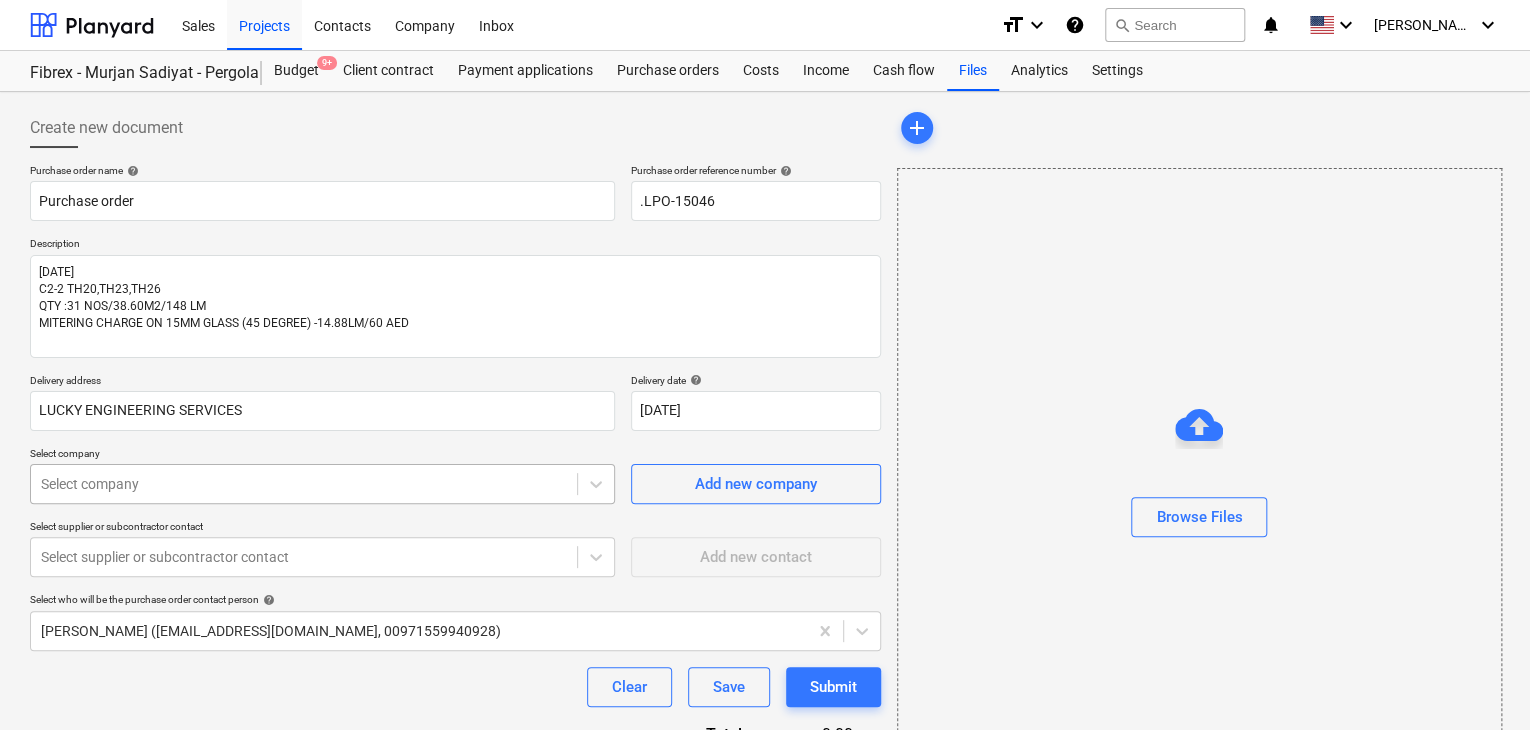 click on "Sales Projects Contacts Company Inbox format_size keyboard_arrow_down help search Search notifications 0 keyboard_arrow_down z. abbas keyboard_arrow_down Fibrex - Murjan Sadiyat - Pergola & Canopies Budget 9+ Client contract Payment applications Purchase orders Costs Income Cash flow Files Analytics Settings Create new document Purchase order name help Purchase order Purchase order reference number help .LPO-15046 Description 09/JUL/2025
C2-2 TH20,TH23,TH26
QTY :31 NOS/38.60M2/148 LM
MITERING CHARGE ON 15MM GLASS (45 DEGREE) -14.88LM/60 AED Delivery address LUCKY ENGINEERING SERVICES Delivery date help 30 Jul 2025 30.07.2025 Press the down arrow key to interact with the calendar and
select a date. Press the question mark key to get the keyboard shortcuts for changing dates. Select company Select company Add new company Select supplier or subcontractor contact Select supplier or subcontractor contact Add new contact Select who will be the purchase order contact person help Clear Save Submit Total help" at bounding box center (765, 365) 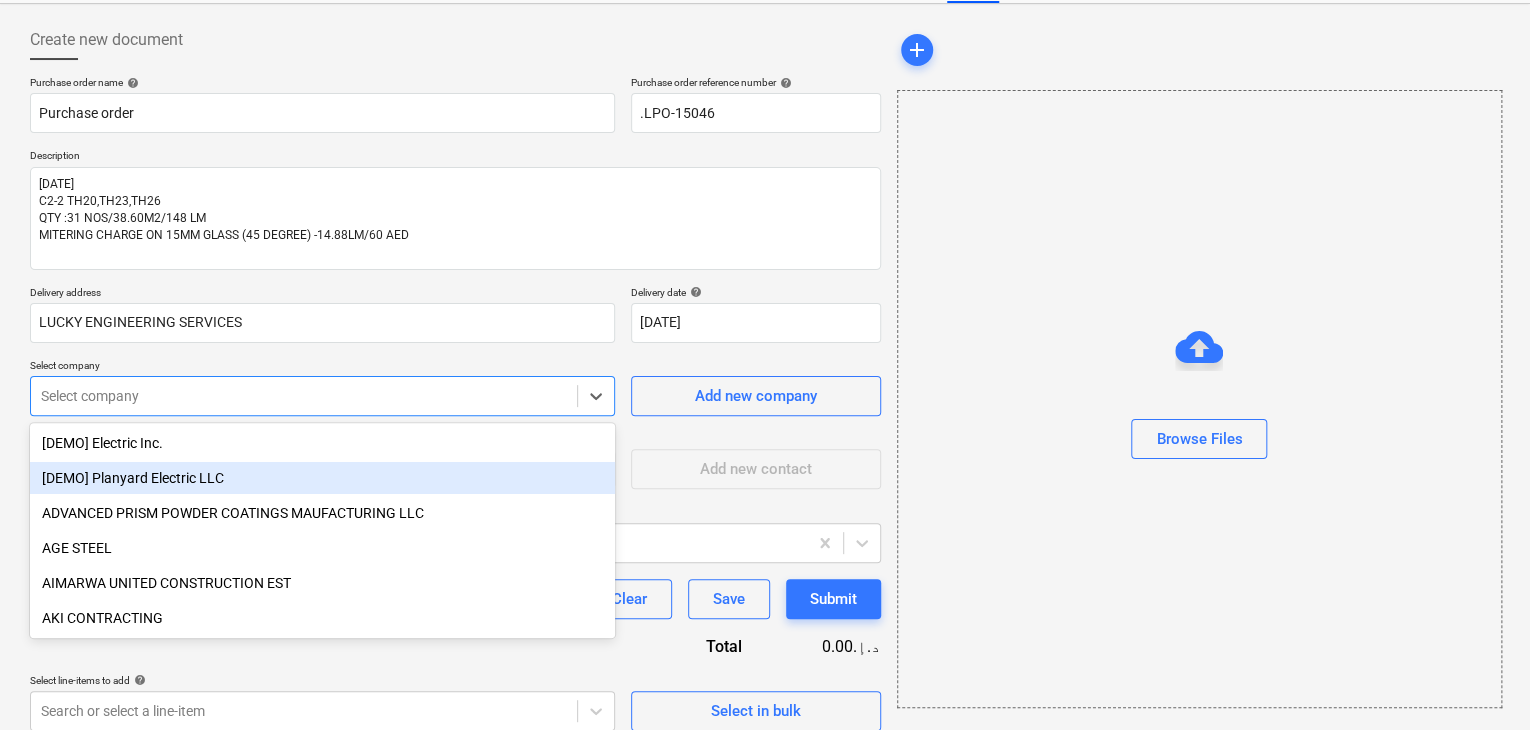 scroll, scrollTop: 93, scrollLeft: 0, axis: vertical 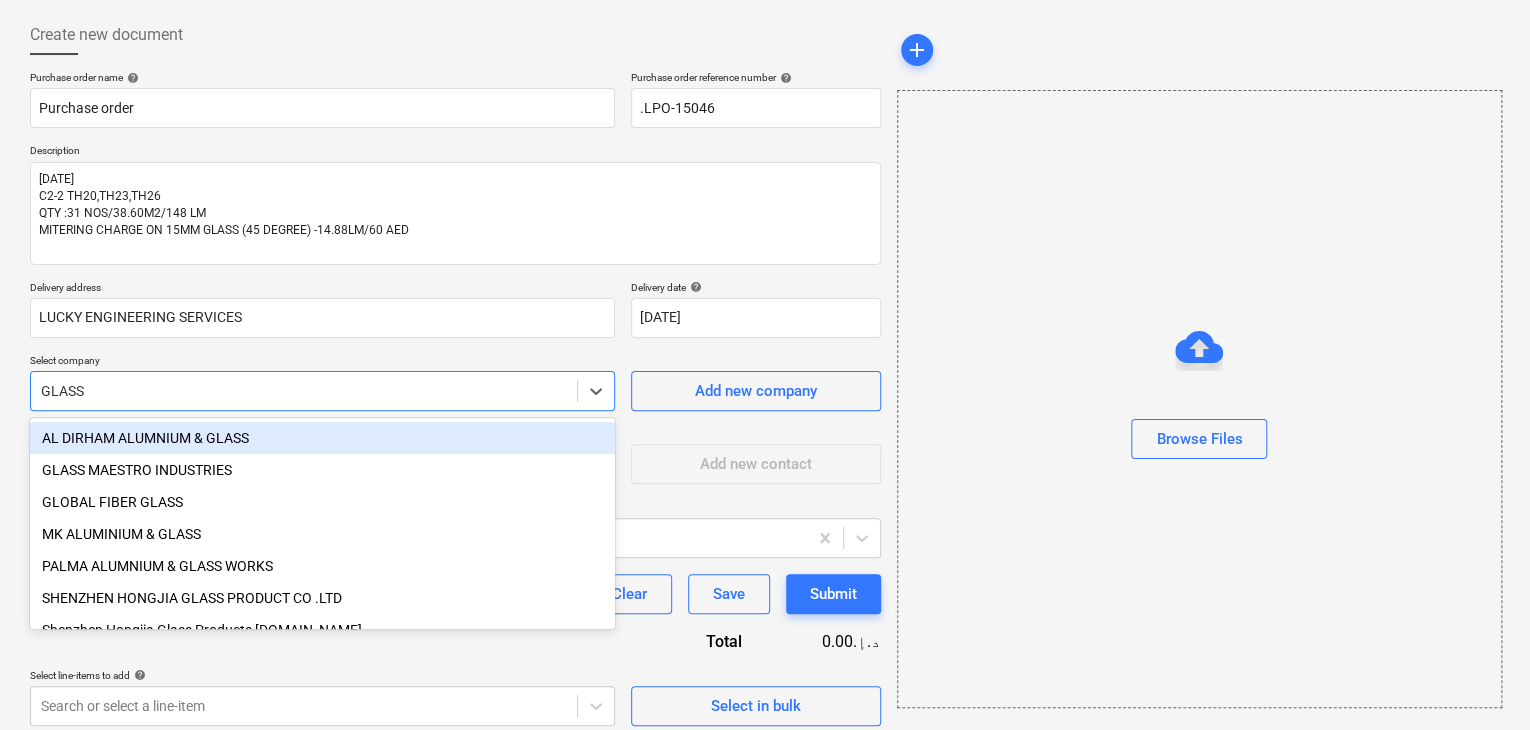 click on "GLASS MAESTRO INDUSTRIES" at bounding box center (322, 470) 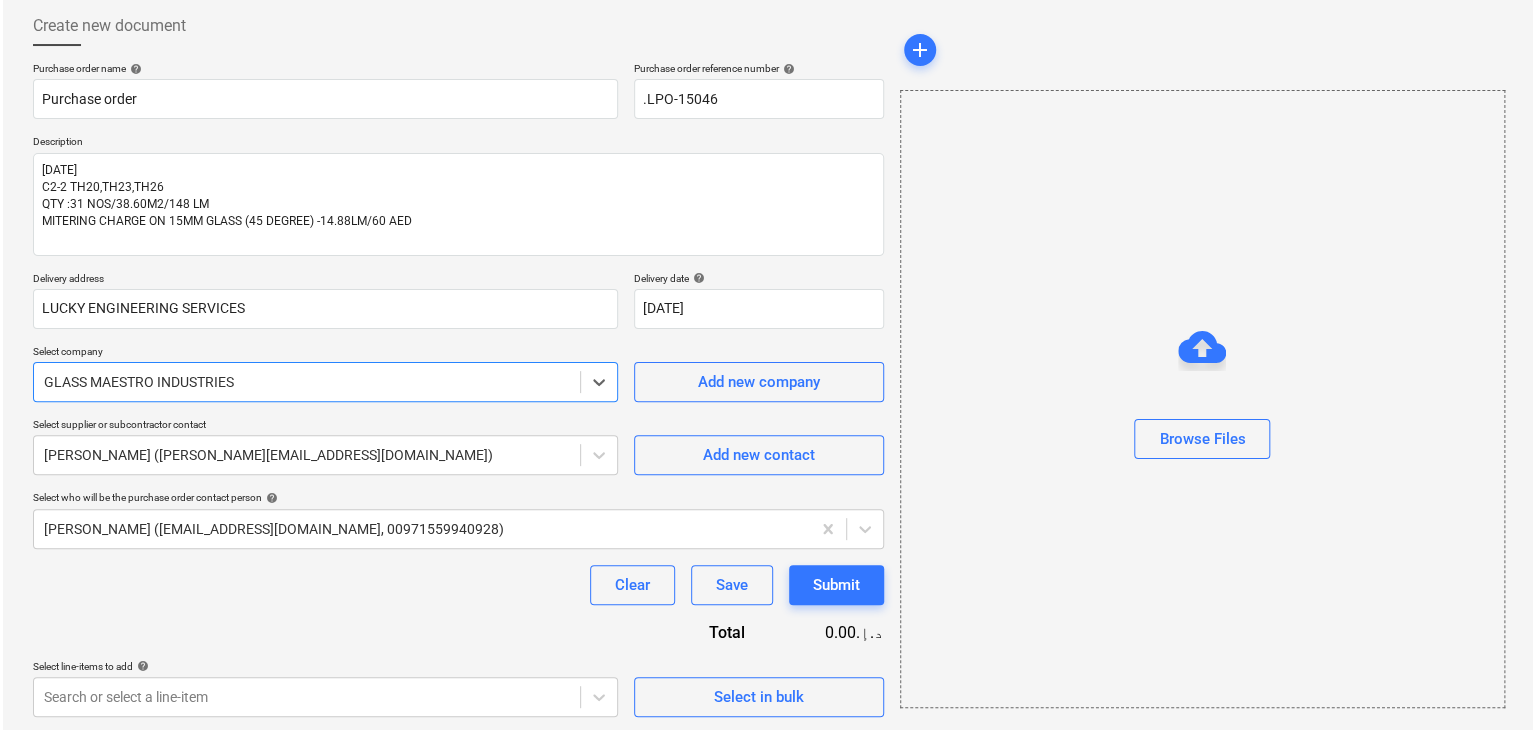 scroll, scrollTop: 104, scrollLeft: 0, axis: vertical 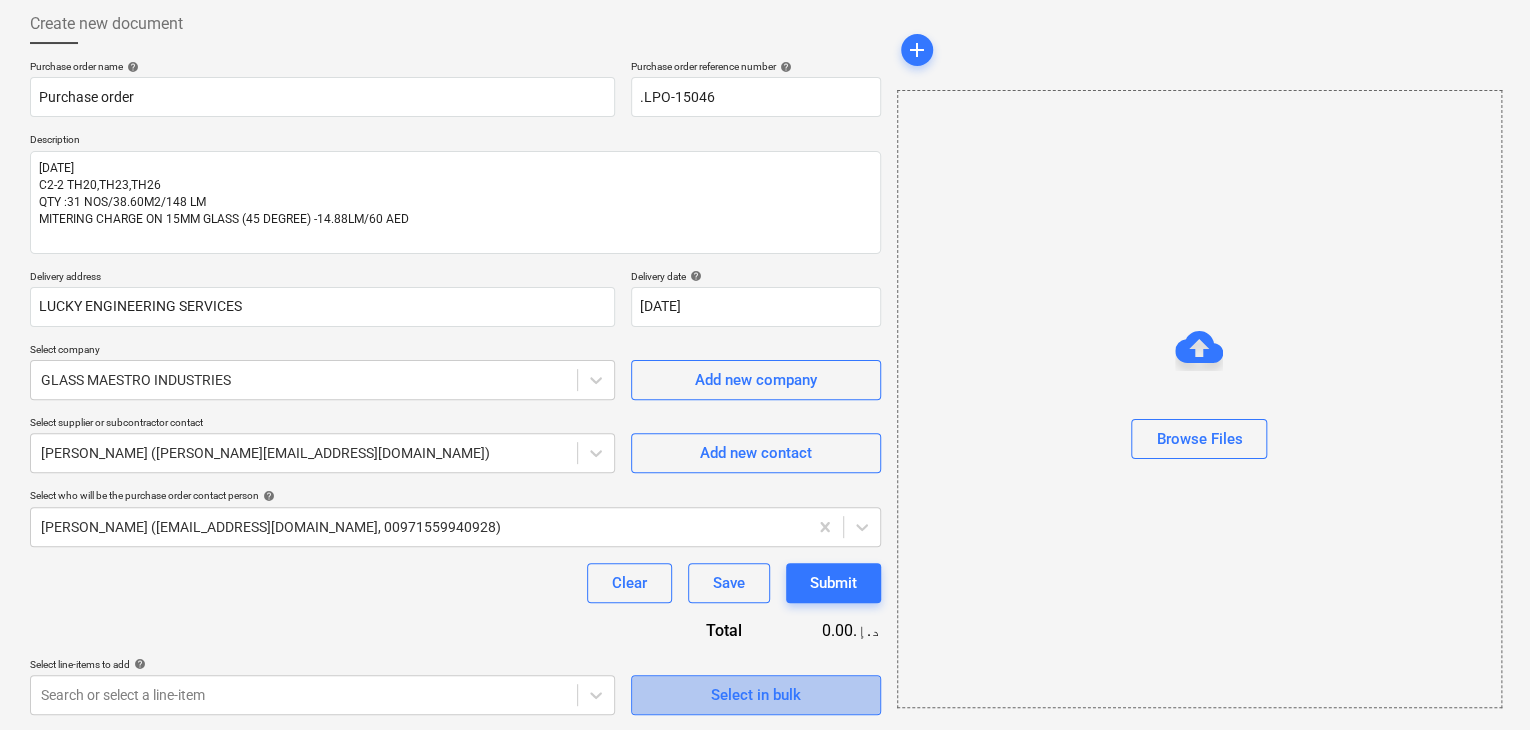 click on "Select in bulk" at bounding box center (756, 695) 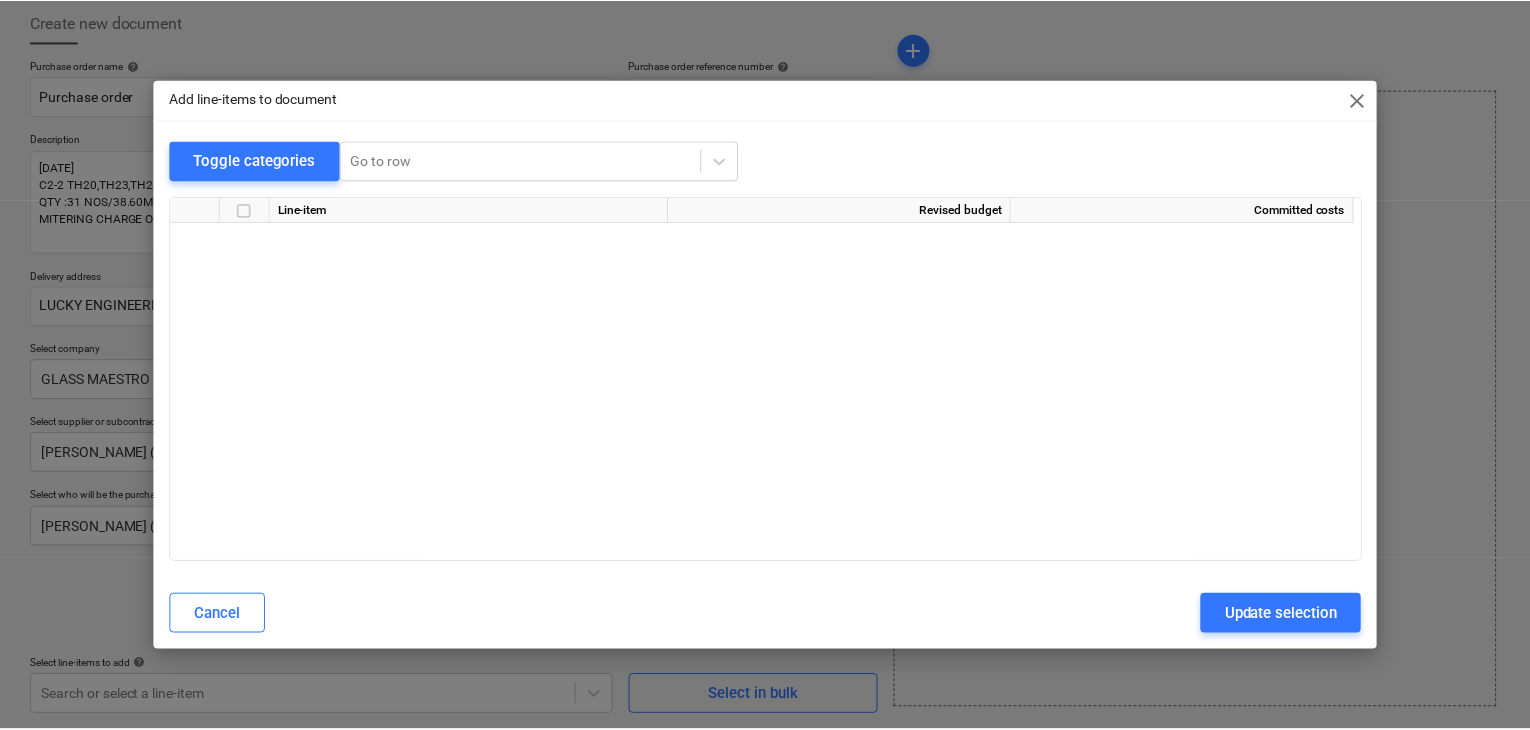 scroll, scrollTop: 6536, scrollLeft: 0, axis: vertical 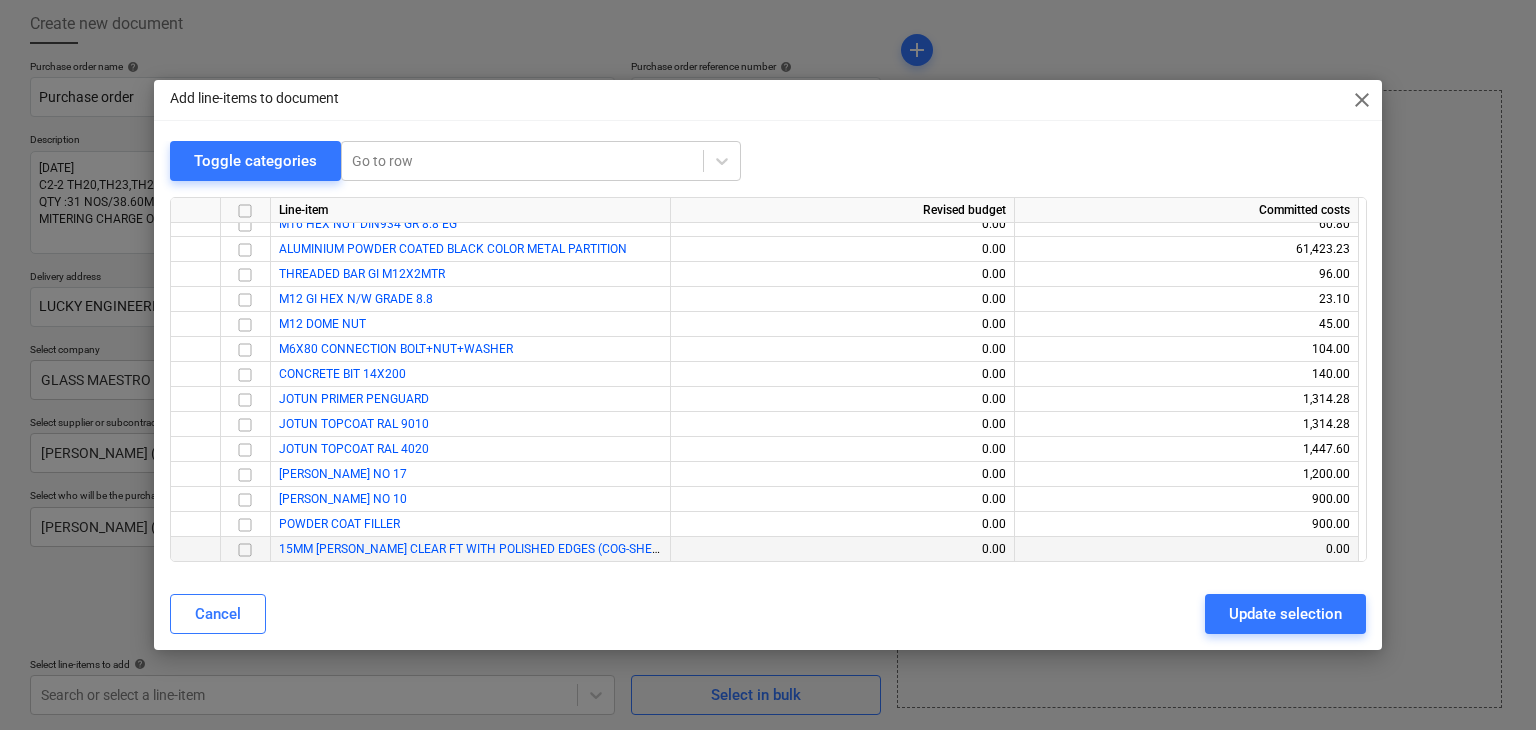 click at bounding box center [245, 550] 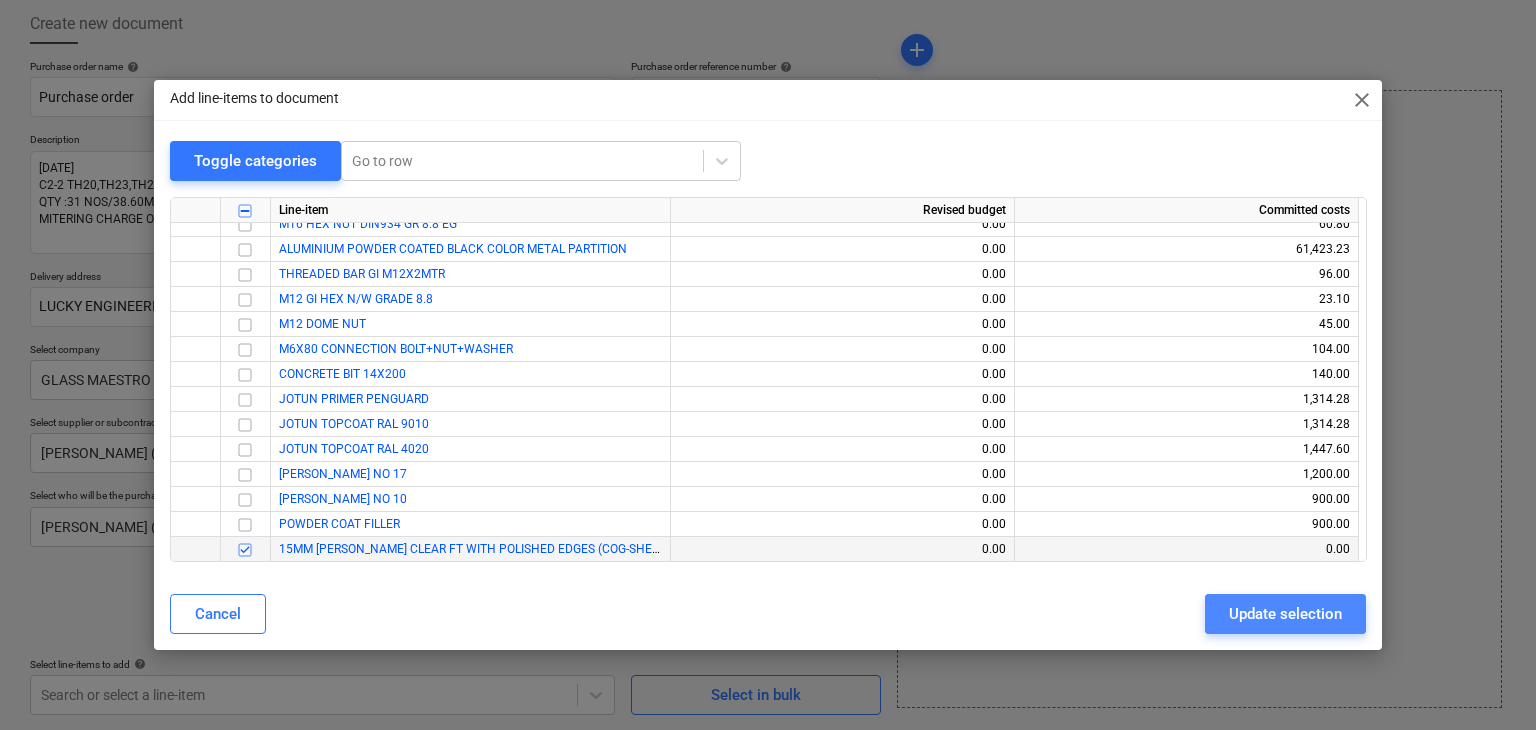 click on "Update selection" at bounding box center (1285, 614) 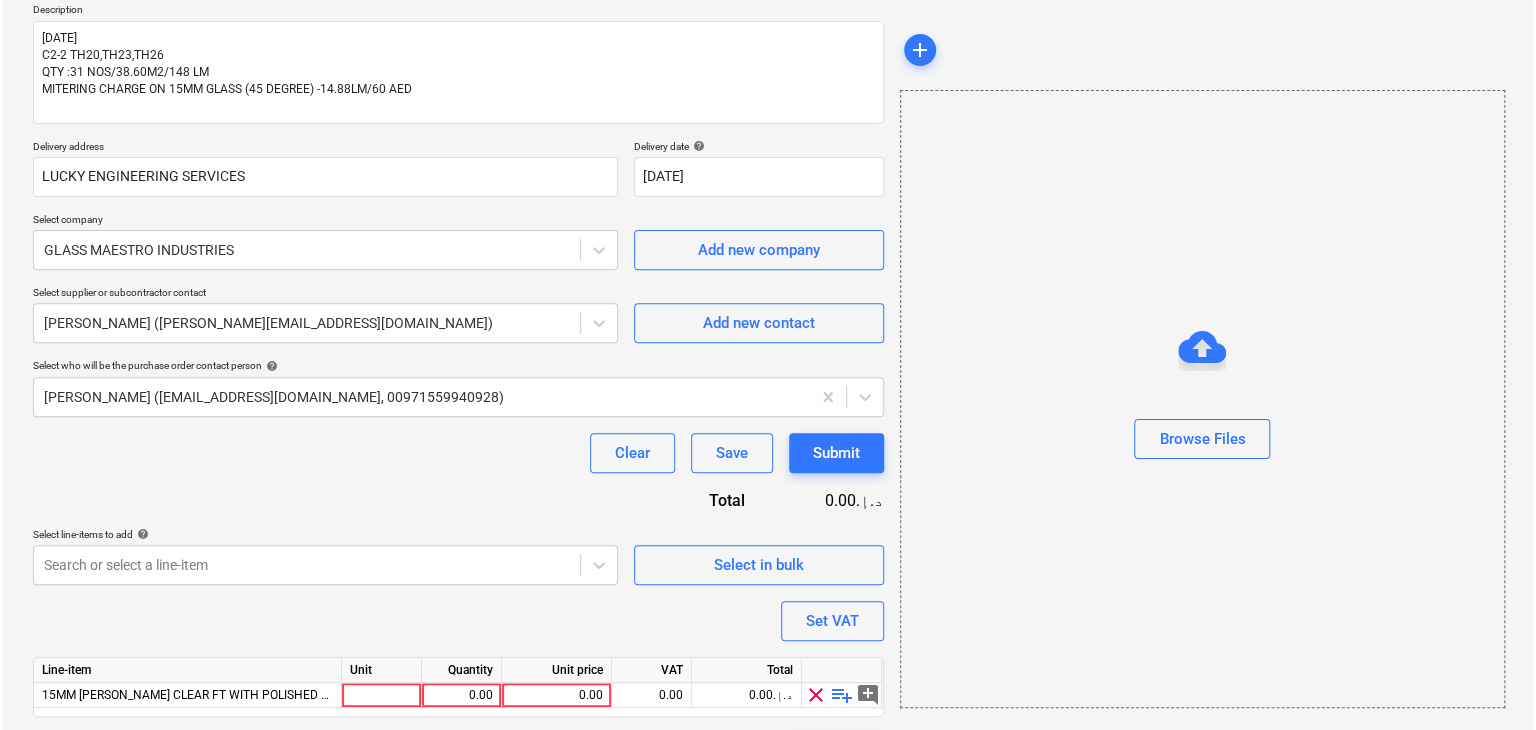 scroll, scrollTop: 292, scrollLeft: 0, axis: vertical 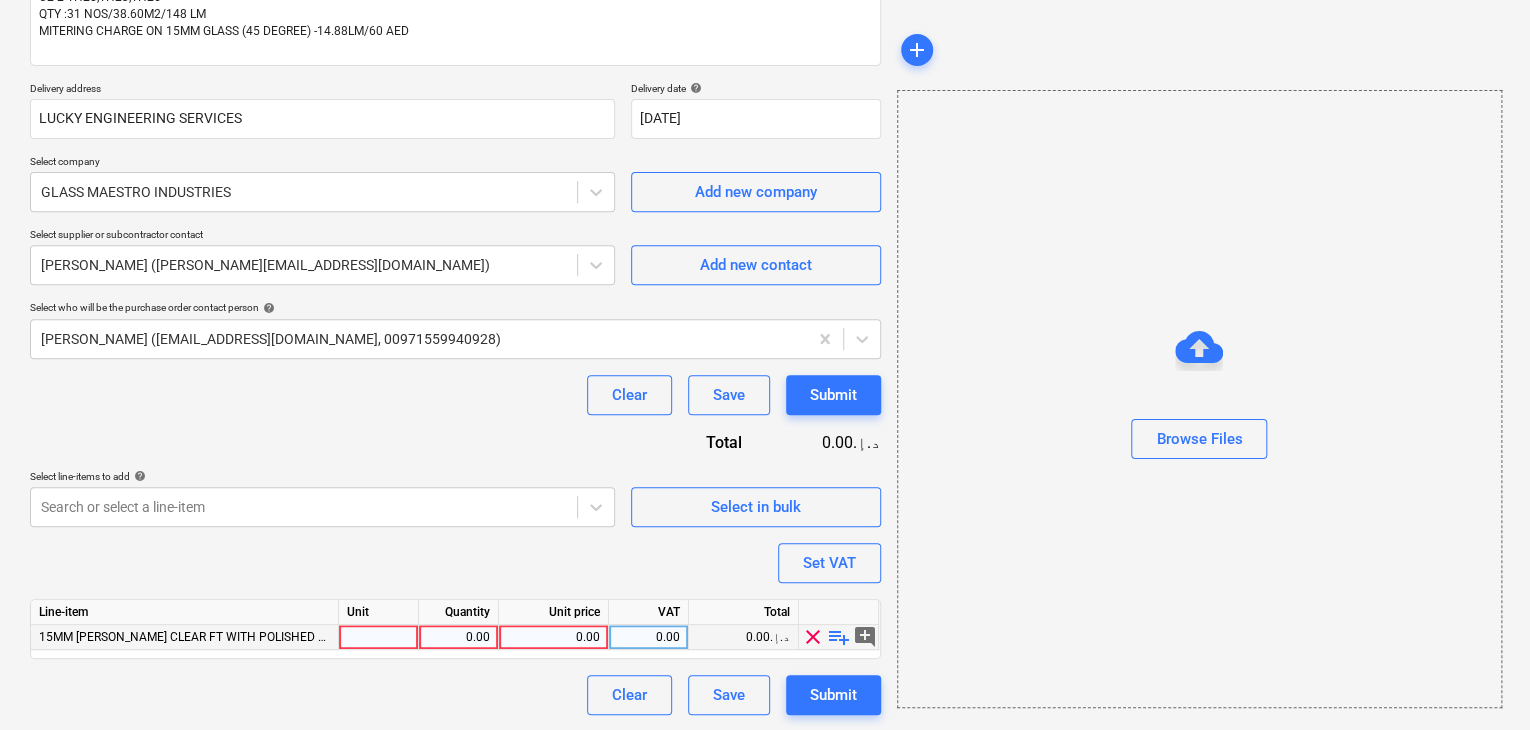 click at bounding box center (379, 637) 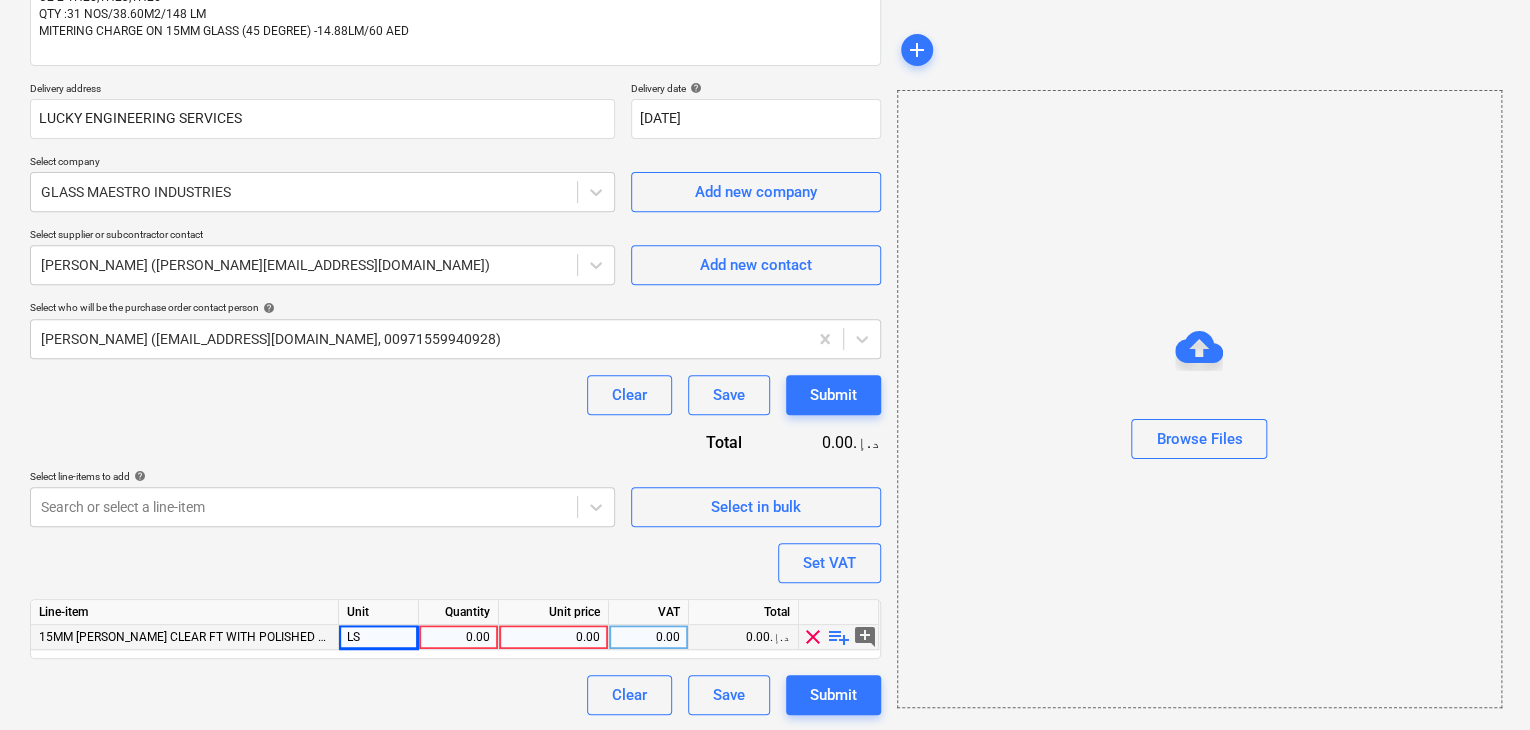 click on "0.00" at bounding box center [554, 637] 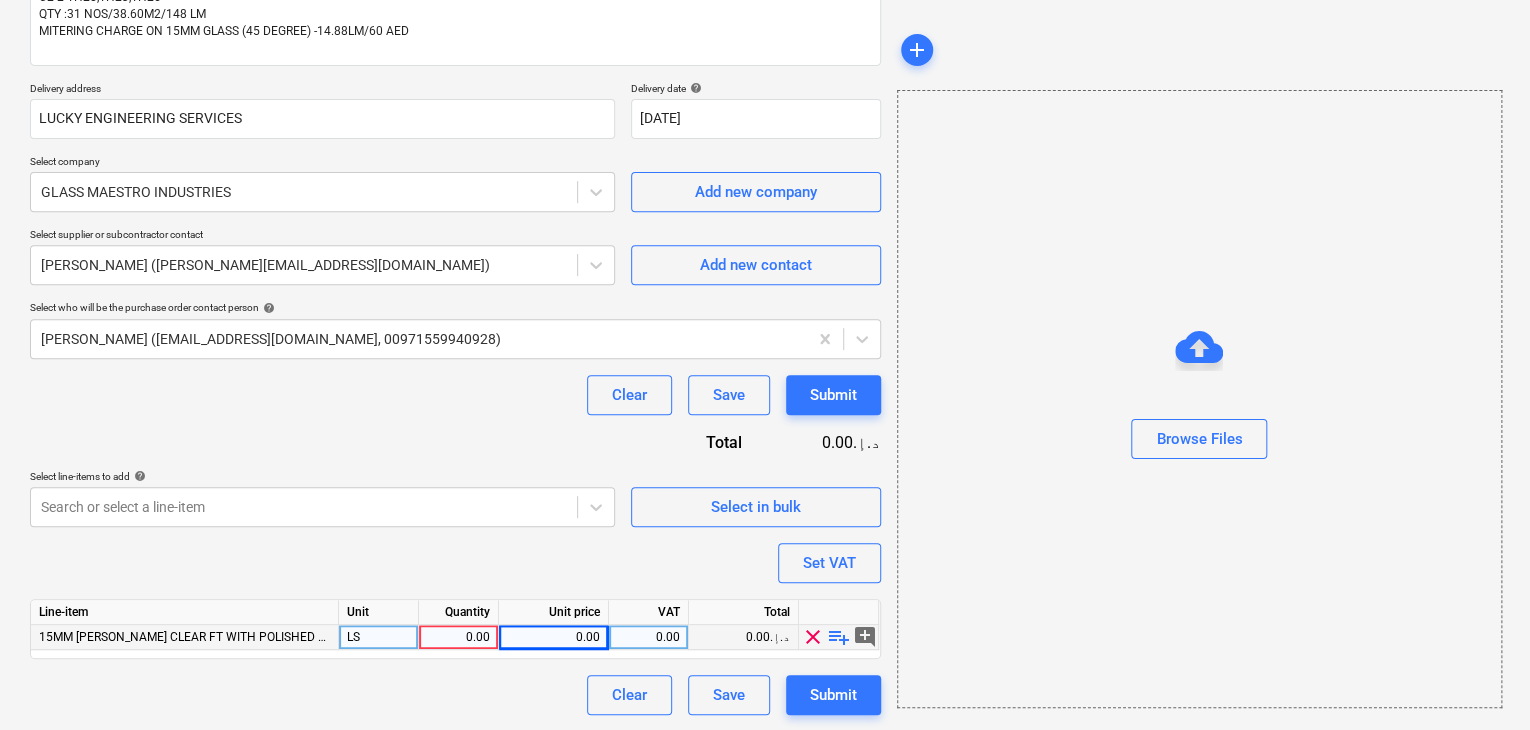 click on "0.00" at bounding box center [458, 637] 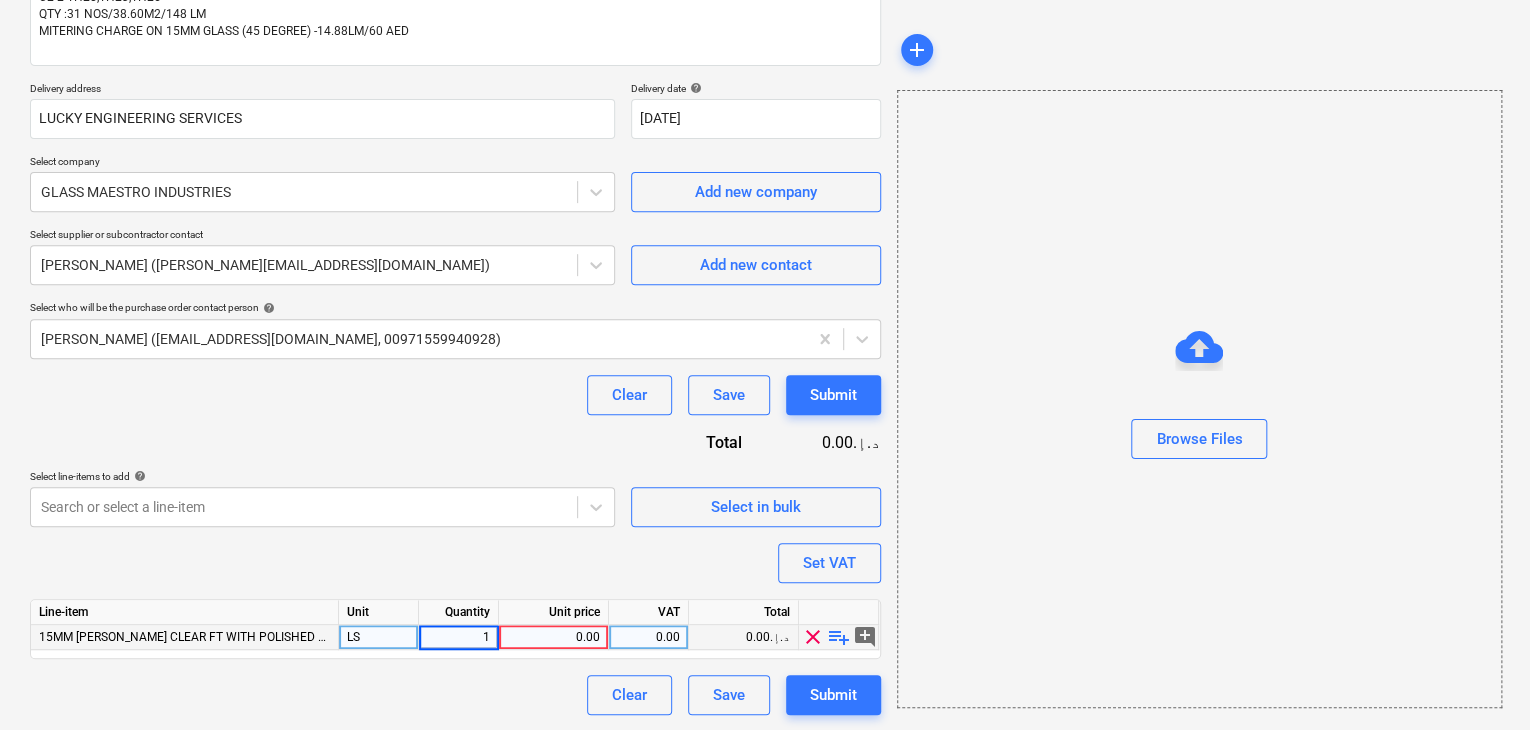 click on "0.00" at bounding box center [553, 637] 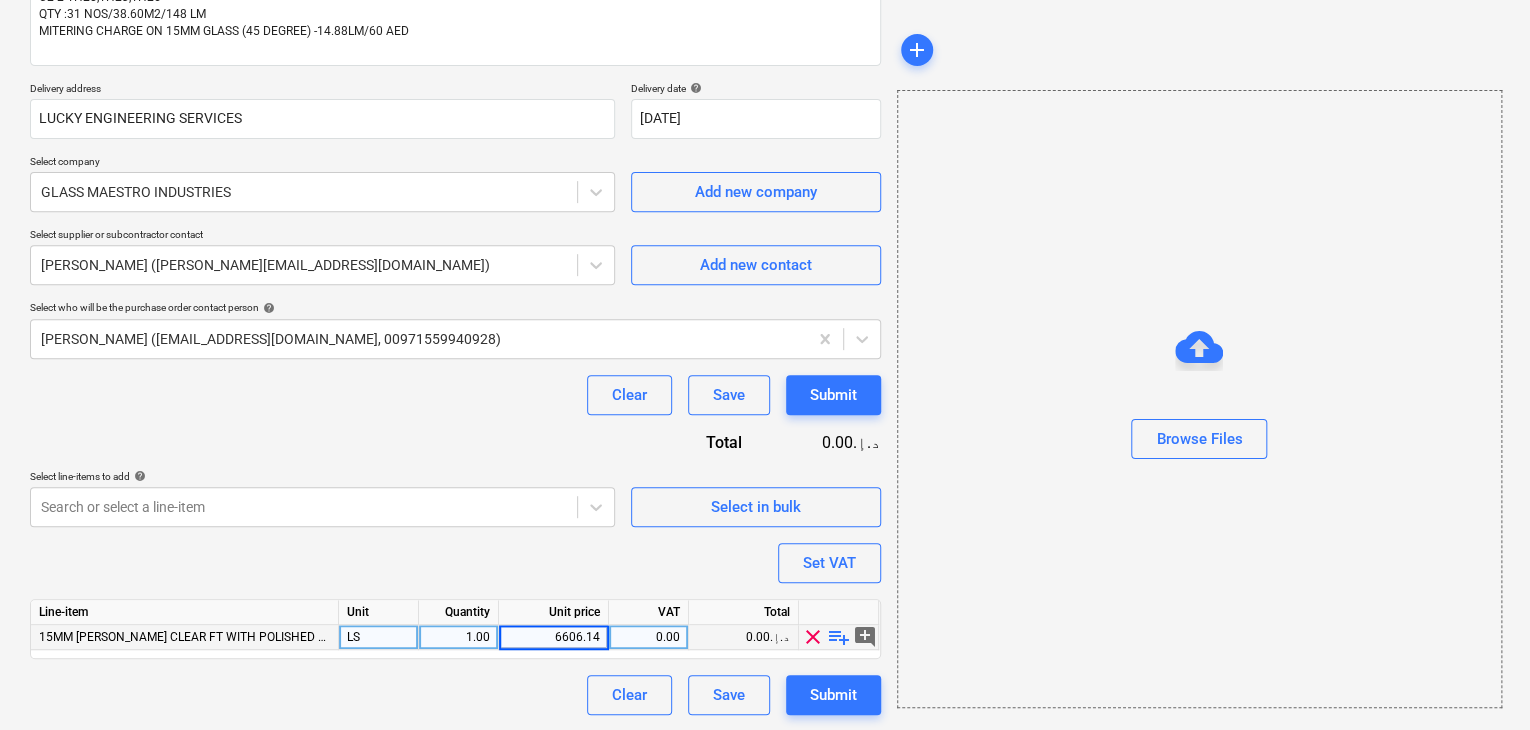 click on "Browse Files" at bounding box center (1199, 399) 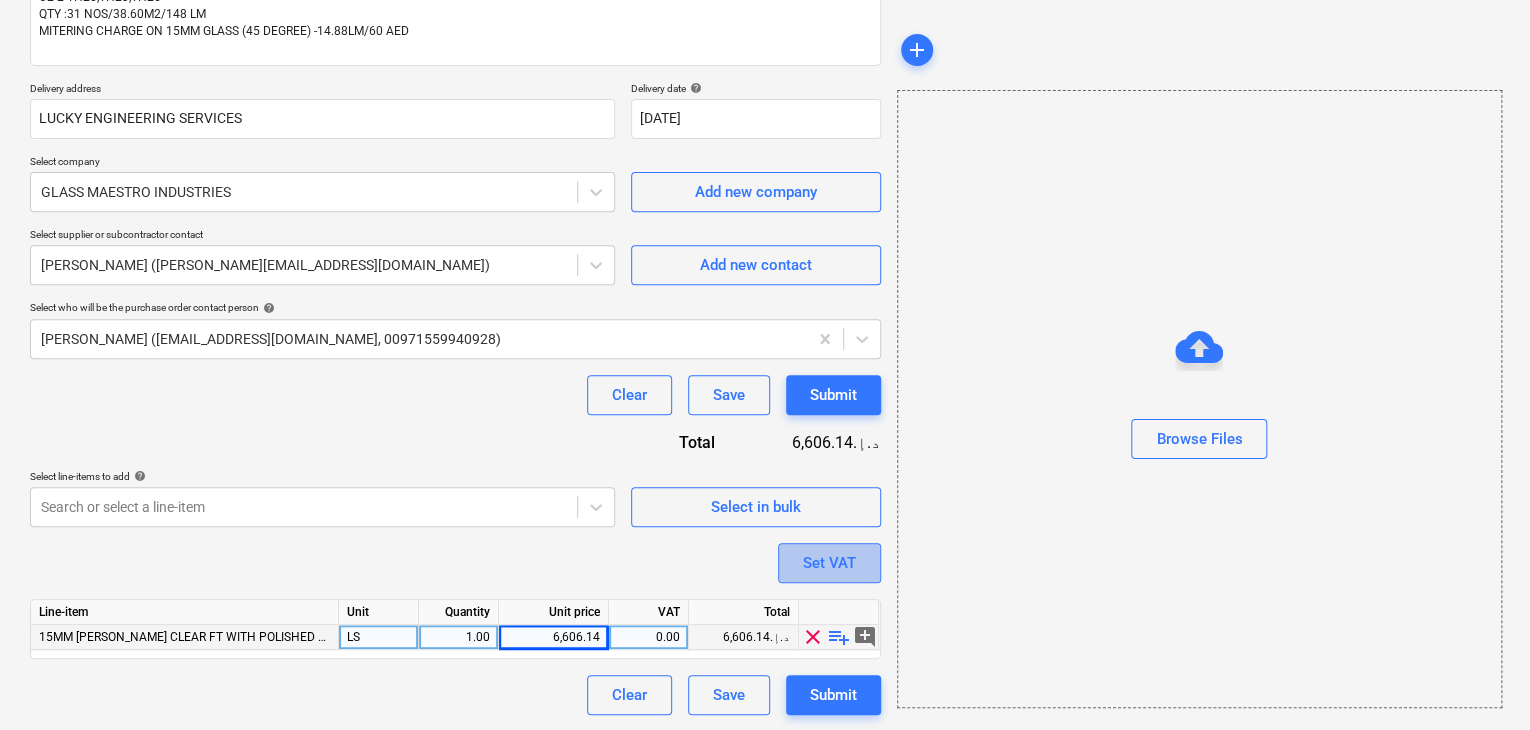 click on "Set VAT" at bounding box center (829, 563) 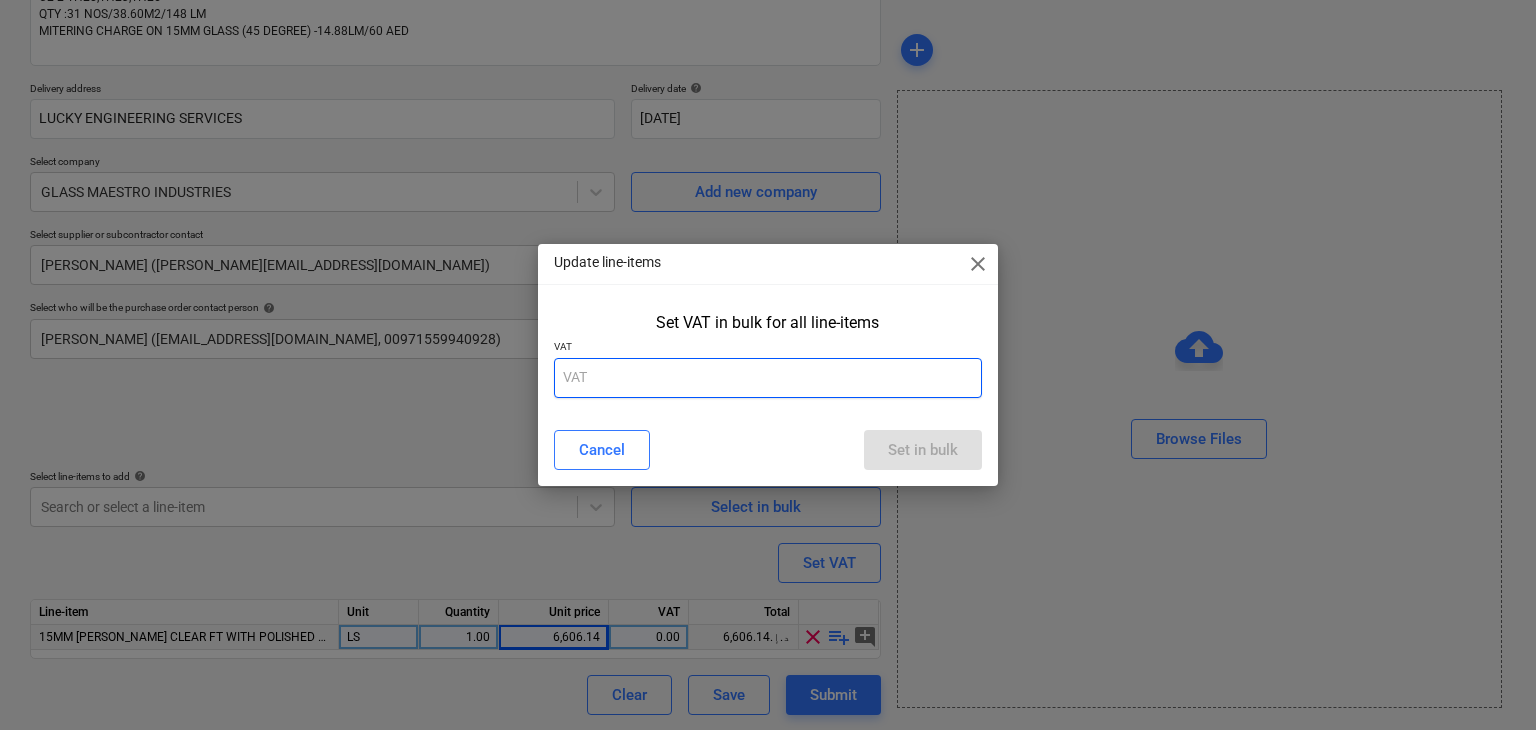click at bounding box center (768, 378) 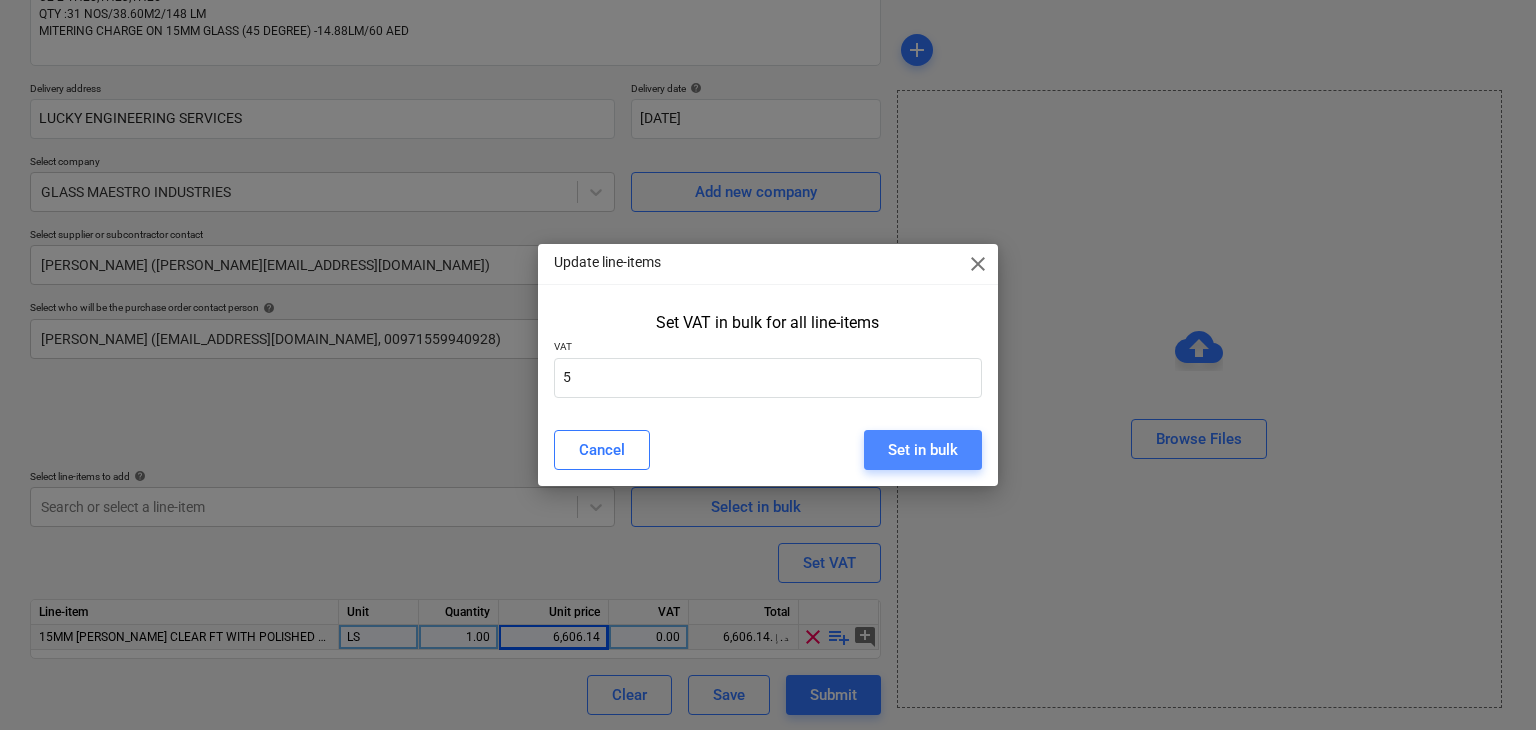 click on "Set in bulk" at bounding box center (923, 450) 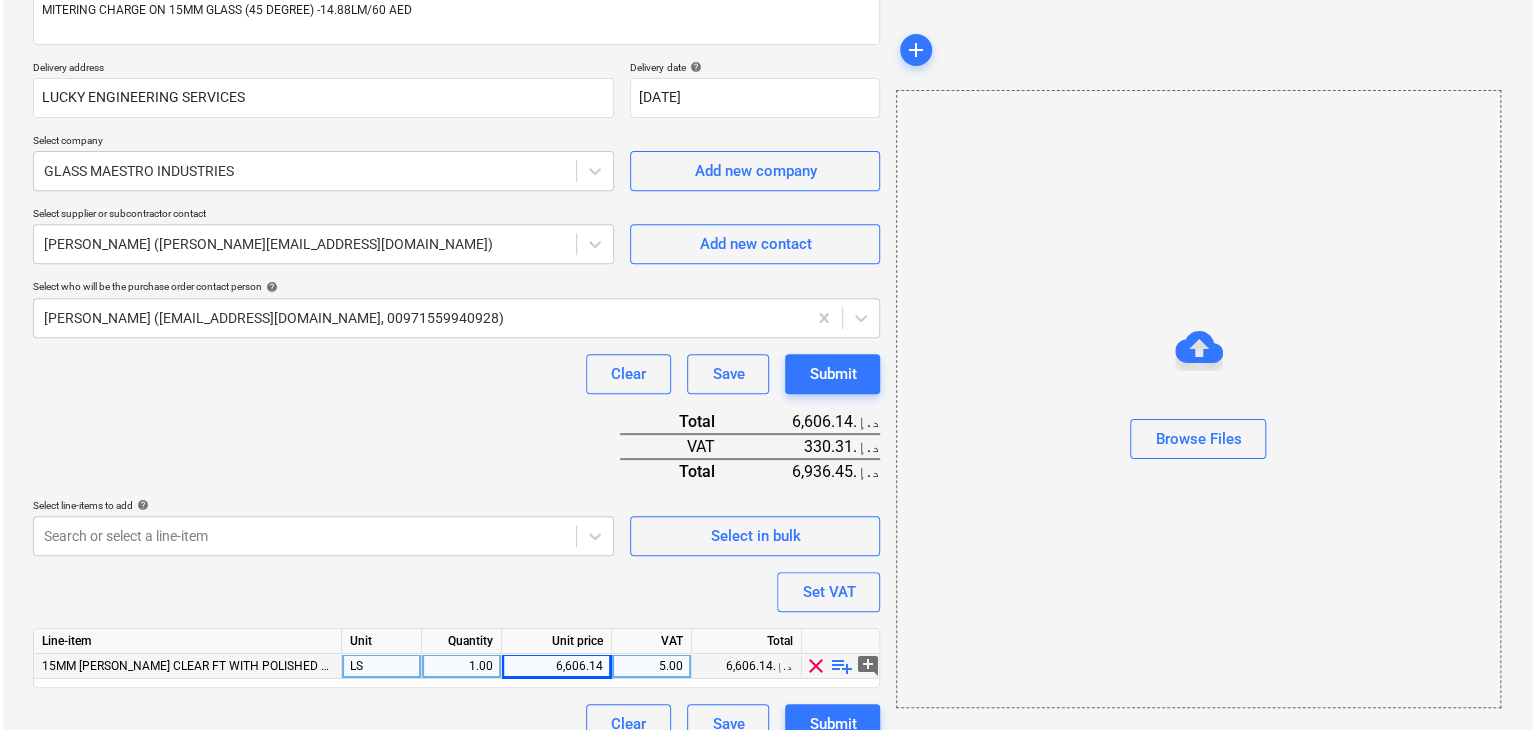 scroll, scrollTop: 342, scrollLeft: 0, axis: vertical 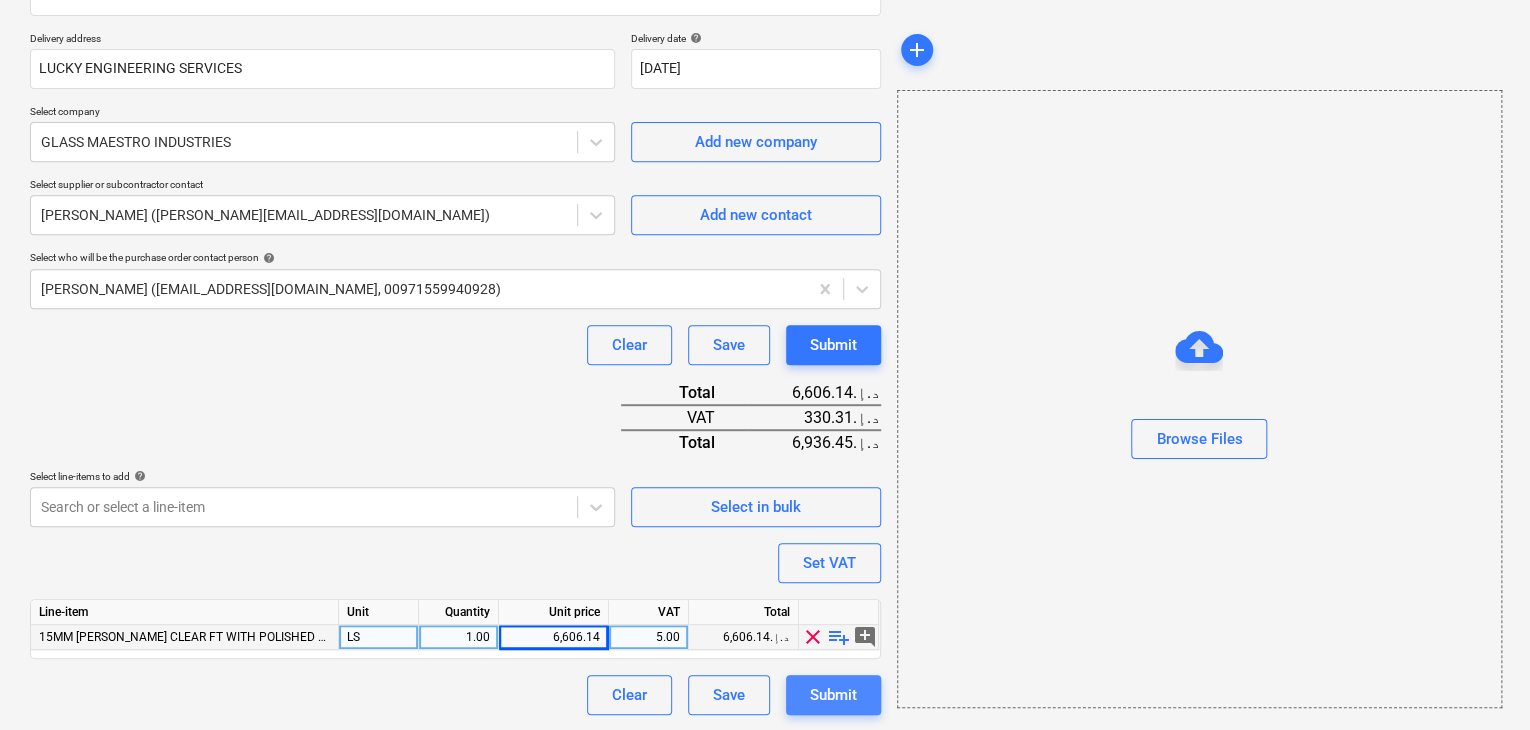 click on "Submit" at bounding box center [833, 695] 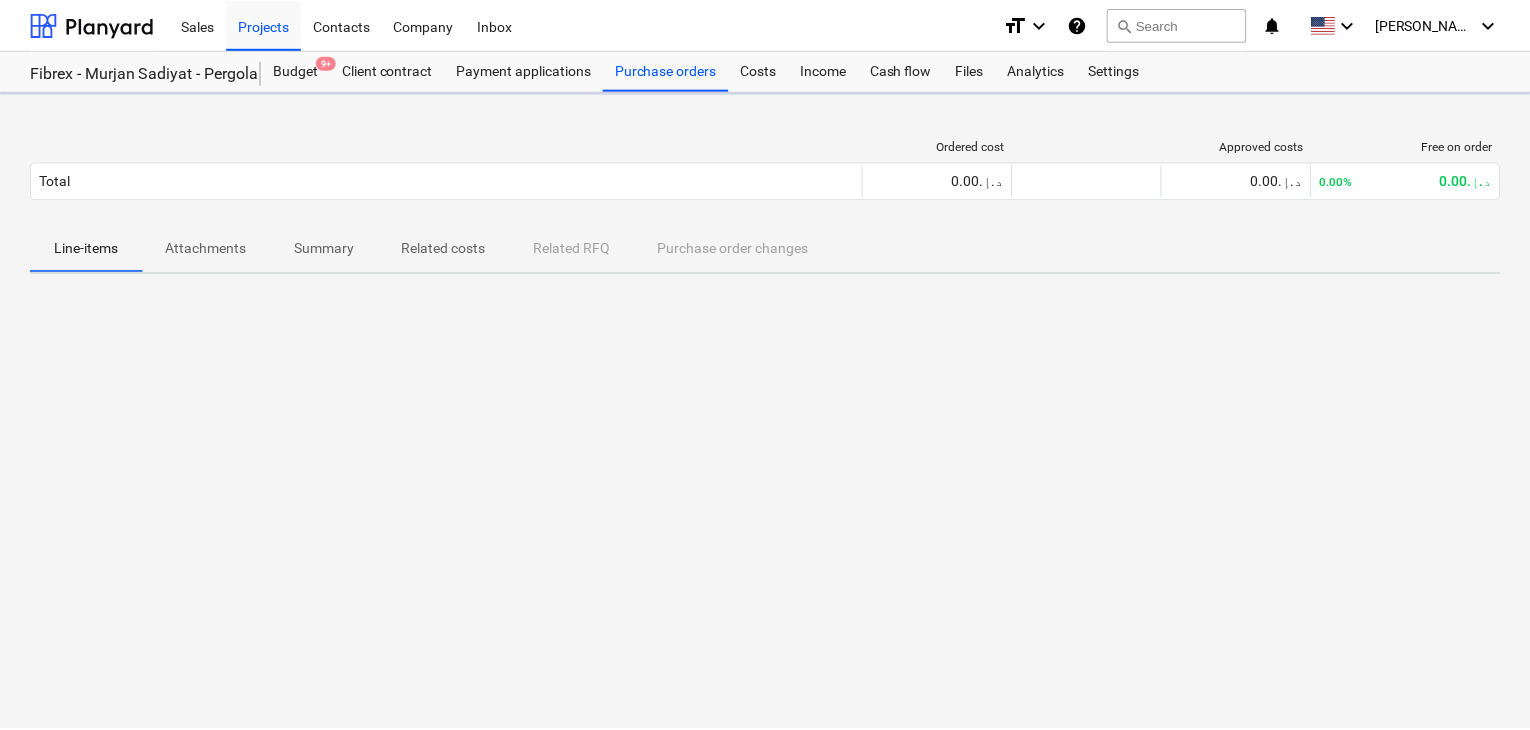 scroll, scrollTop: 0, scrollLeft: 0, axis: both 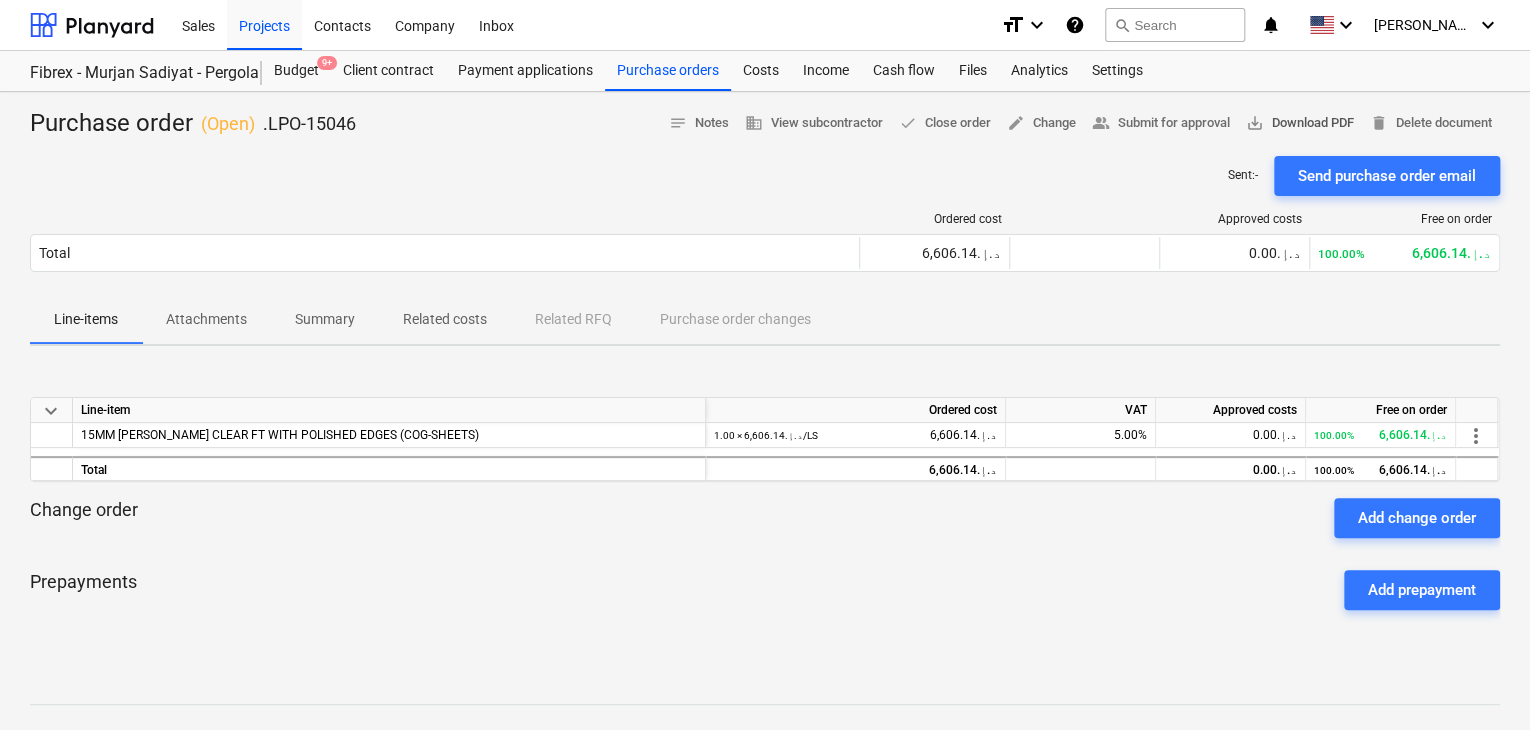 click on "save_alt Download PDF" at bounding box center (1300, 123) 